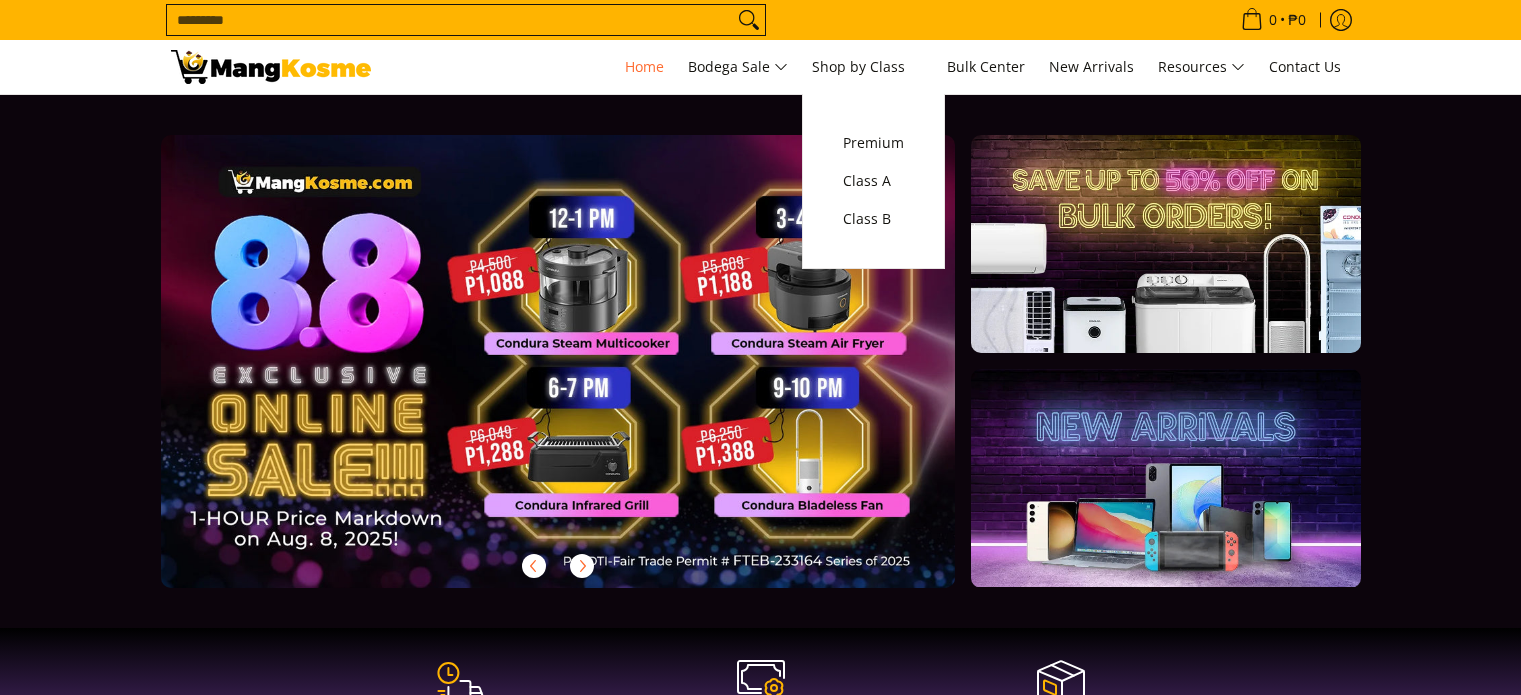 scroll, scrollTop: 0, scrollLeft: 0, axis: both 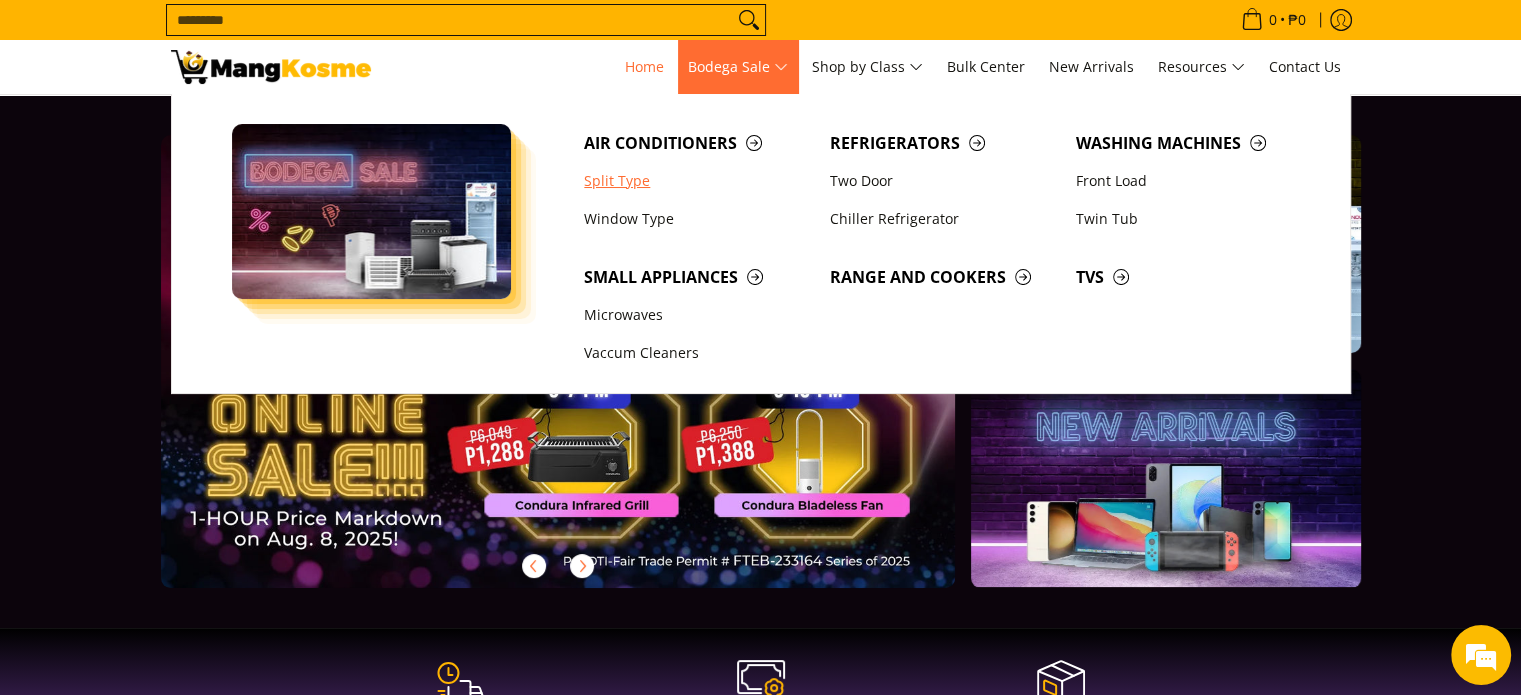 click on "Split Type" at bounding box center [697, 181] 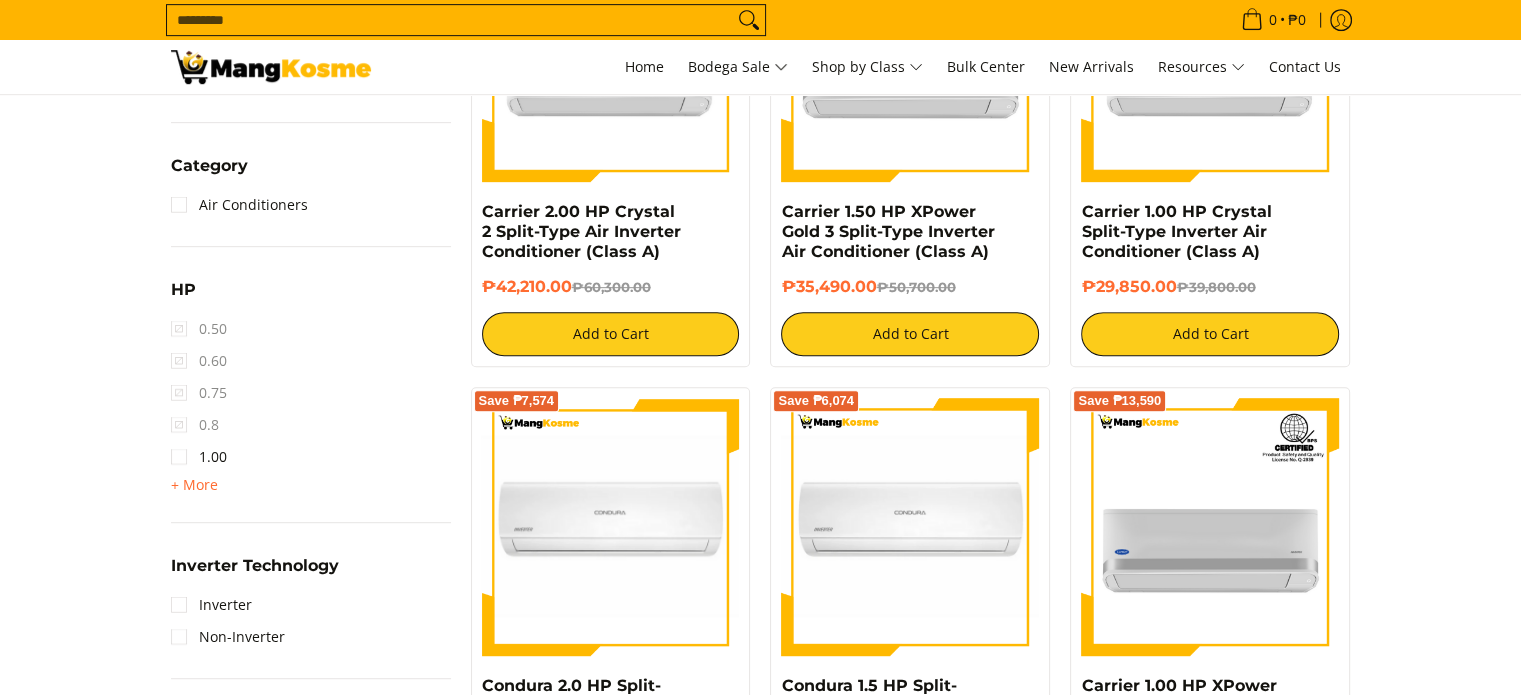 scroll, scrollTop: 1004, scrollLeft: 0, axis: vertical 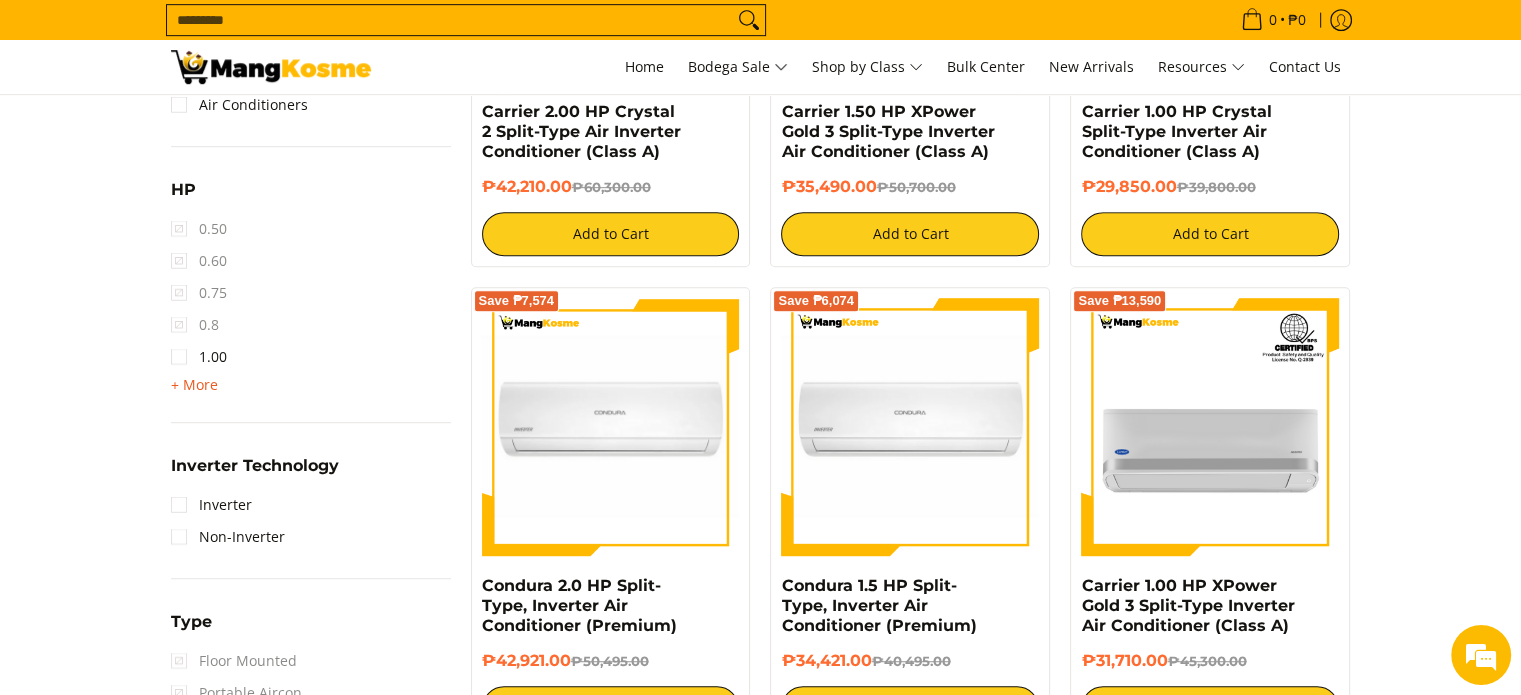 click on "+ More" at bounding box center (194, 385) 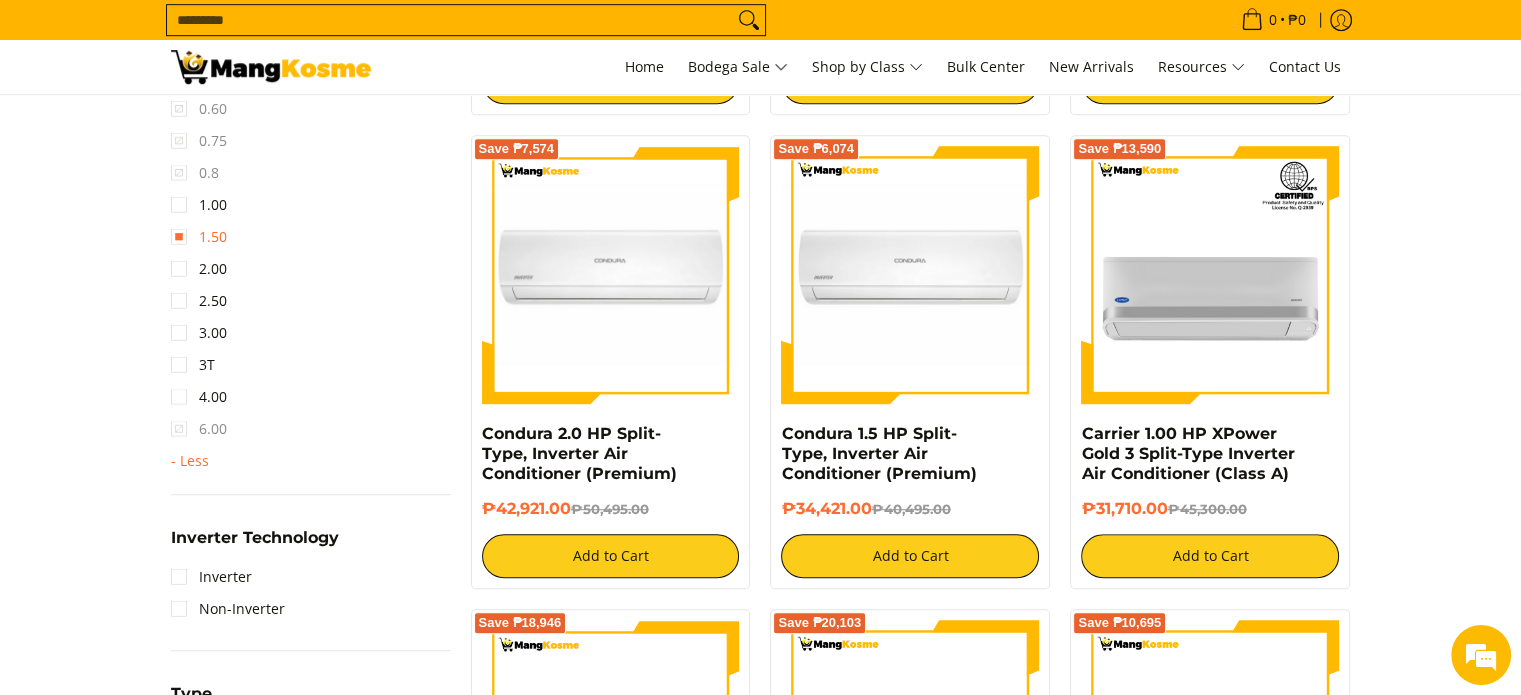 scroll, scrollTop: 1300, scrollLeft: 0, axis: vertical 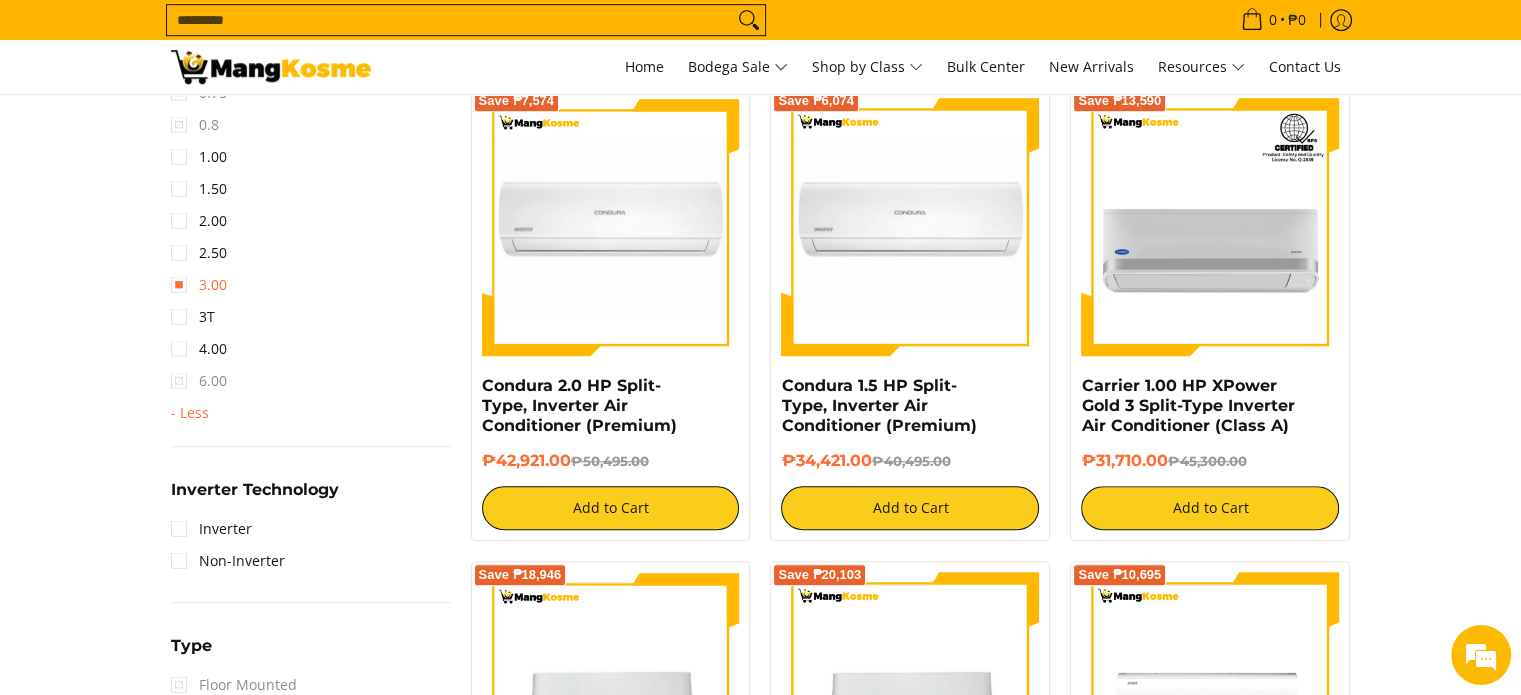 click on "3.00" at bounding box center (199, 285) 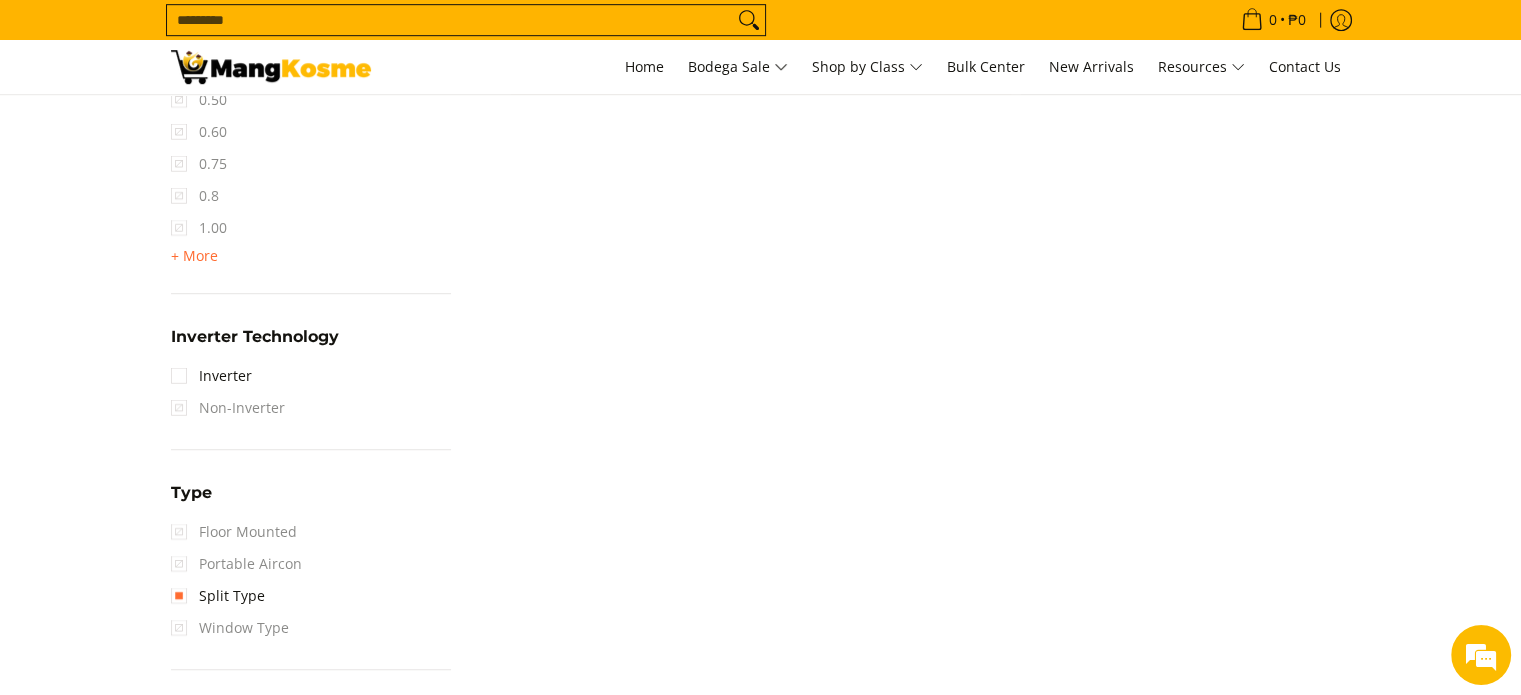 scroll, scrollTop: 1061, scrollLeft: 0, axis: vertical 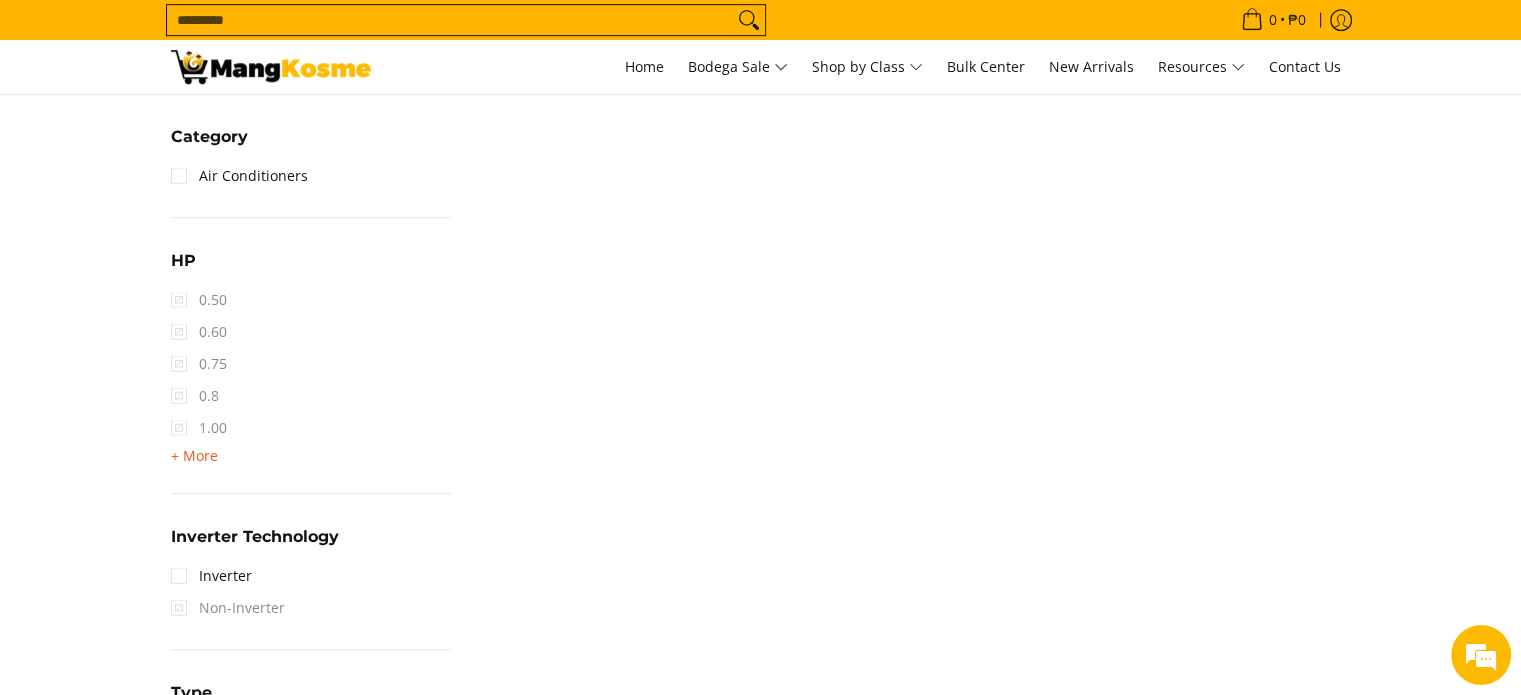 click on "+ More" at bounding box center [194, 456] 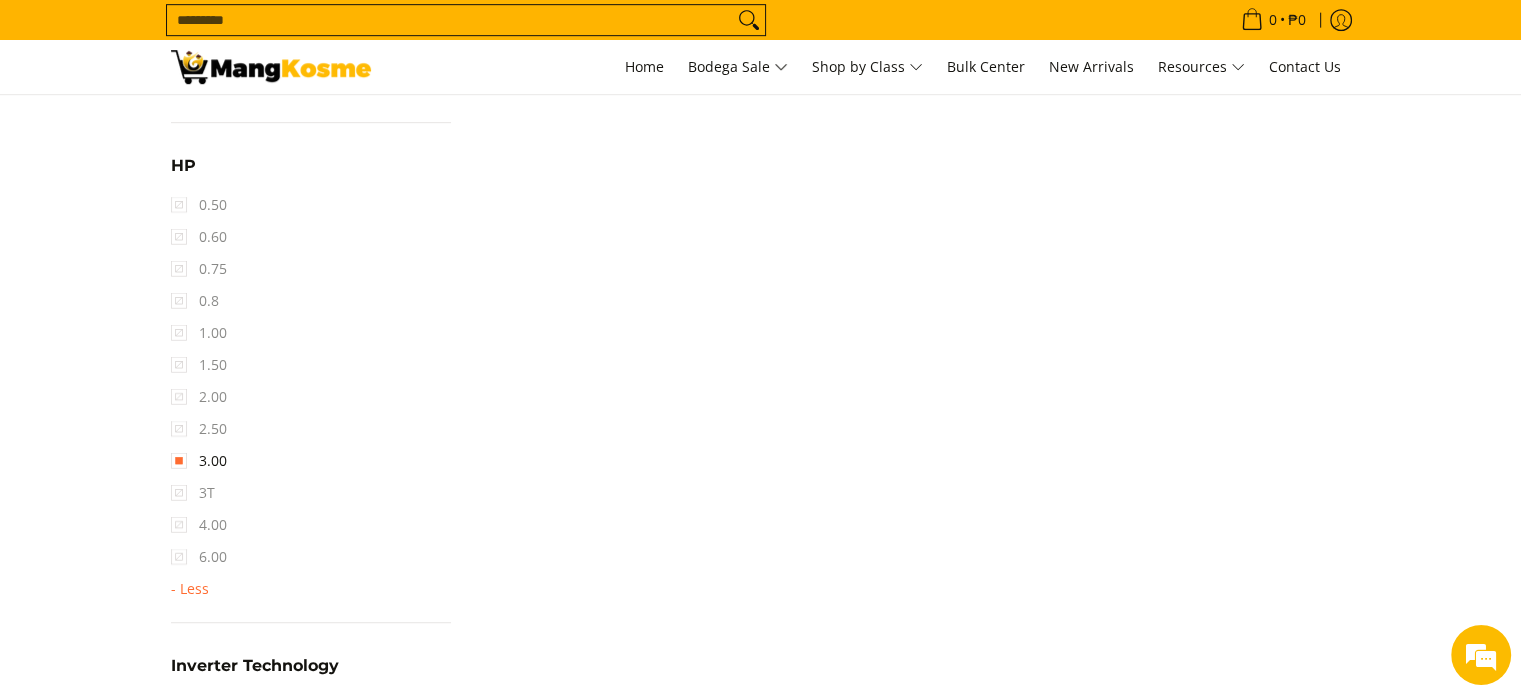 scroll, scrollTop: 1161, scrollLeft: 0, axis: vertical 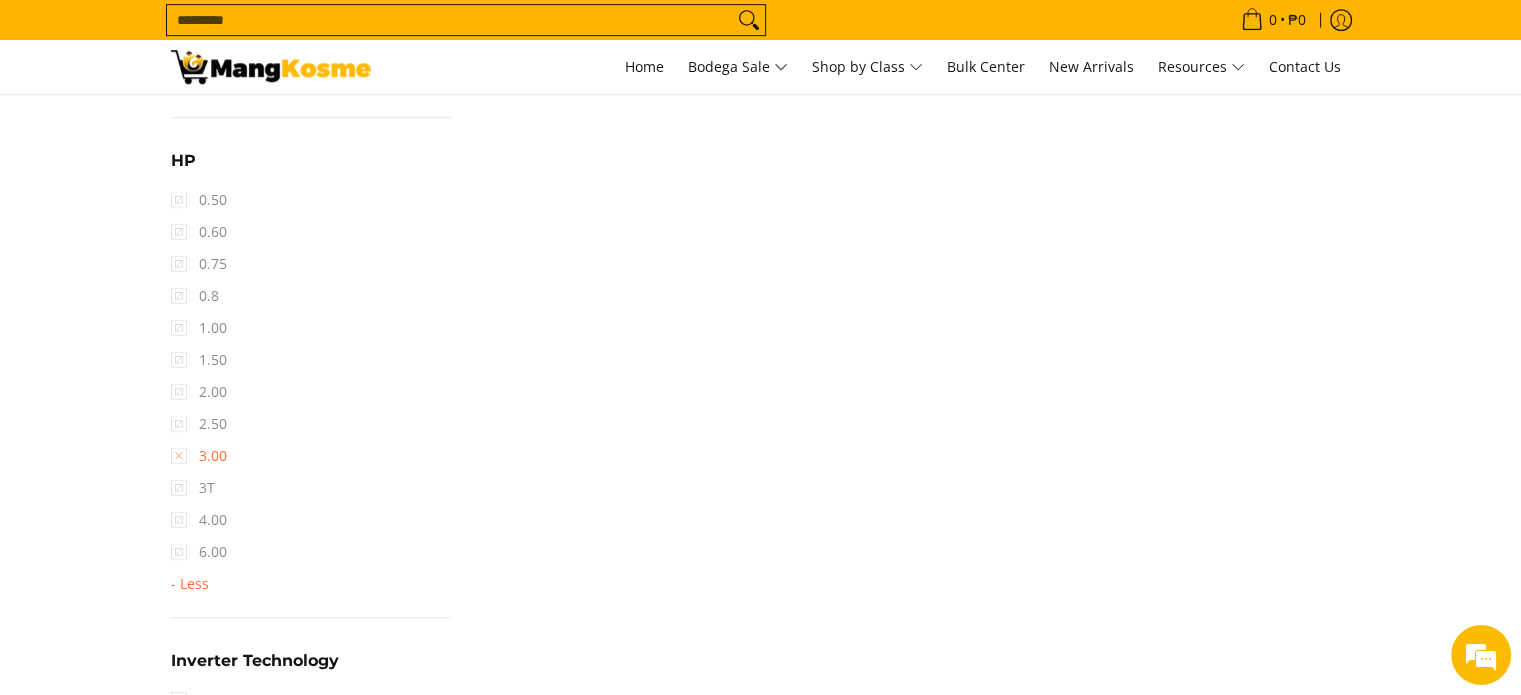 click on "3.00" at bounding box center [199, 456] 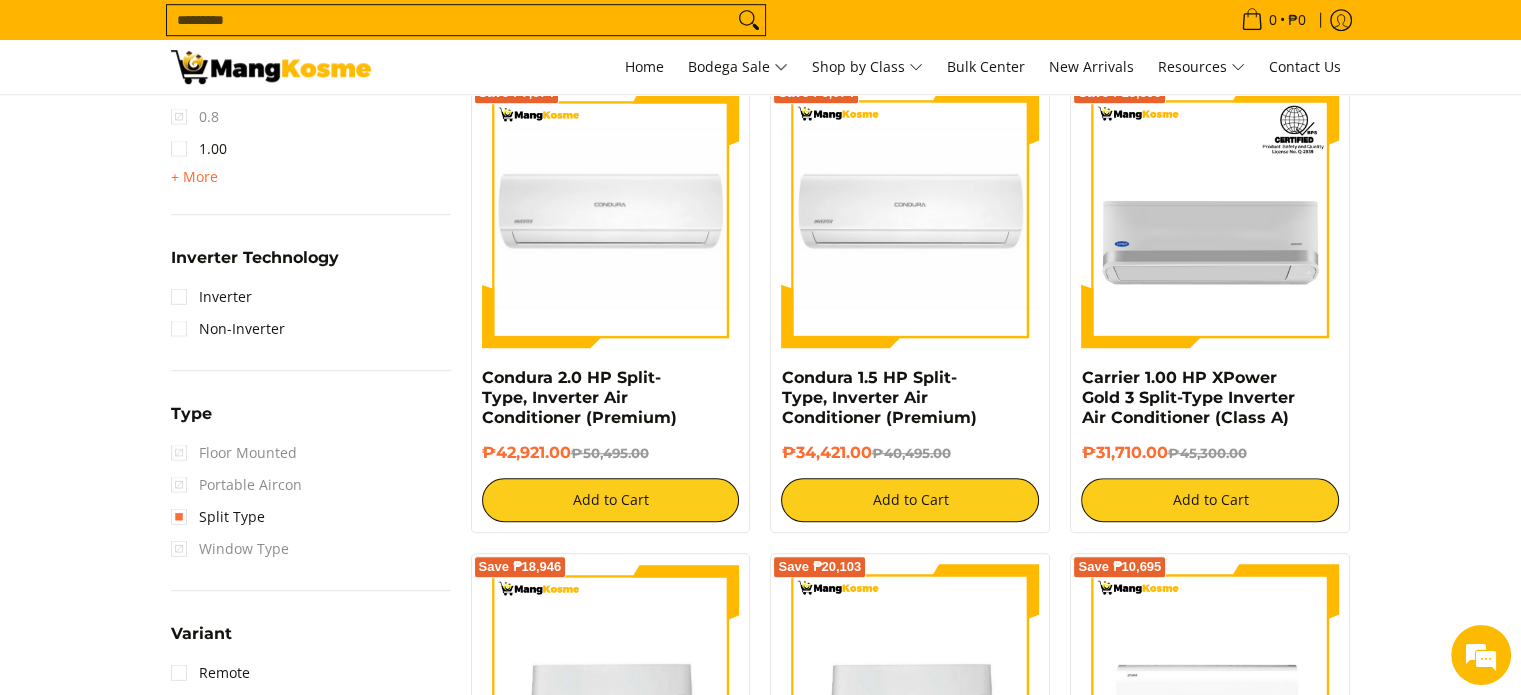 scroll, scrollTop: 1261, scrollLeft: 0, axis: vertical 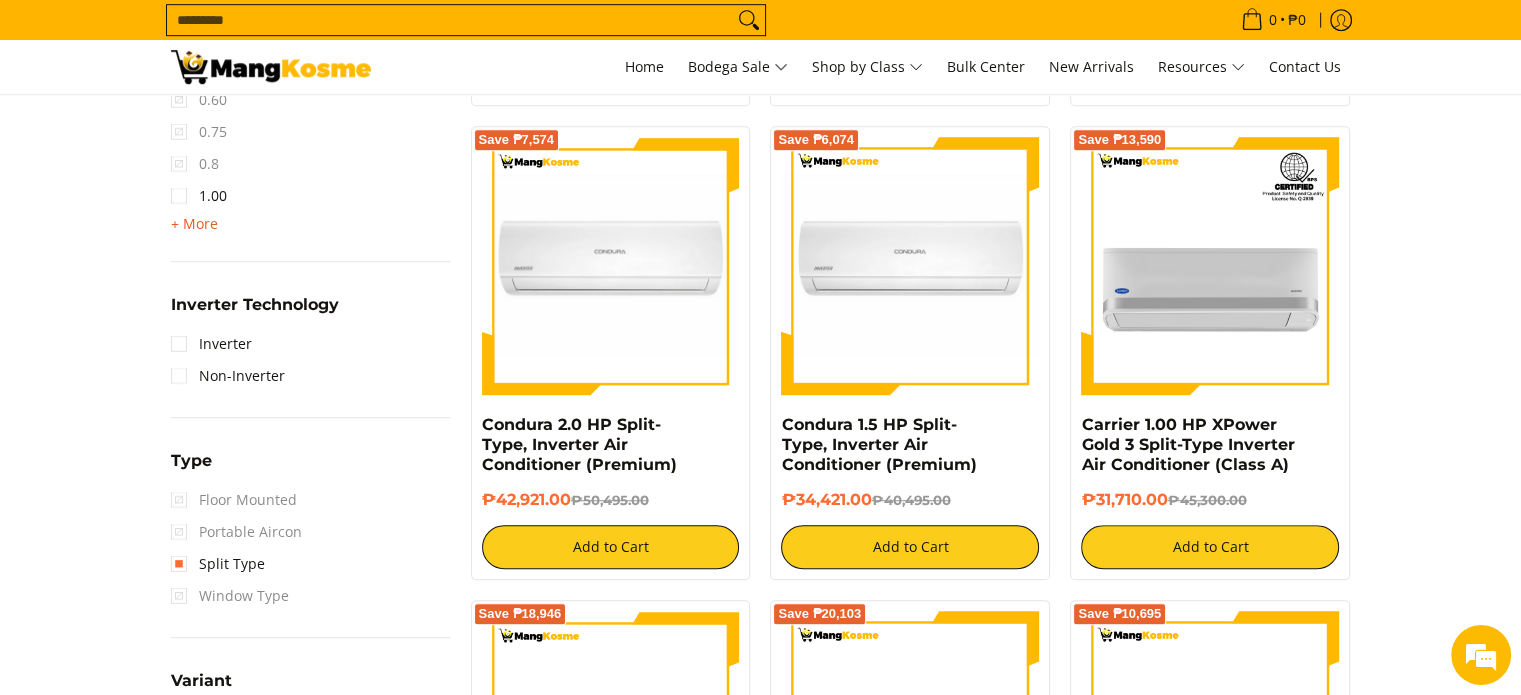 click on "+ More" at bounding box center [194, 224] 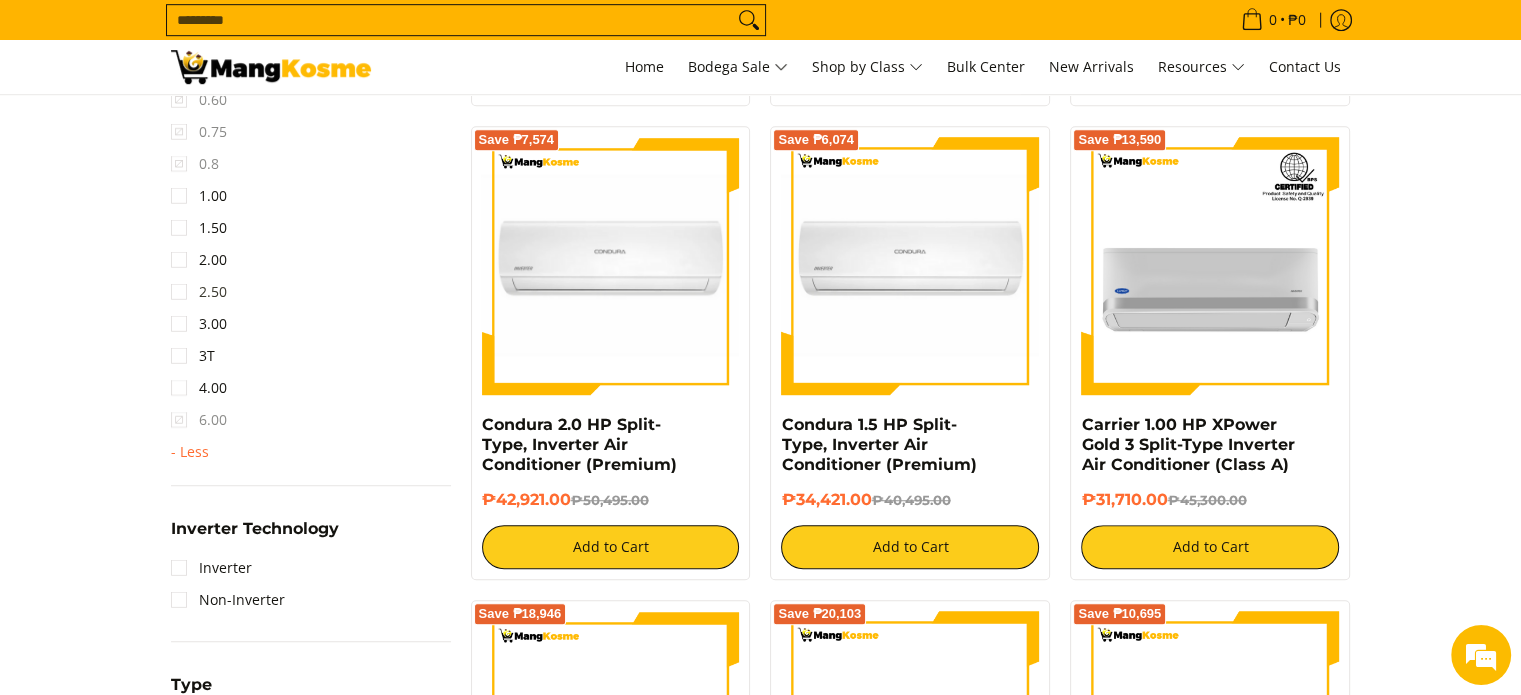 click on "2.50" at bounding box center (199, 292) 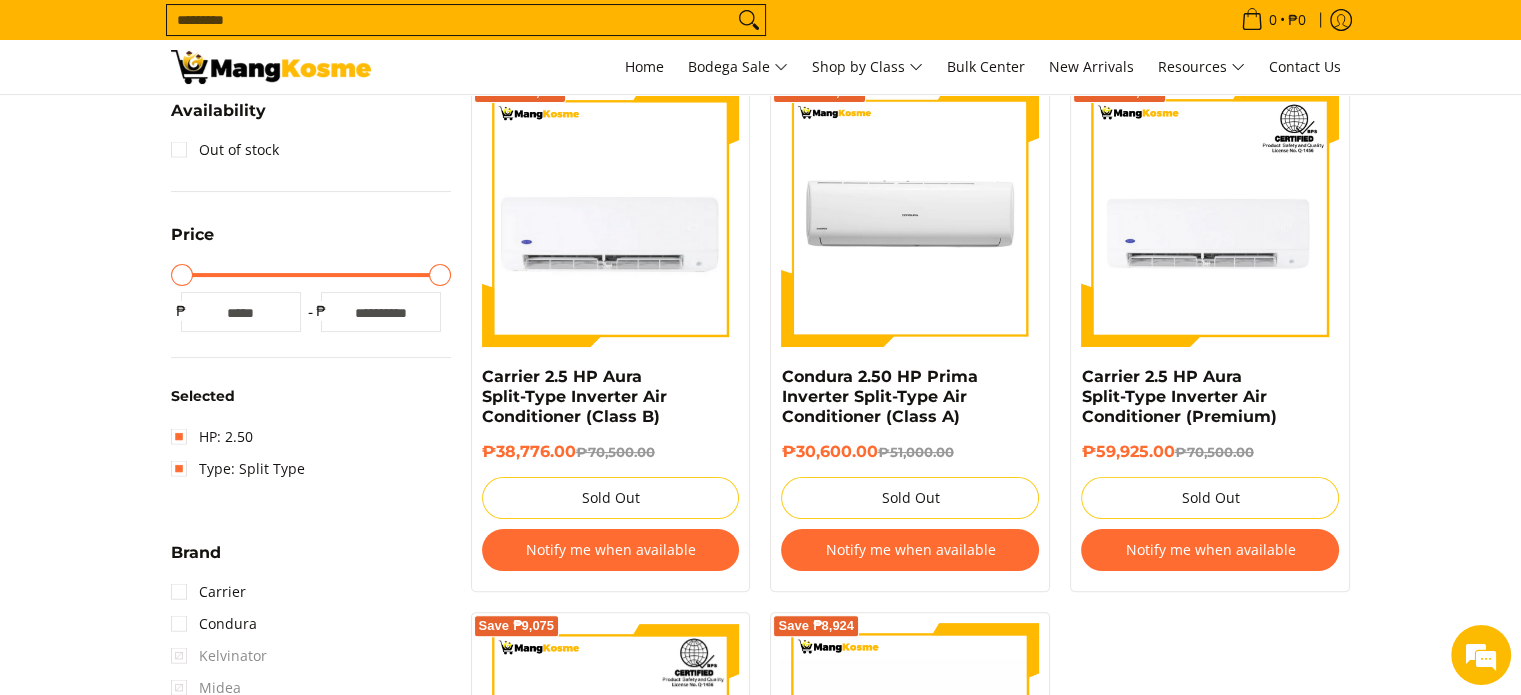 scroll, scrollTop: 261, scrollLeft: 0, axis: vertical 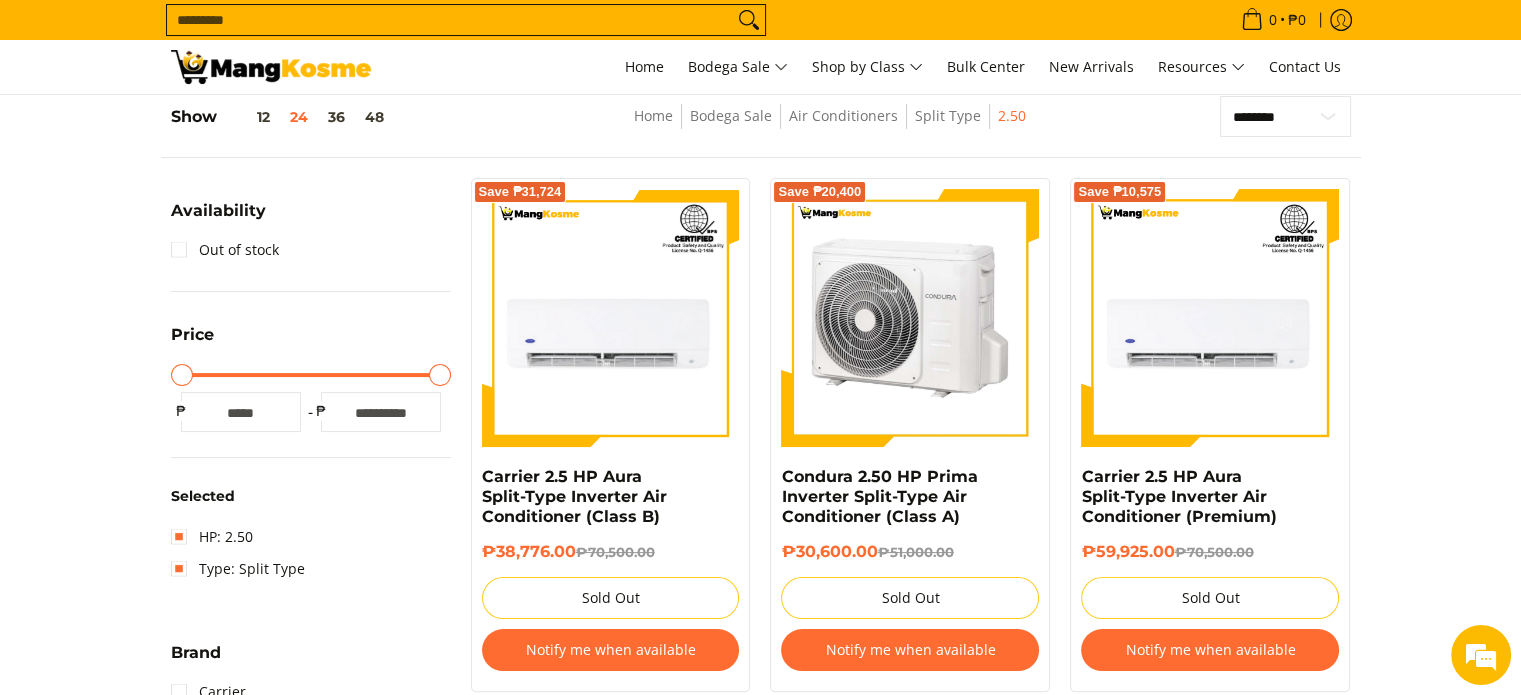 click at bounding box center (910, 318) 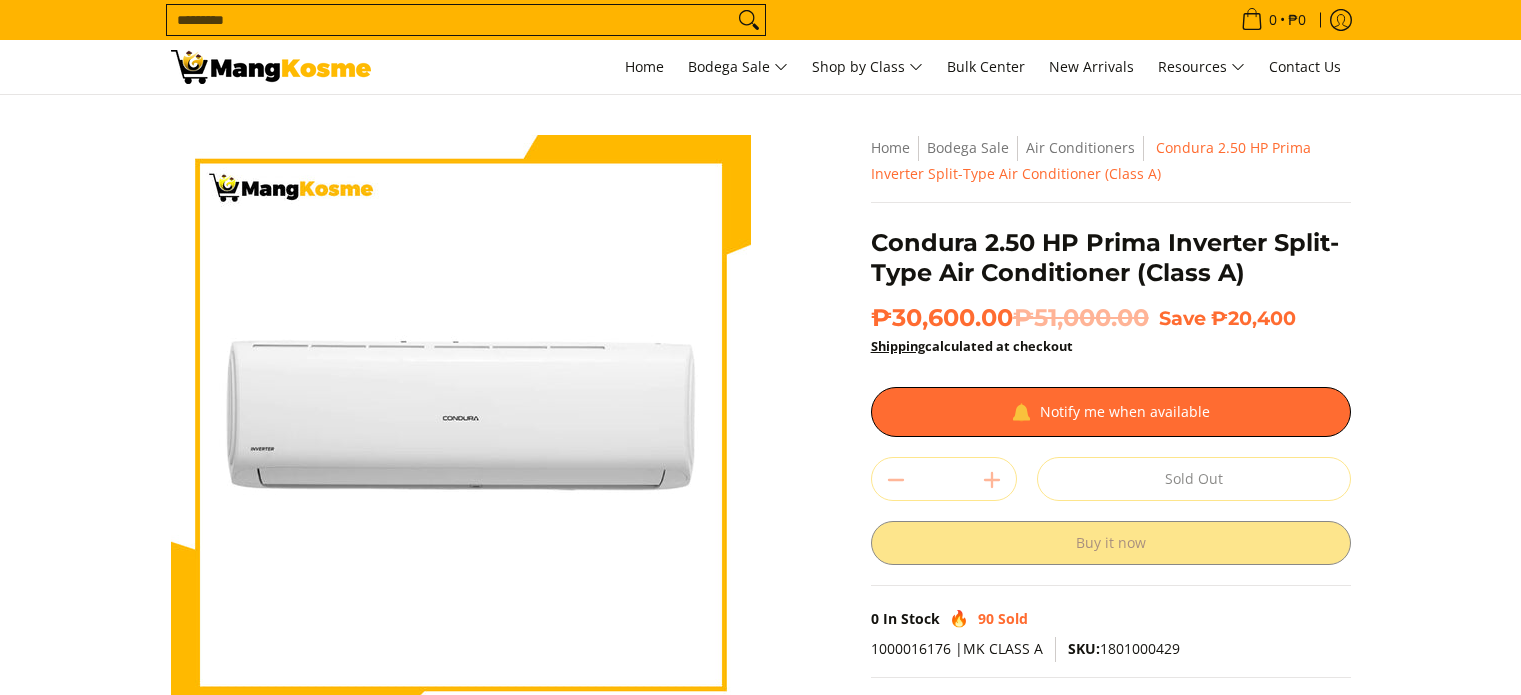 scroll, scrollTop: 300, scrollLeft: 0, axis: vertical 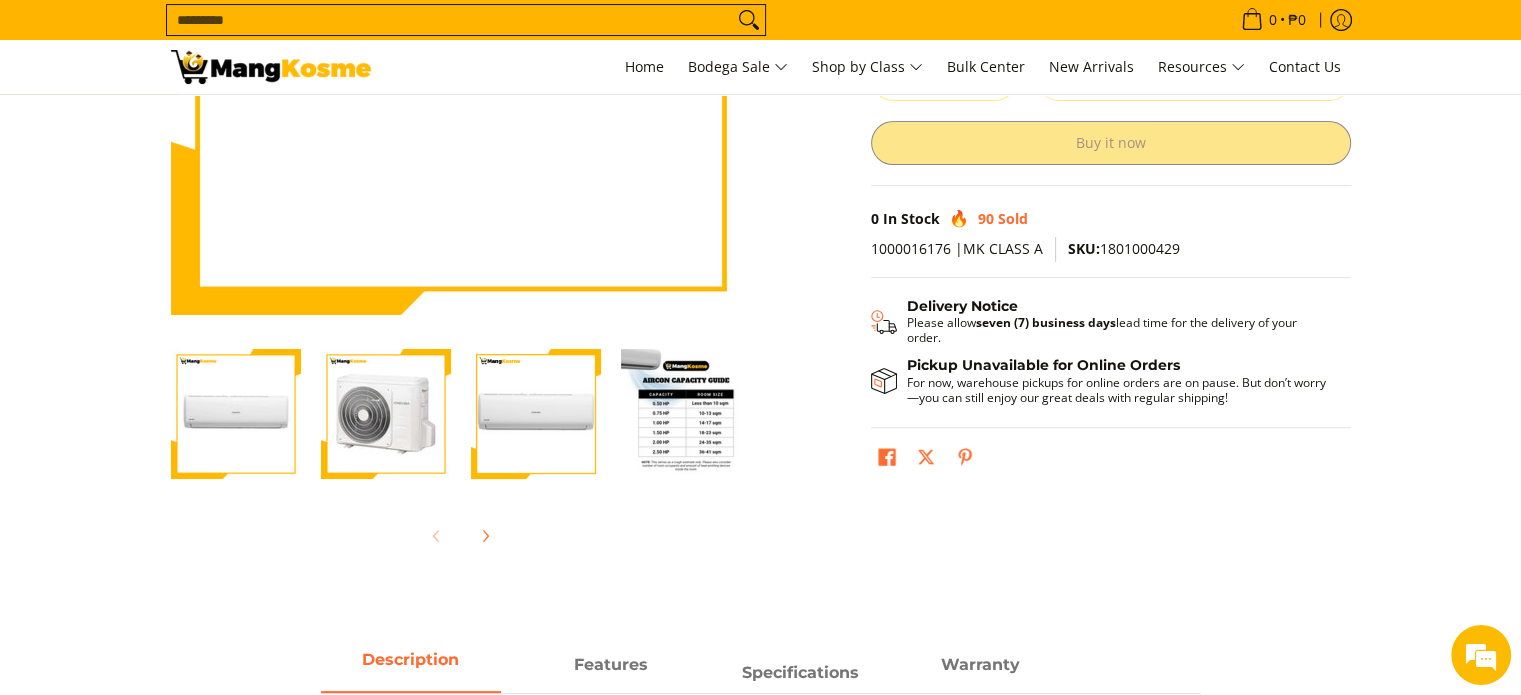 drag, startPoint x: 818, startPoint y: 277, endPoint x: 798, endPoint y: 275, distance: 20.09975 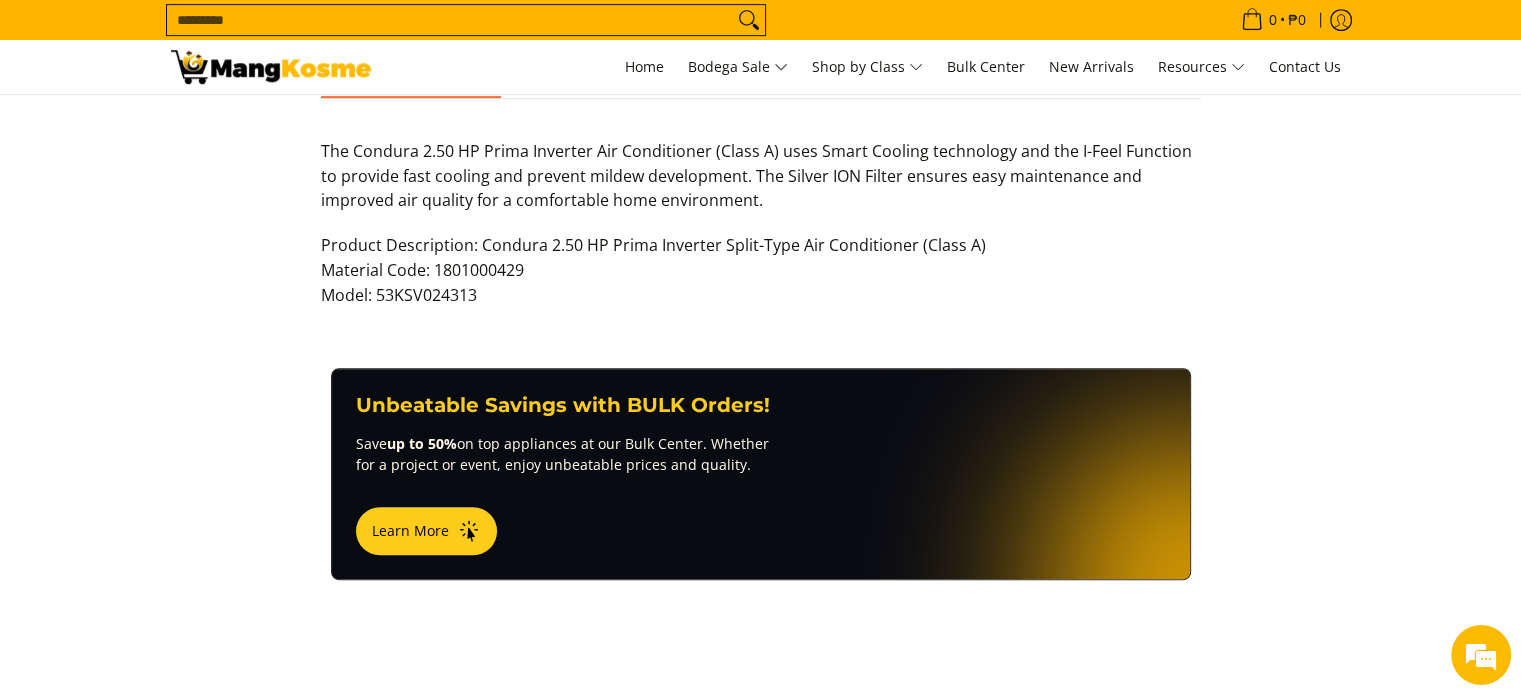 scroll, scrollTop: 1000, scrollLeft: 0, axis: vertical 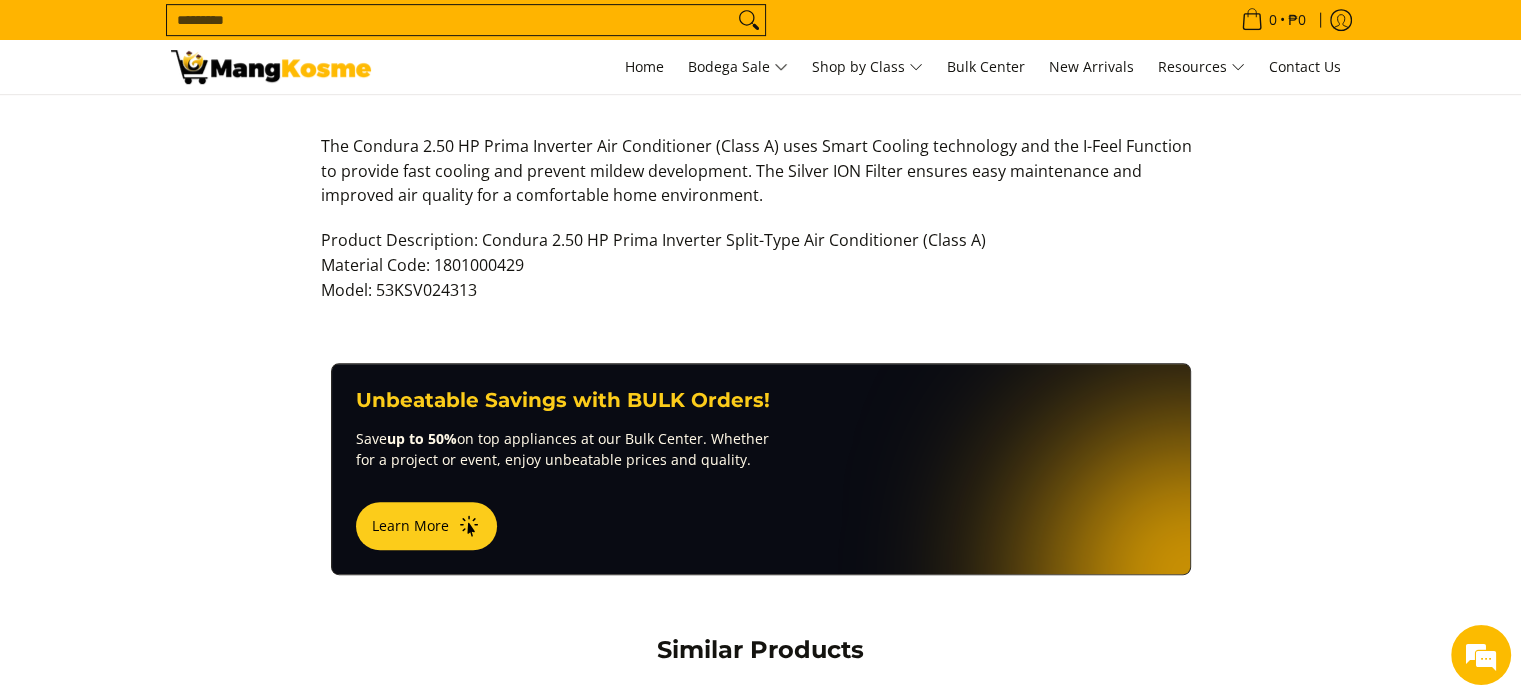 drag, startPoint x: 712, startPoint y: 236, endPoint x: 655, endPoint y: 215, distance: 60.74537 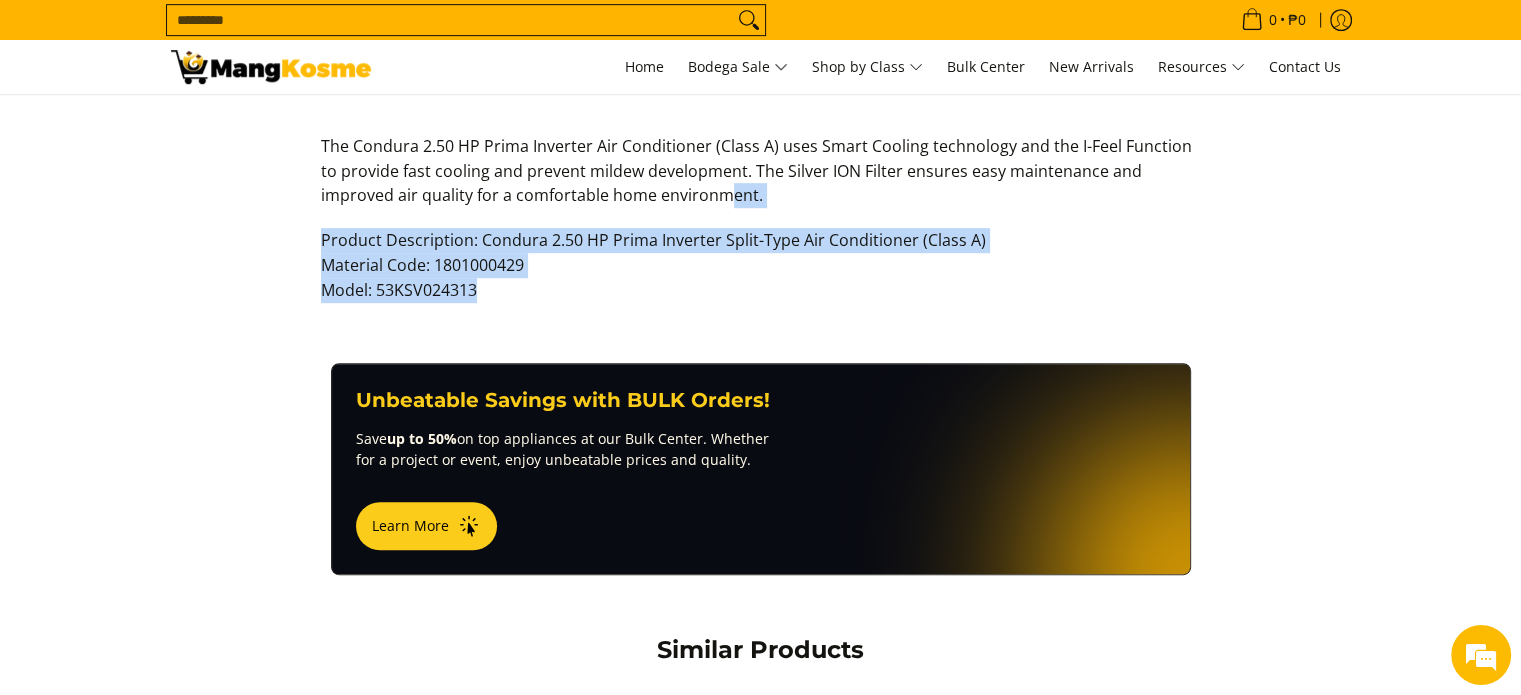 drag, startPoint x: 672, startPoint y: 235, endPoint x: 692, endPoint y: 289, distance: 57.58472 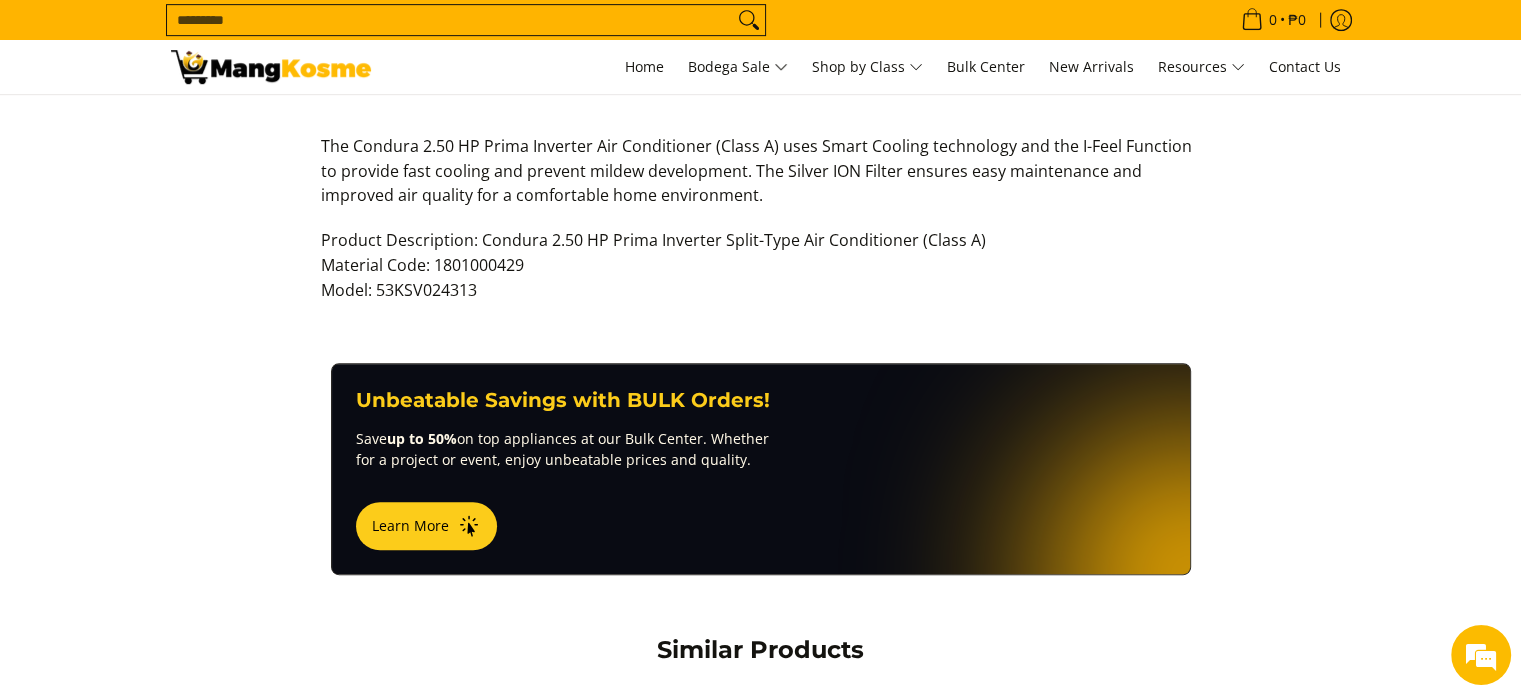 drag, startPoint x: 692, startPoint y: 289, endPoint x: 632, endPoint y: 279, distance: 60.827625 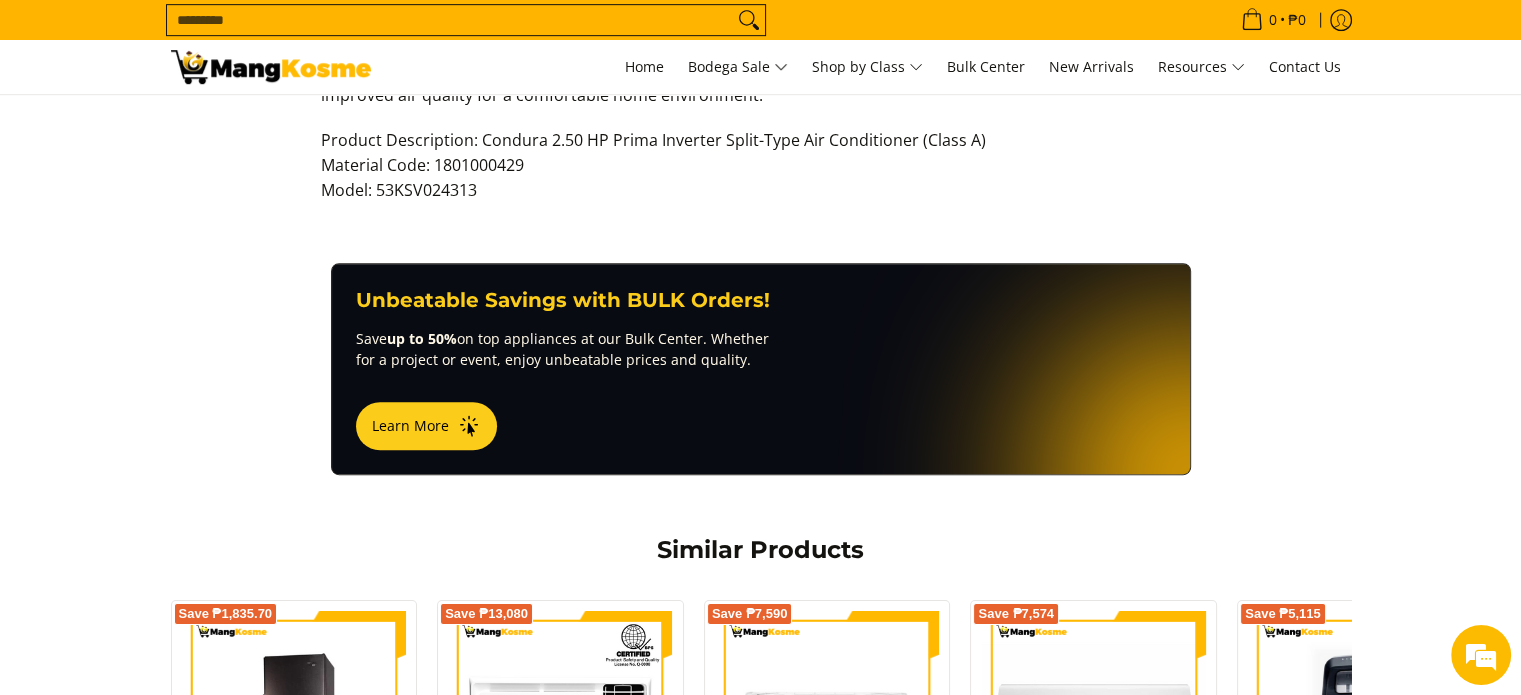 drag, startPoint x: 666, startPoint y: 209, endPoint x: 627, endPoint y: 203, distance: 39.45884 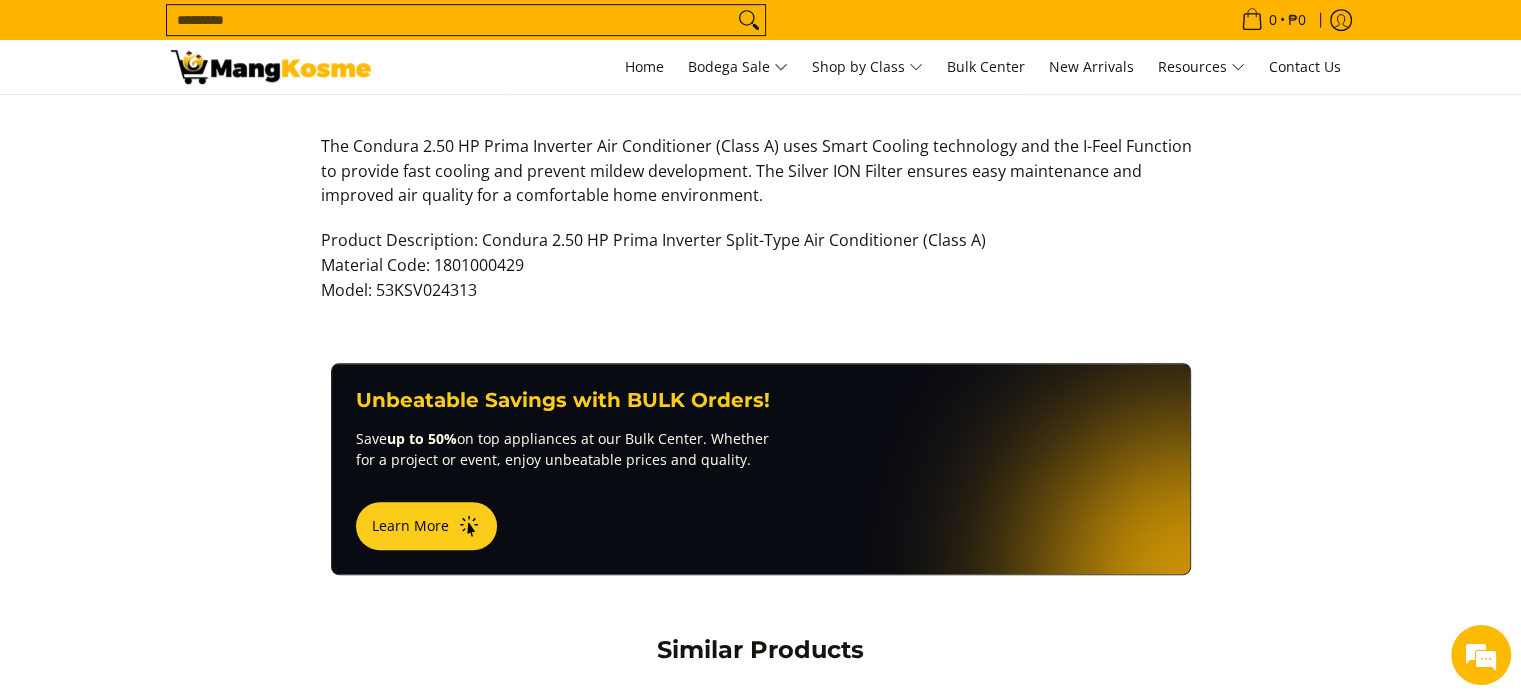 drag, startPoint x: 628, startPoint y: 179, endPoint x: 640, endPoint y: 246, distance: 68.06615 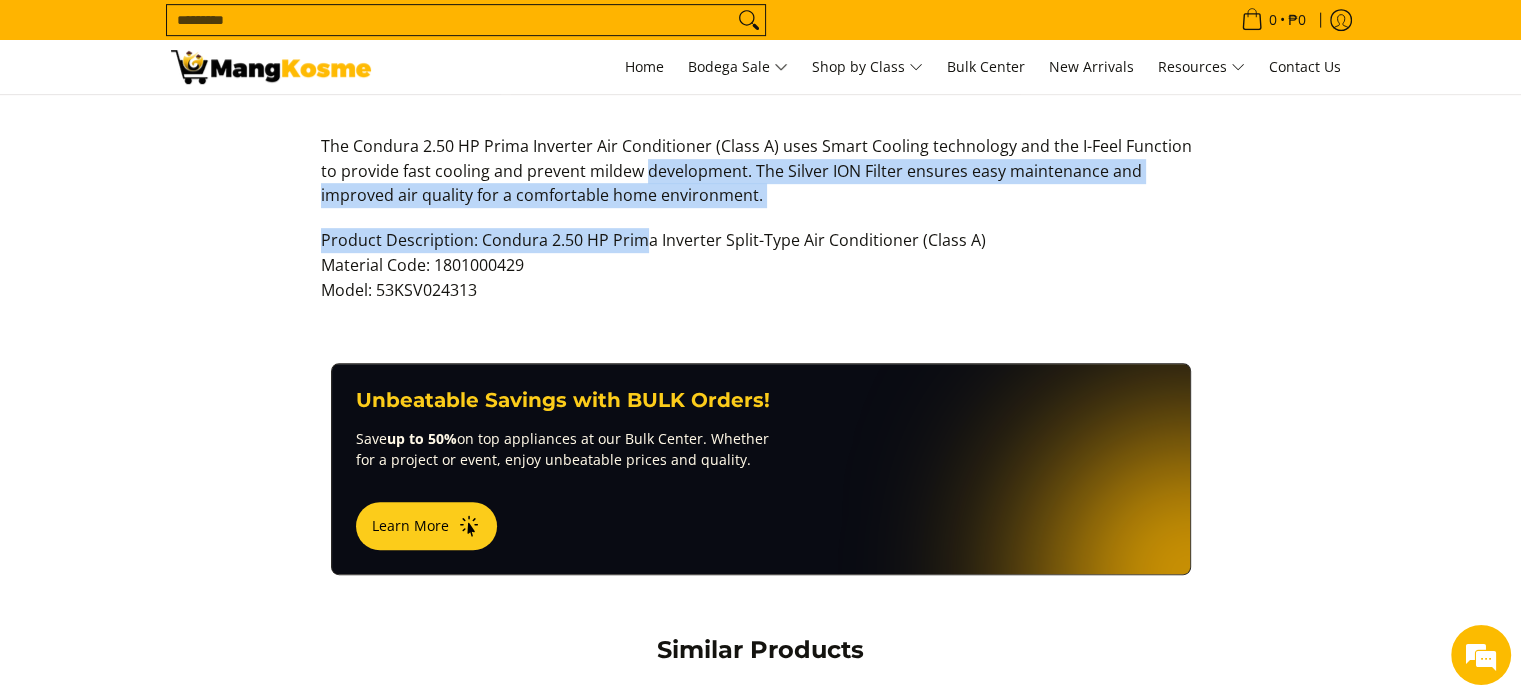 click on "Product Description: Condura 2.50 HP Prima Inverter Split-Type Air Conditioner (Class A) Material Code: 1801000429 Model: 53KSV024313" at bounding box center [761, 275] 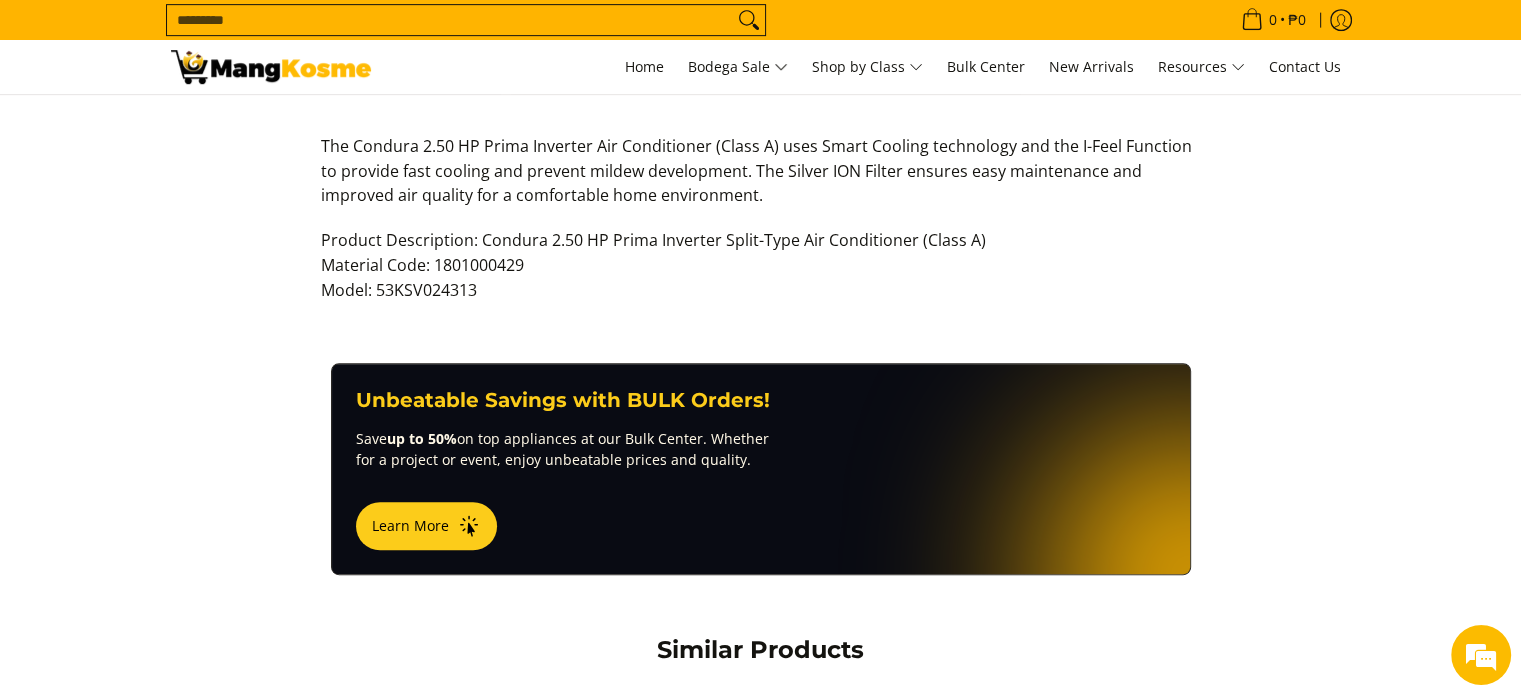 scroll, scrollTop: 900, scrollLeft: 0, axis: vertical 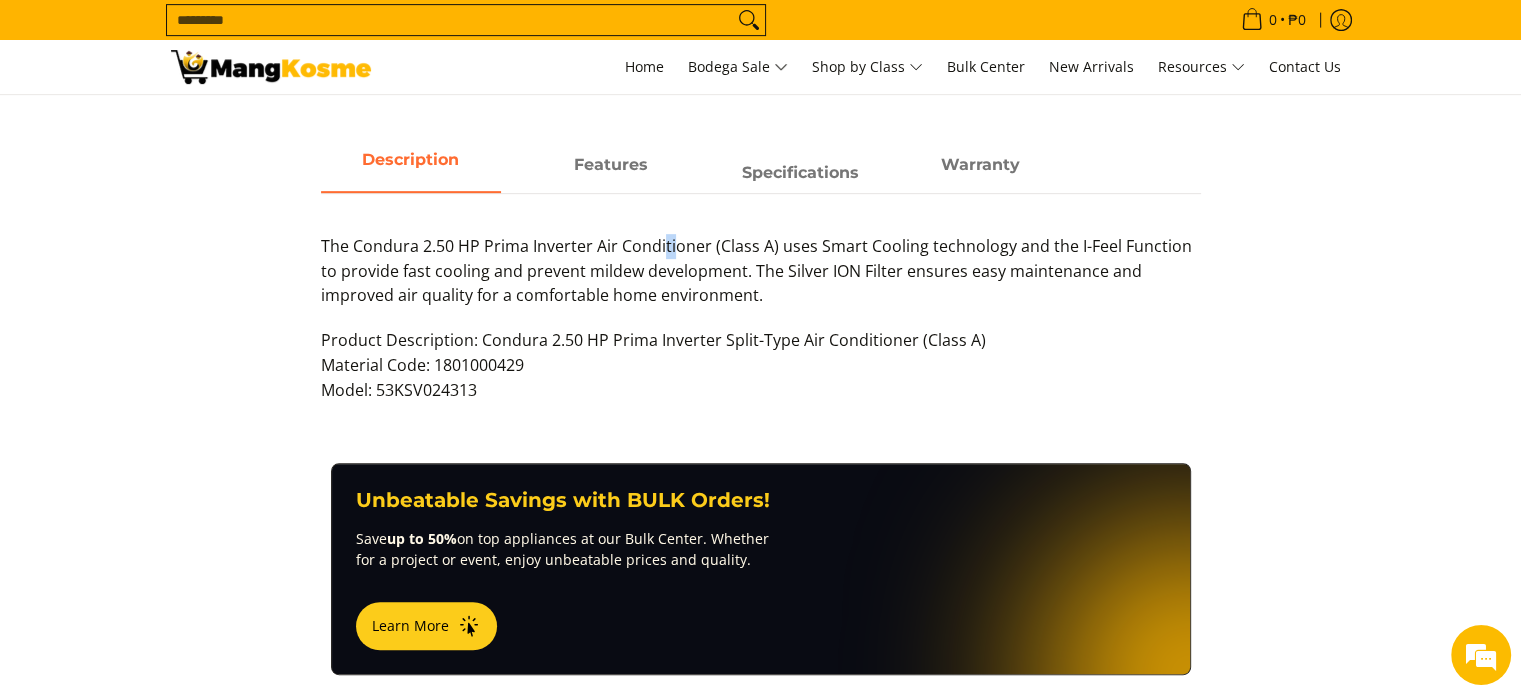 drag, startPoint x: 664, startPoint y: 216, endPoint x: 688, endPoint y: 299, distance: 86.40023 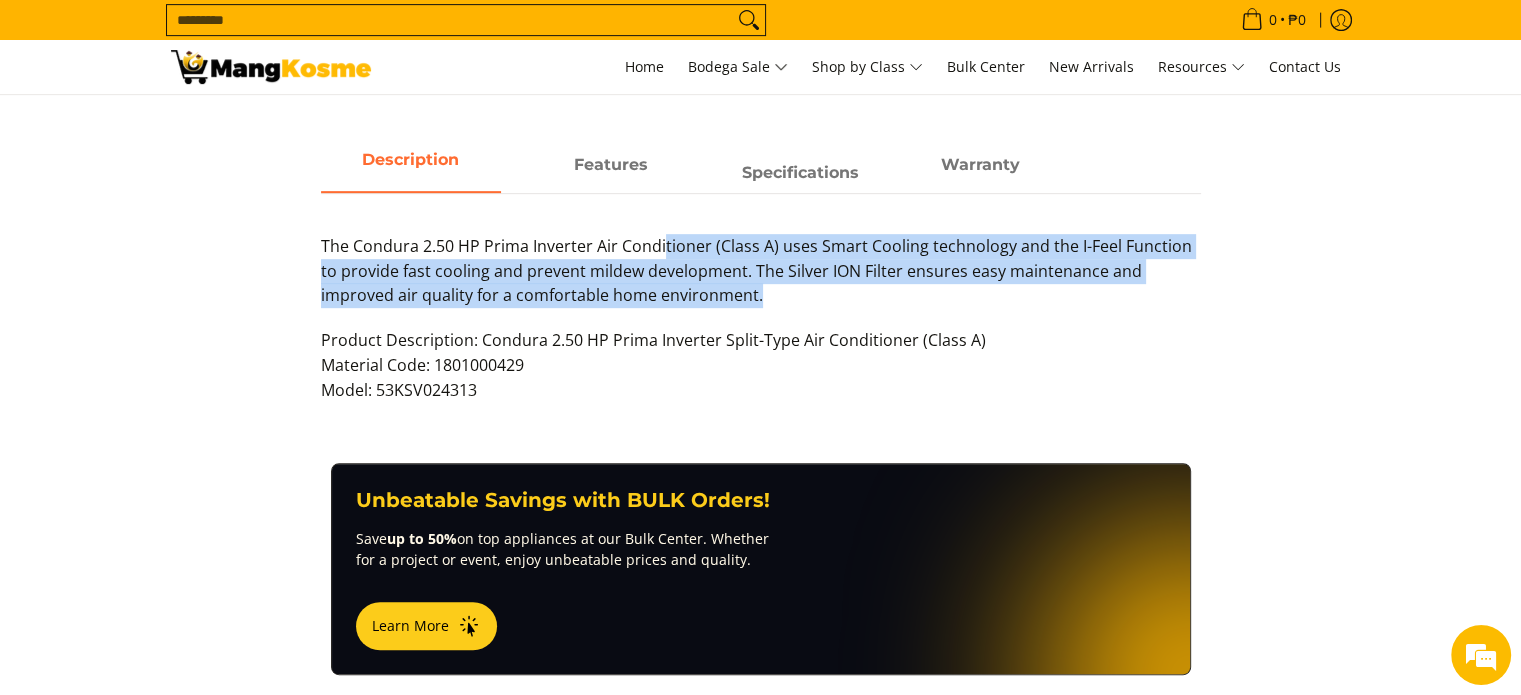 click on "The Condura 2.50 HP Prima Inverter Air Conditioner (Class A) uses Smart Cooling technology and the I-Feel Function to provide fast cooling and prevent mildew development. The Silver ION Filter ensures easy maintenance and improved air quality for a comfortable home environment." at bounding box center [761, 281] 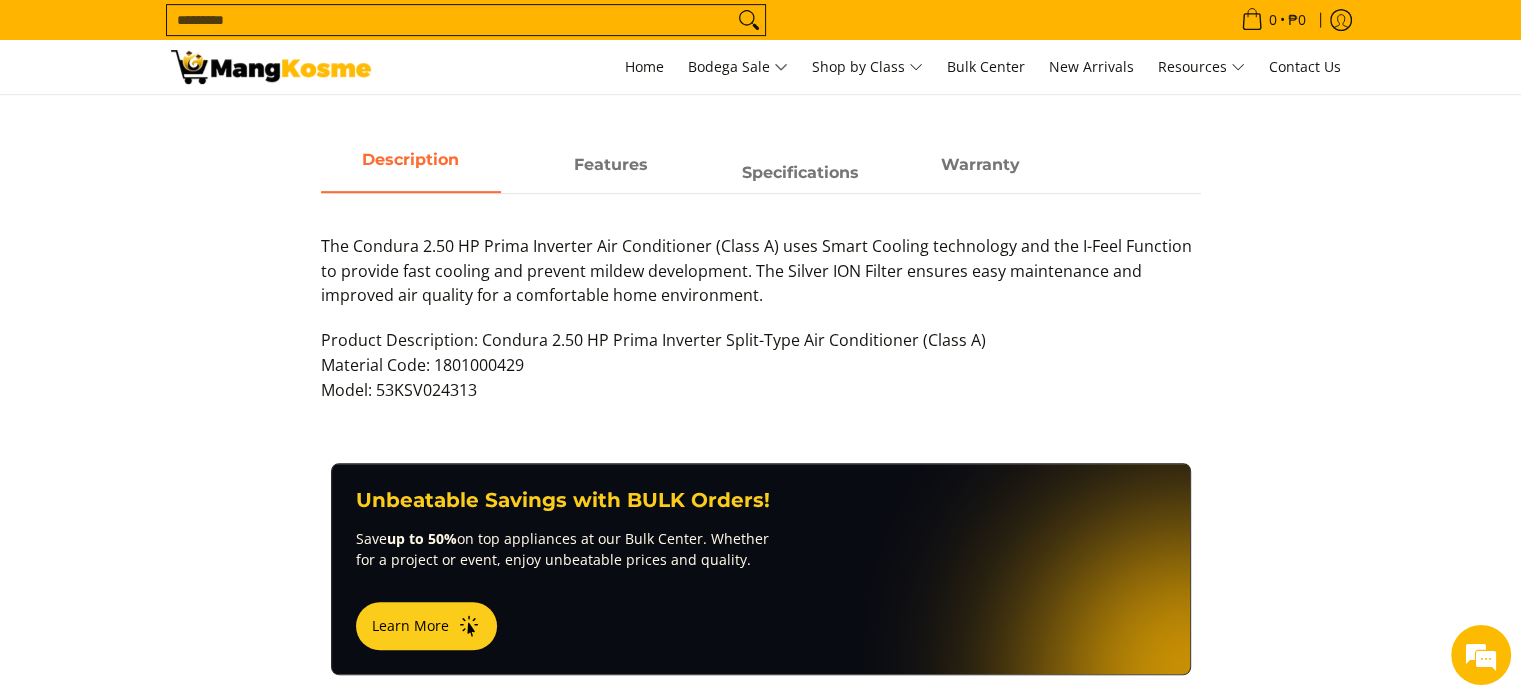 drag, startPoint x: 688, startPoint y: 299, endPoint x: 630, endPoint y: 237, distance: 84.89994 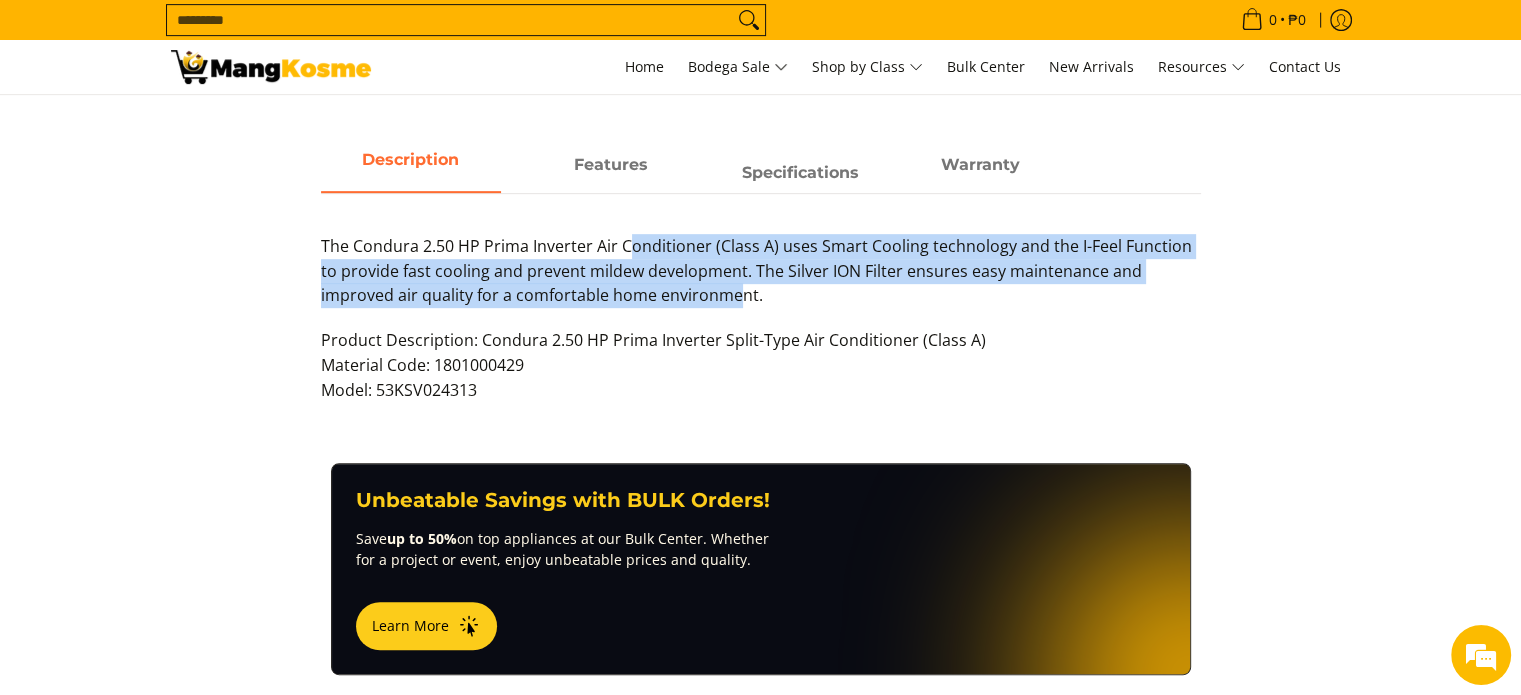 click on "The Condura 2.50 HP Prima Inverter Air Conditioner (Class A) uses Smart Cooling technology and the I-Feel Function to provide fast cooling and prevent mildew development. The Silver ION Filter ensures easy maintenance and improved air quality for a comfortable home environment." at bounding box center [761, 281] 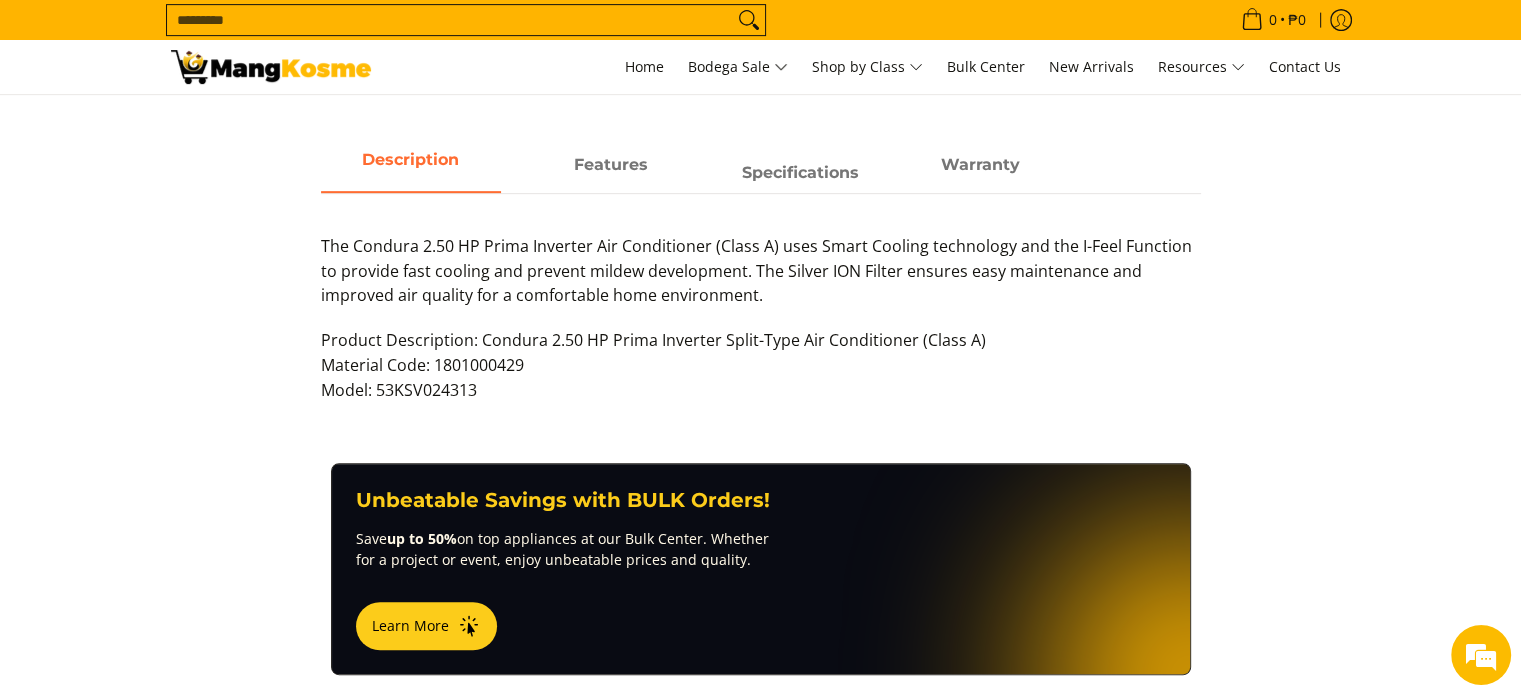 scroll, scrollTop: 1000, scrollLeft: 0, axis: vertical 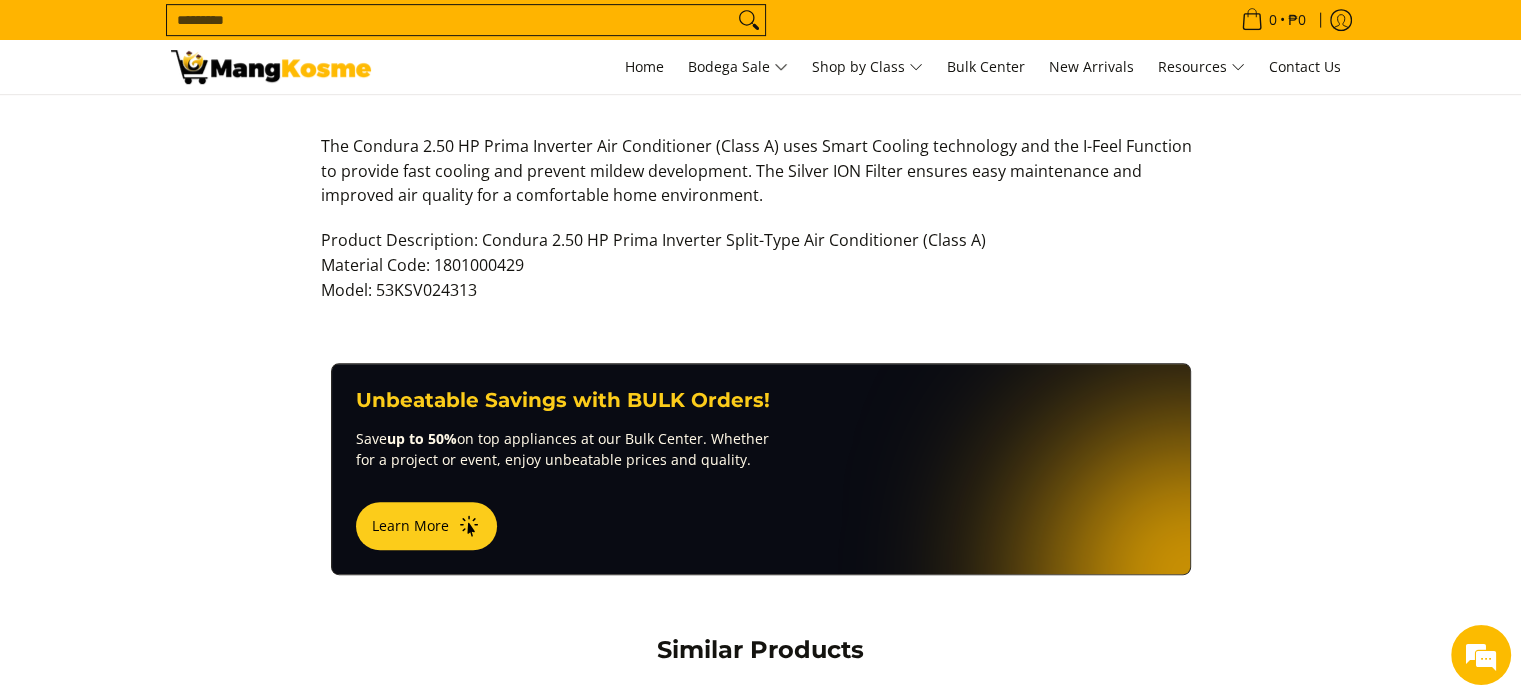 drag, startPoint x: 657, startPoint y: 301, endPoint x: 610, endPoint y: 256, distance: 65.06919 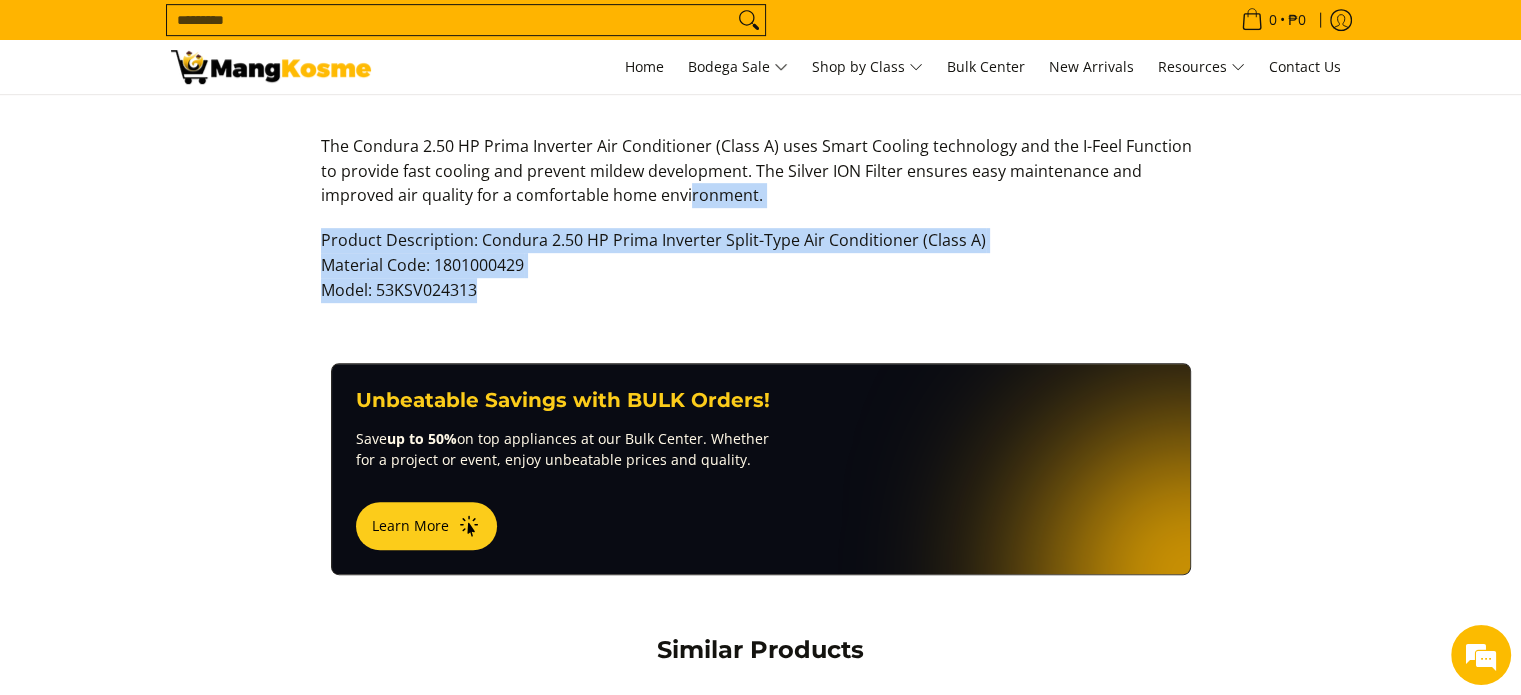 drag, startPoint x: 610, startPoint y: 259, endPoint x: 616, endPoint y: 292, distance: 33.54102 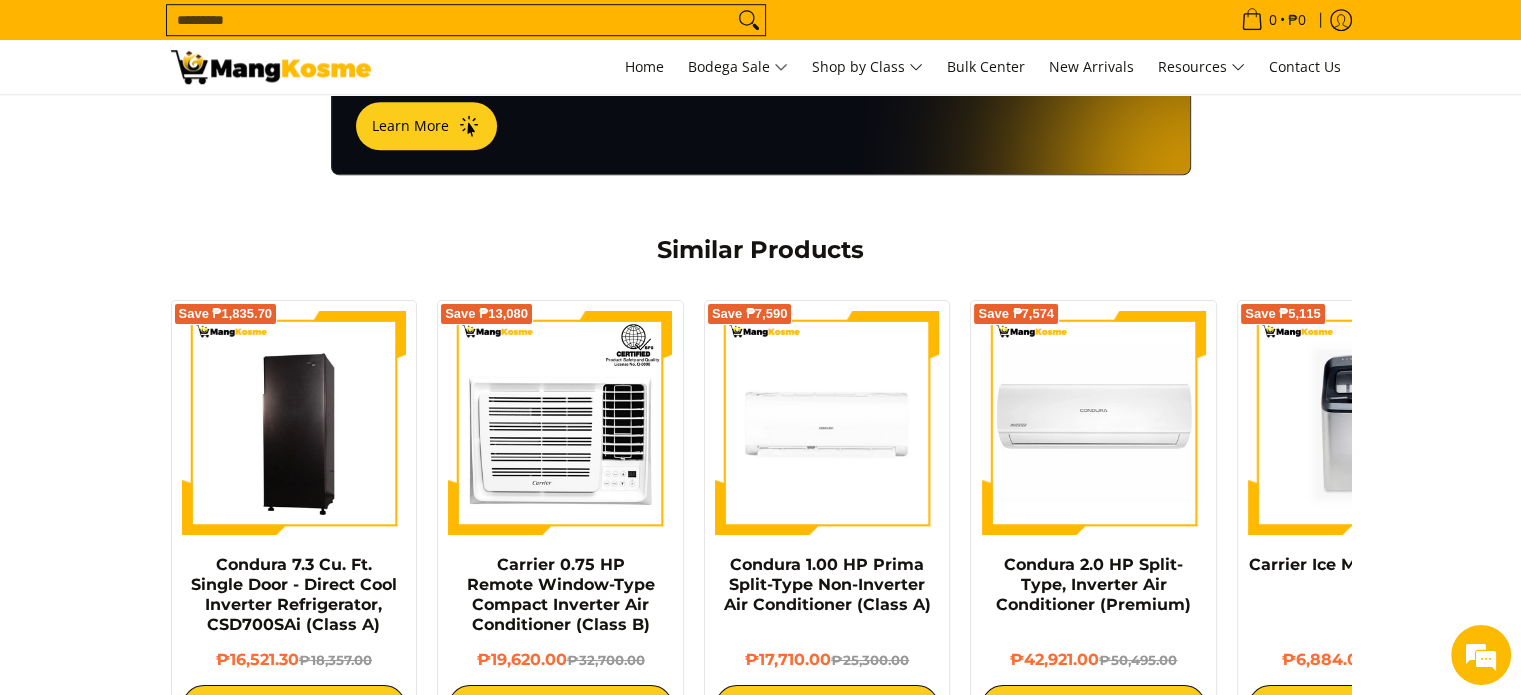 scroll, scrollTop: 0, scrollLeft: 0, axis: both 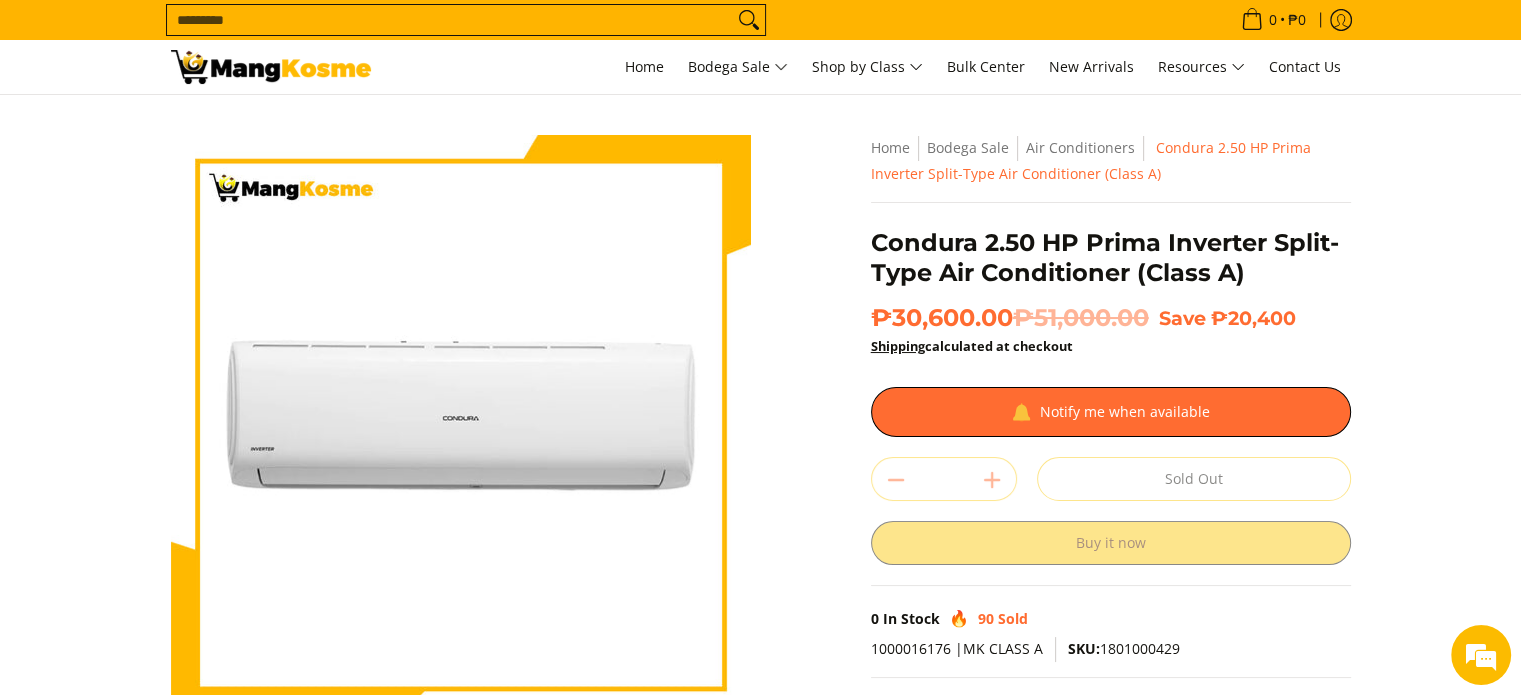 drag, startPoint x: 1280, startPoint y: 204, endPoint x: 1388, endPoint y: 151, distance: 120.30378 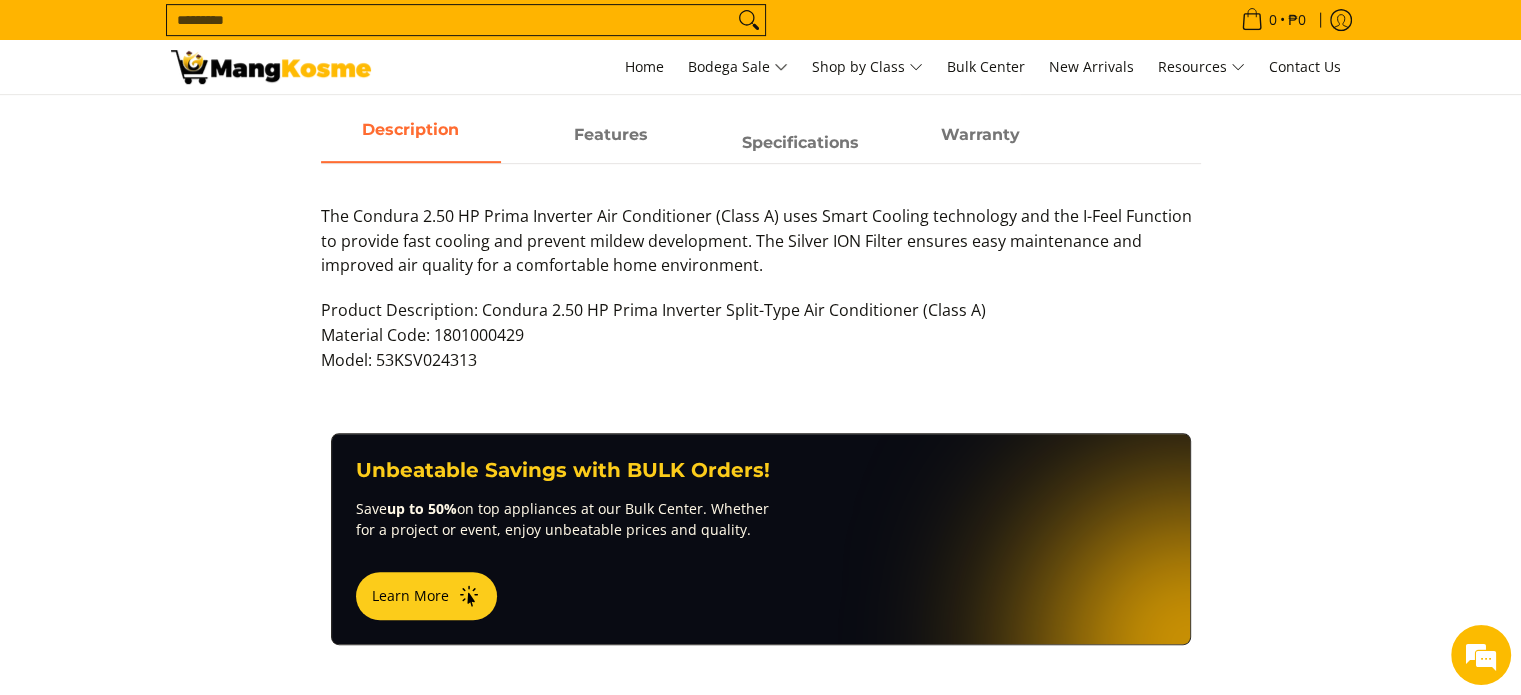 scroll, scrollTop: 950, scrollLeft: 0, axis: vertical 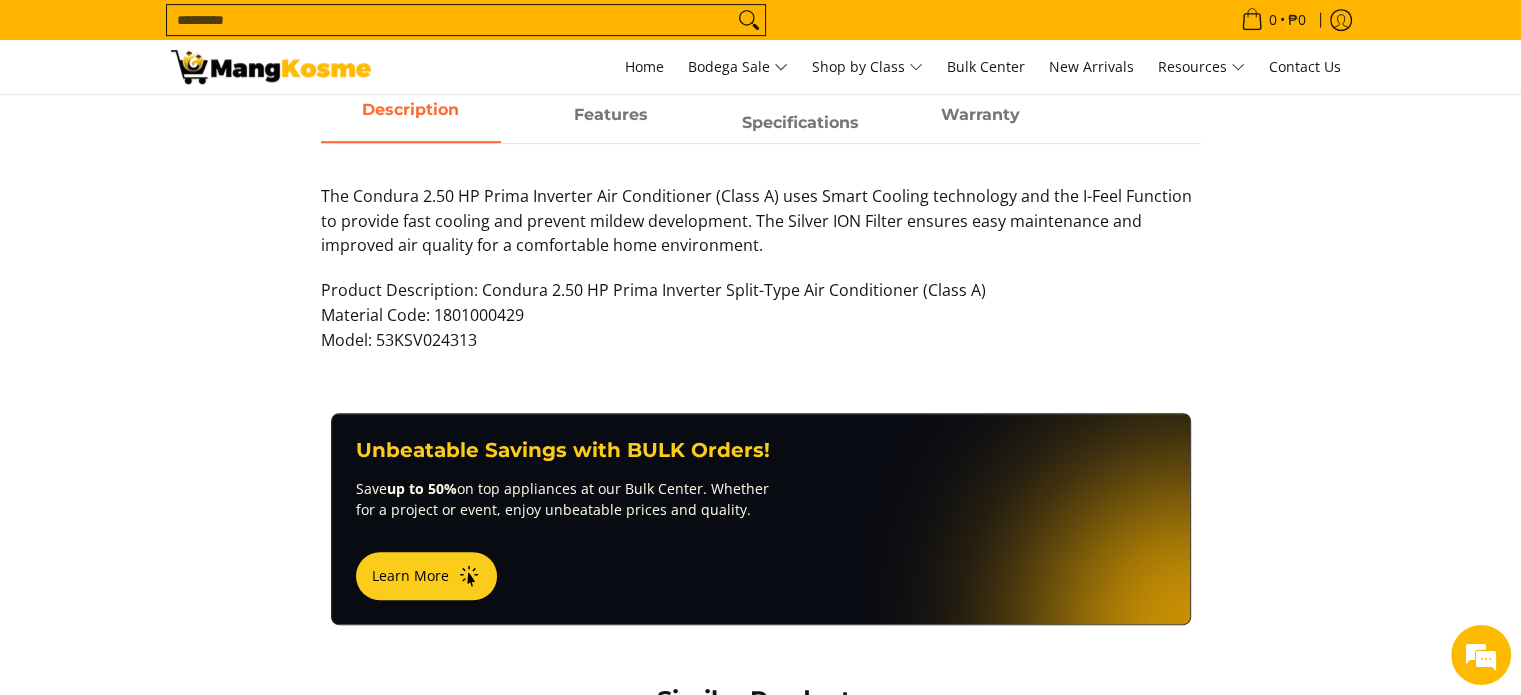 drag, startPoint x: 644, startPoint y: 225, endPoint x: 586, endPoint y: 188, distance: 68.7968 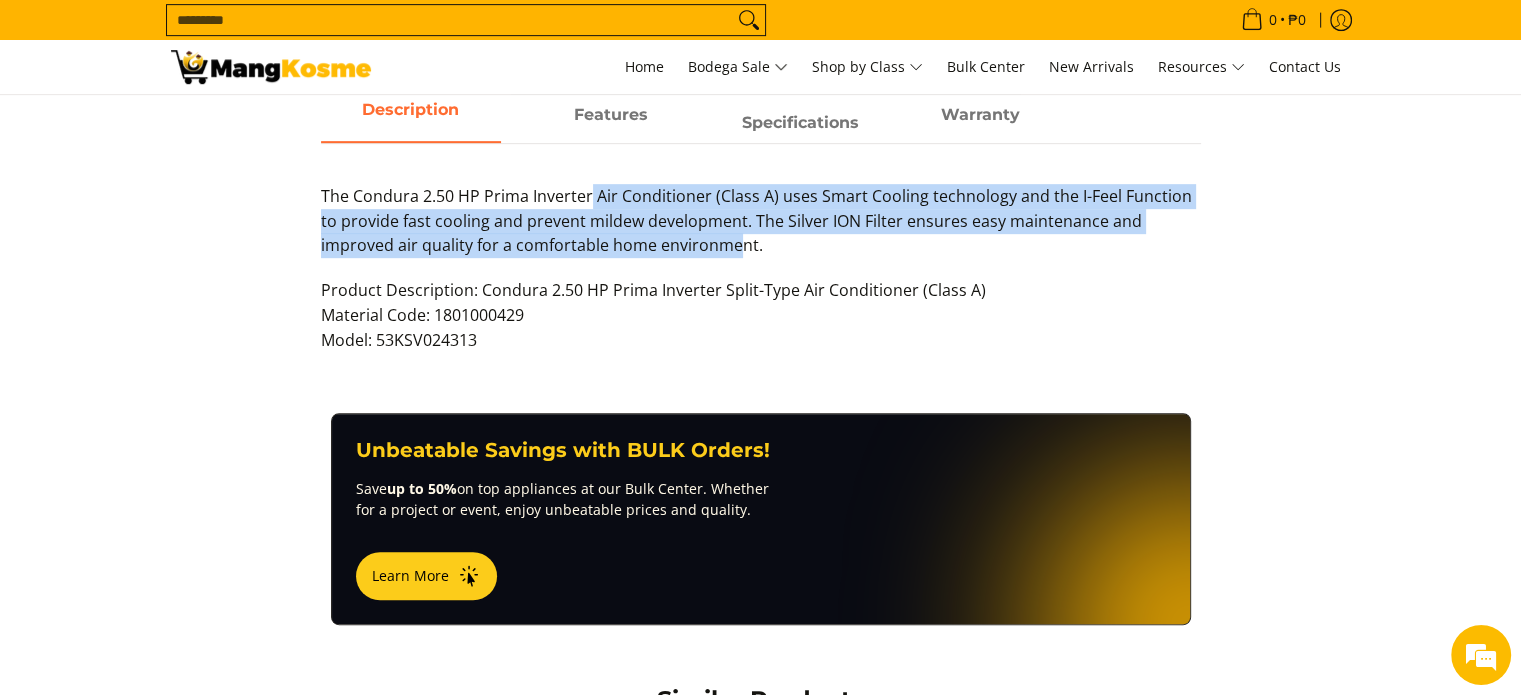drag, startPoint x: 587, startPoint y: 188, endPoint x: 664, endPoint y: 270, distance: 112.48556 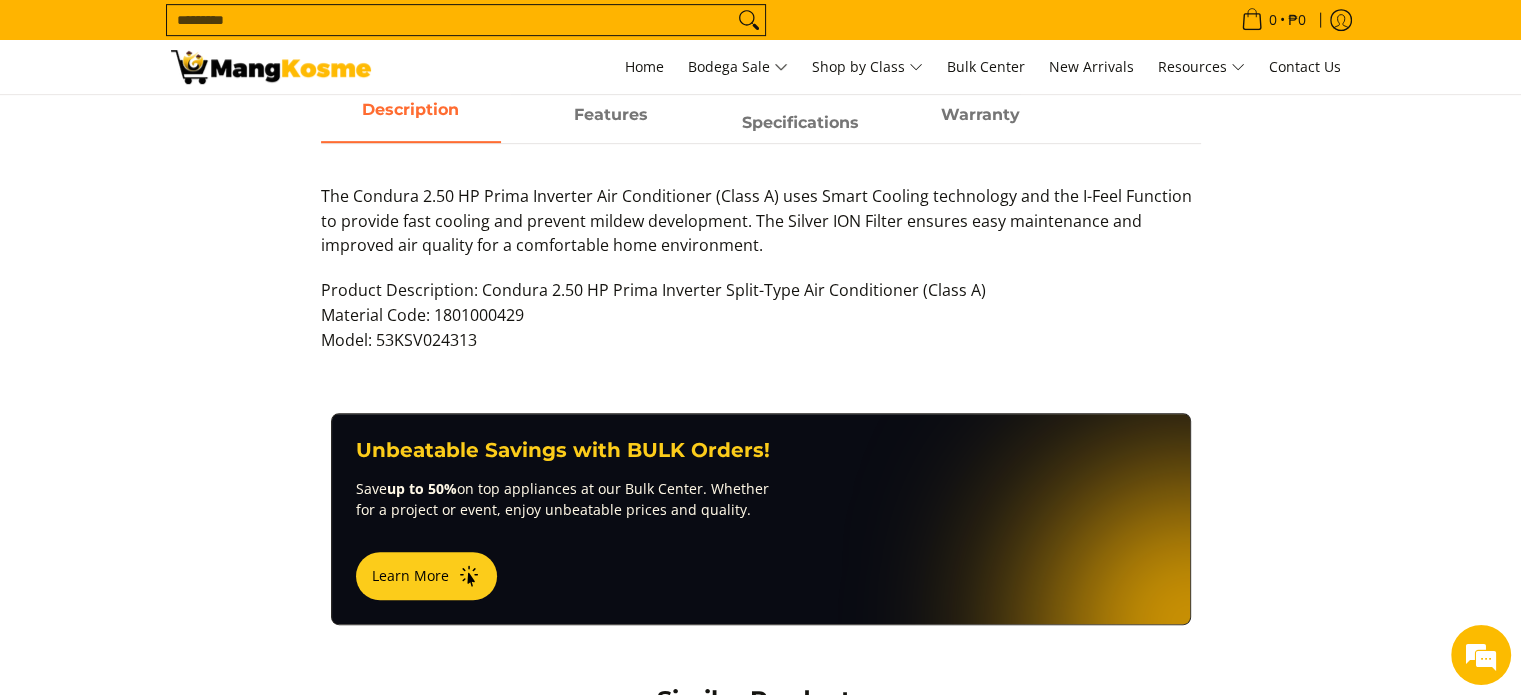 drag, startPoint x: 664, startPoint y: 270, endPoint x: 608, endPoint y: 266, distance: 56.142673 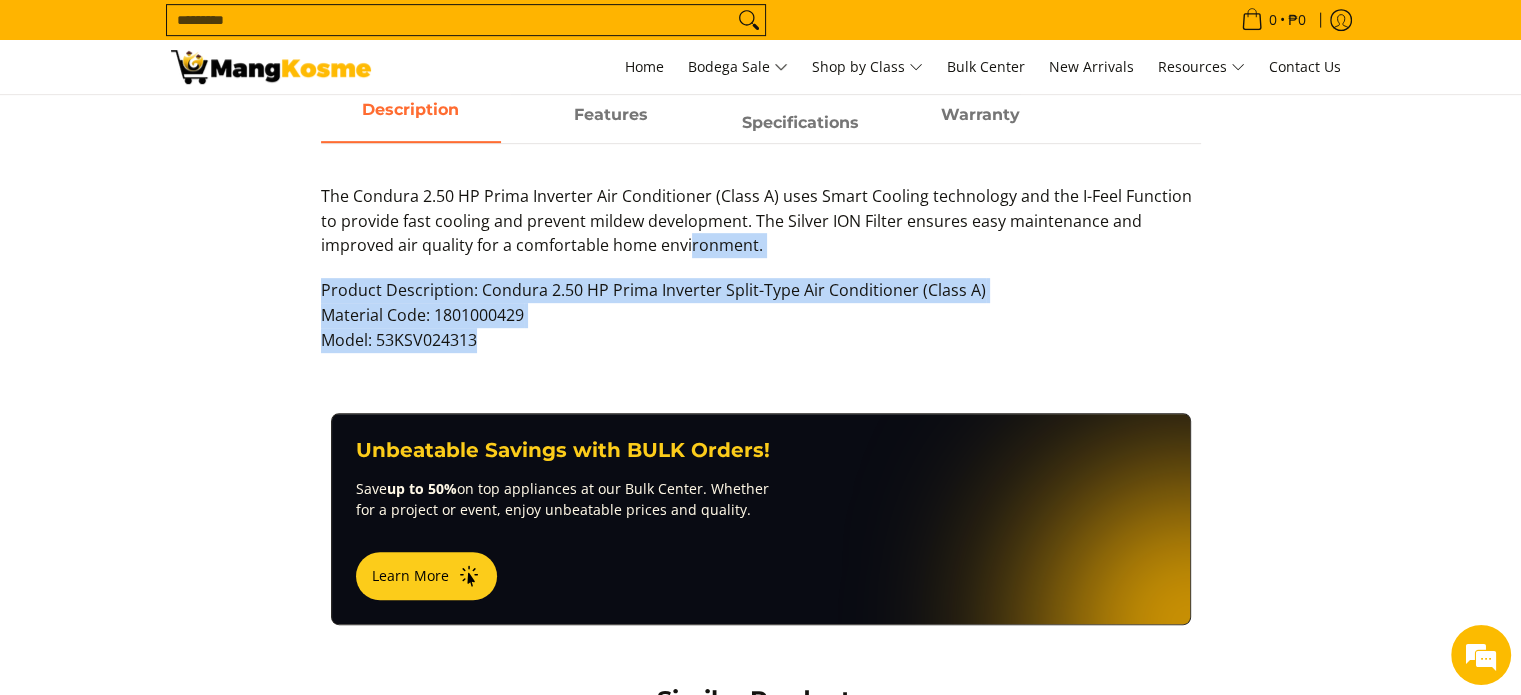 drag, startPoint x: 610, startPoint y: 283, endPoint x: 619, endPoint y: 339, distance: 56.718605 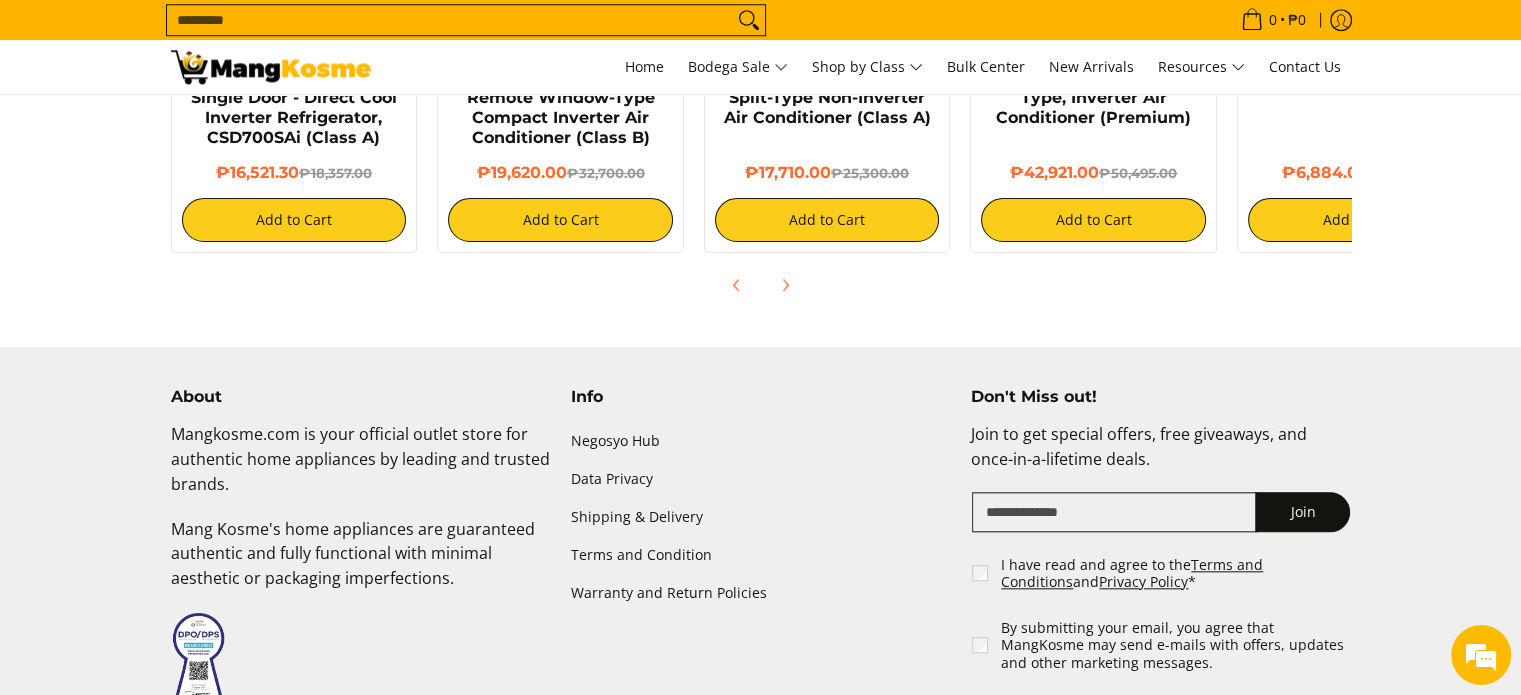scroll, scrollTop: 1950, scrollLeft: 0, axis: vertical 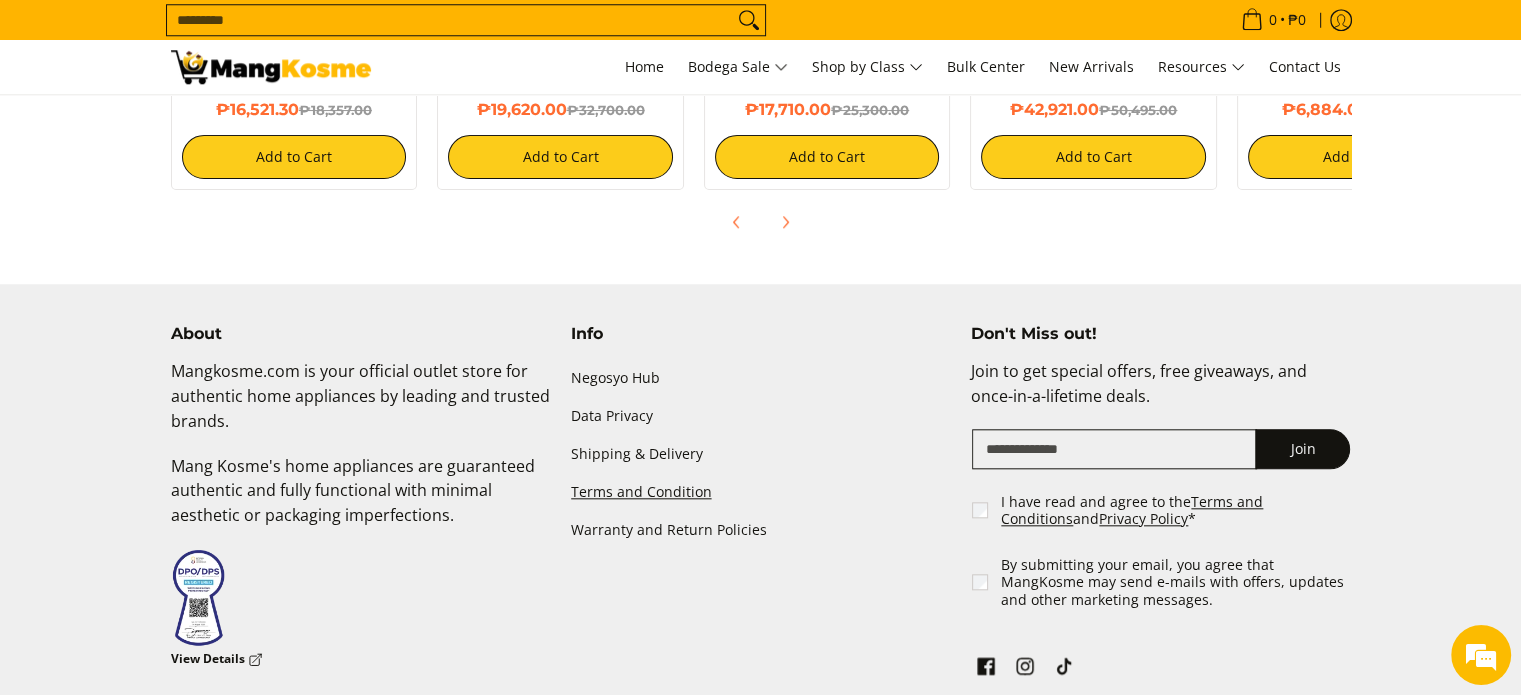 click on "Terms and Condition" at bounding box center [761, 493] 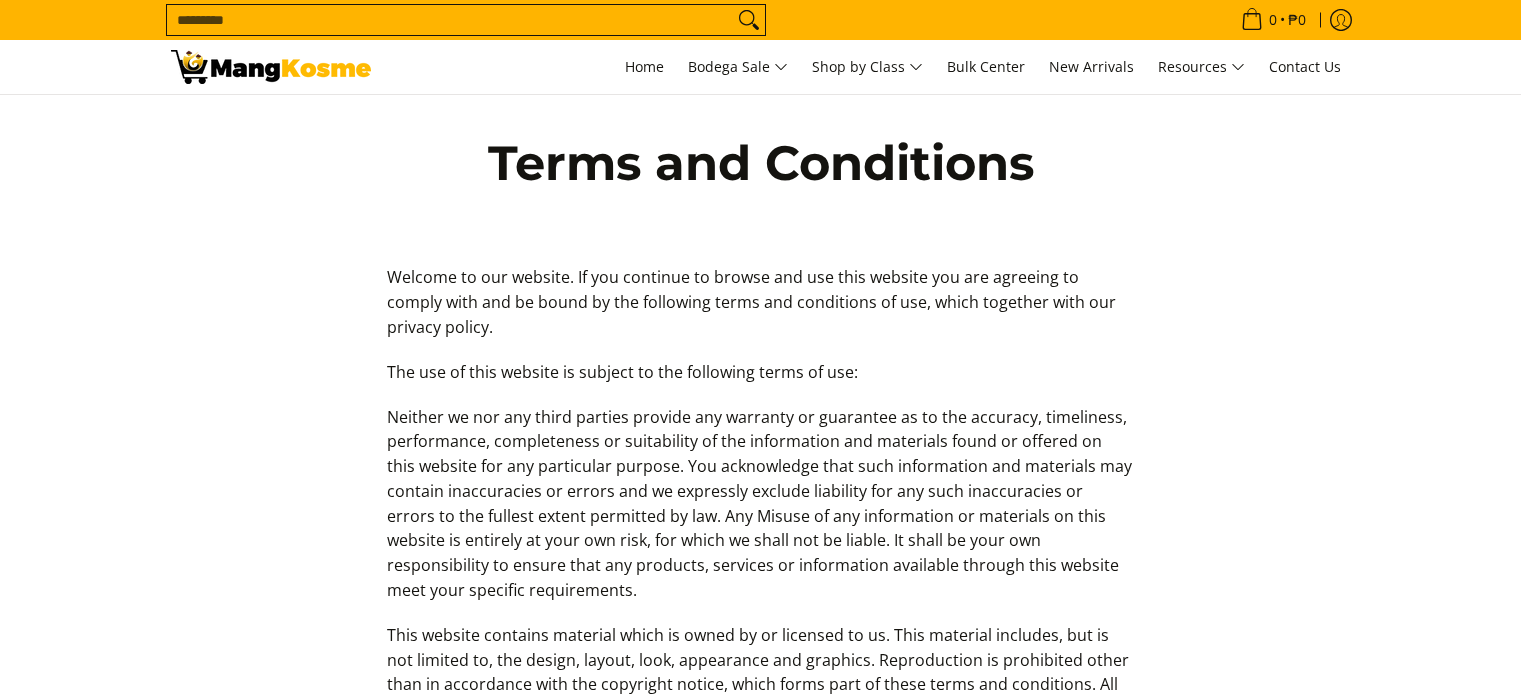 scroll, scrollTop: 0, scrollLeft: 0, axis: both 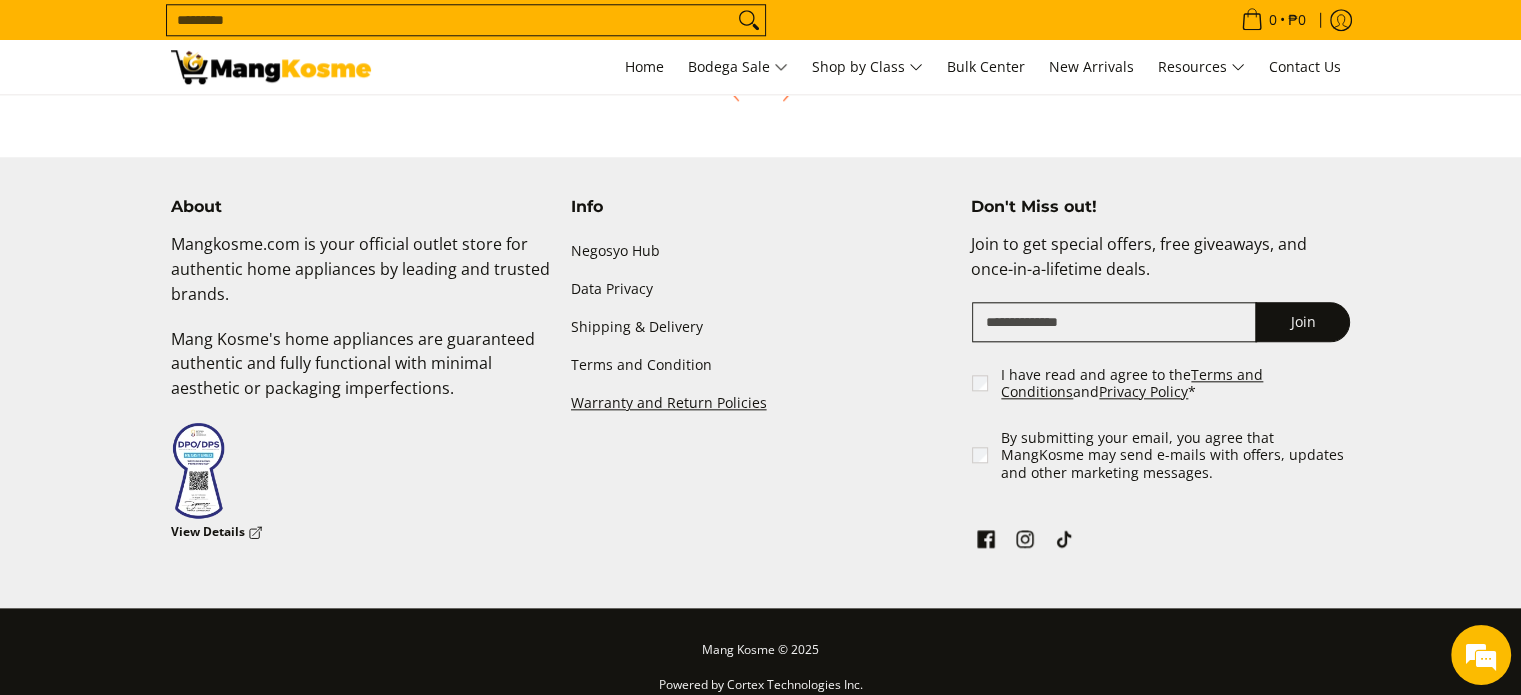 click on "Warranty and Return Policies" at bounding box center (761, 404) 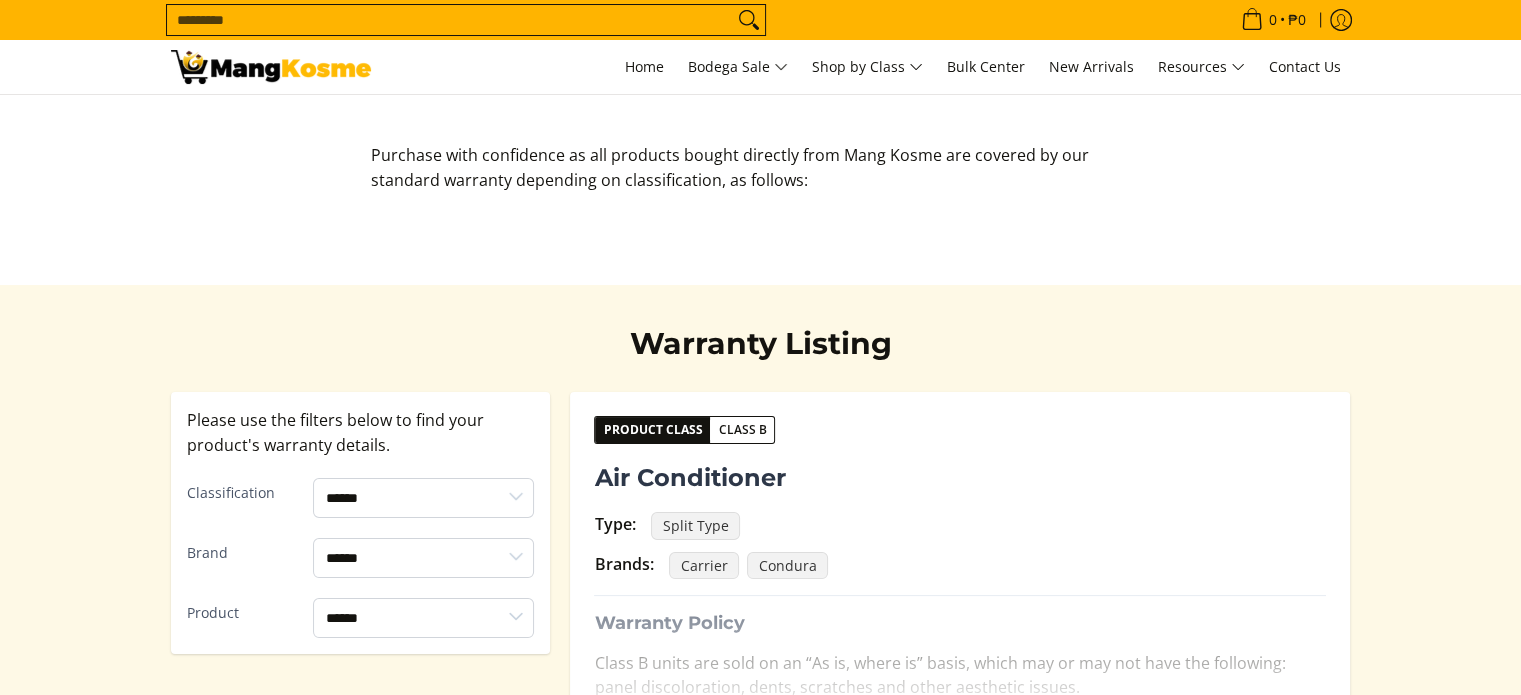 scroll, scrollTop: 0, scrollLeft: 0, axis: both 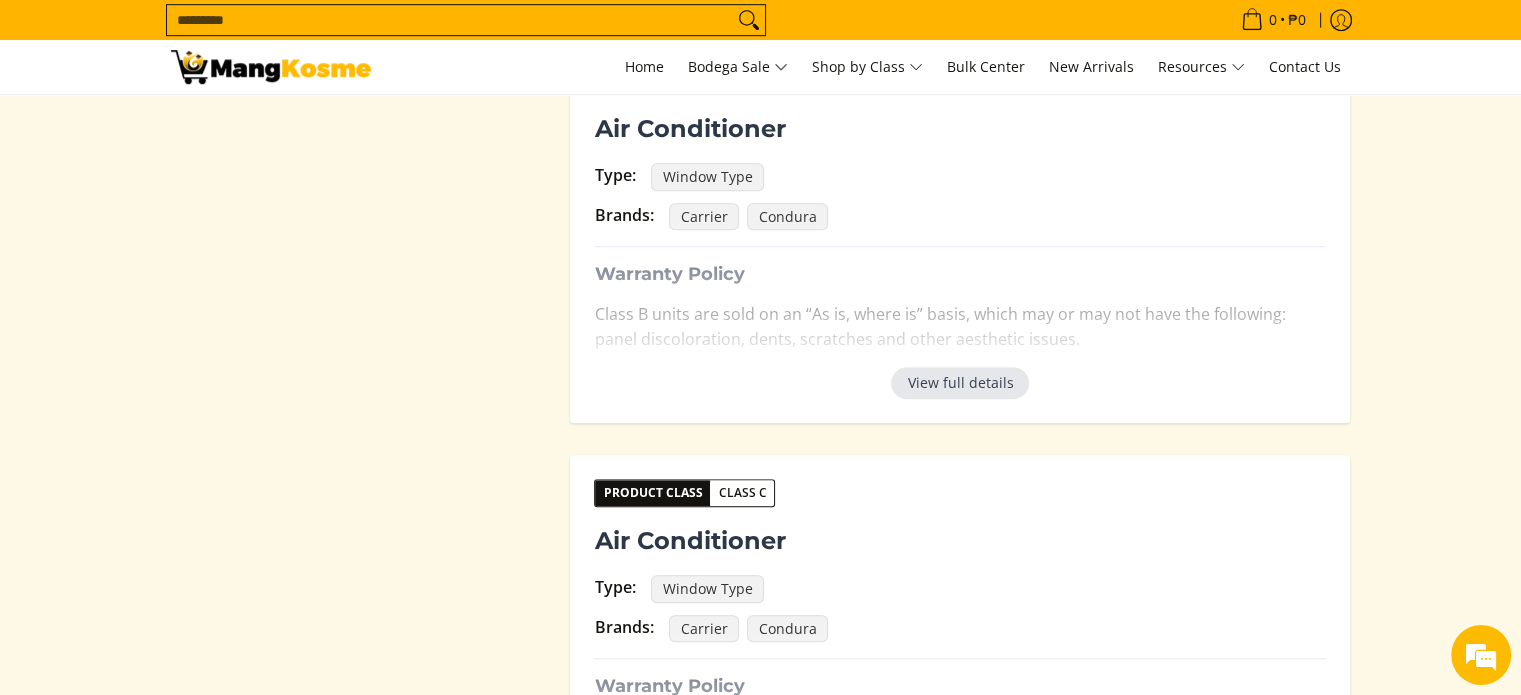 click on "View full details" at bounding box center (960, 383) 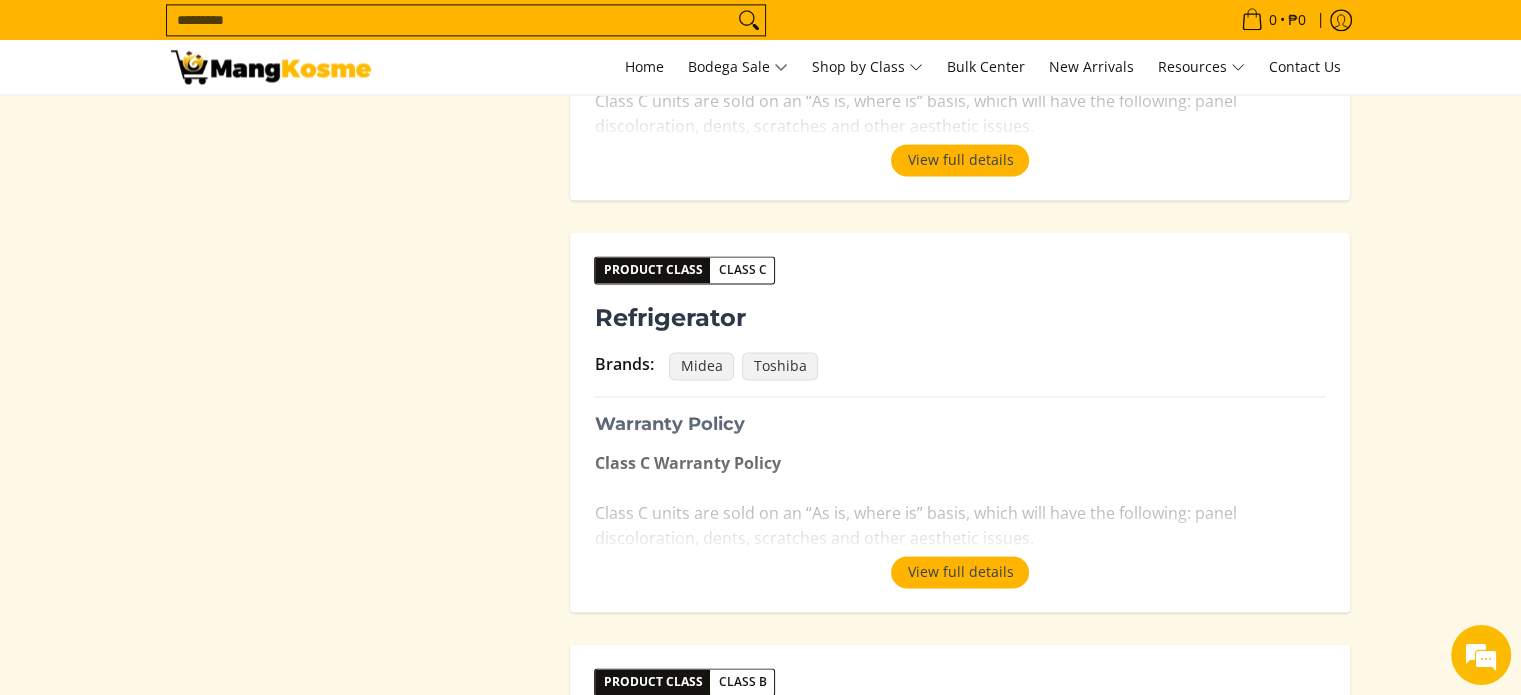 scroll, scrollTop: 3449, scrollLeft: 0, axis: vertical 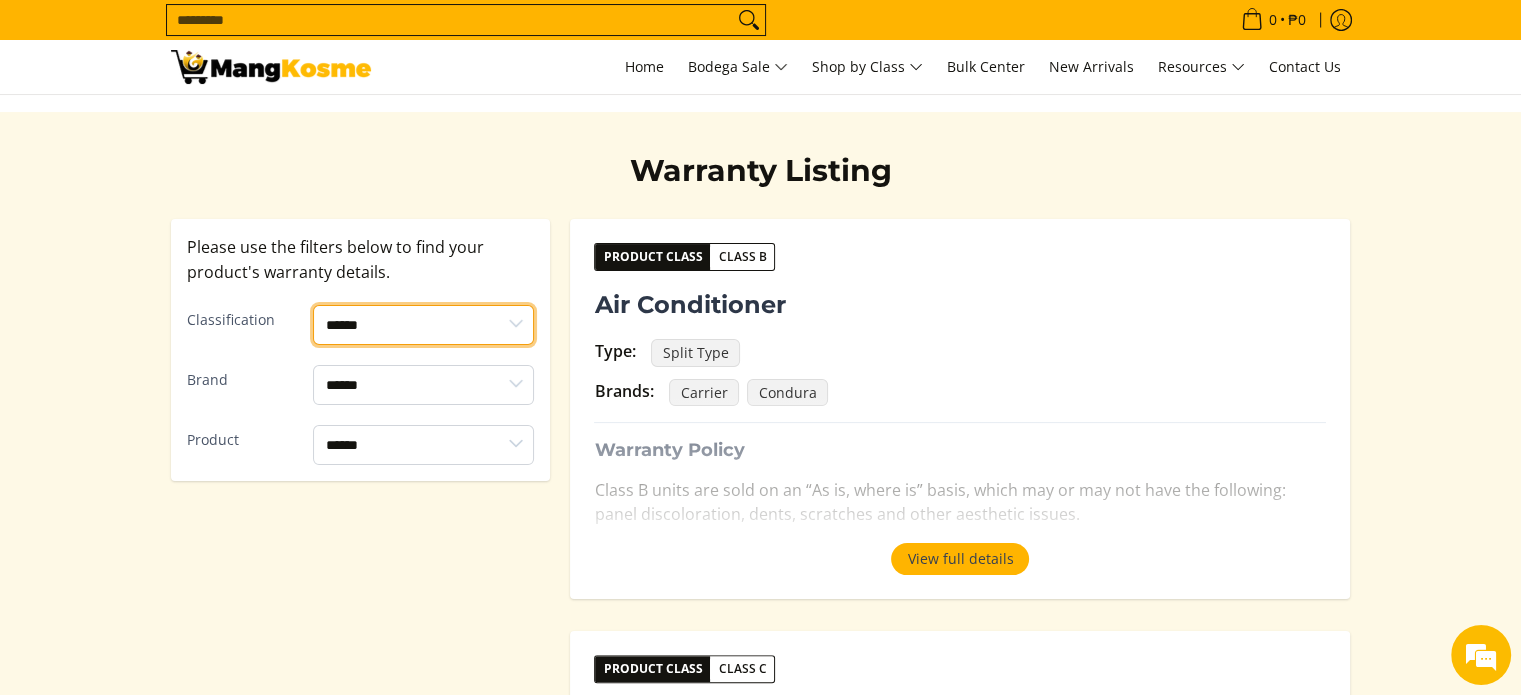 drag, startPoint x: 404, startPoint y: 323, endPoint x: 404, endPoint y: 342, distance: 19 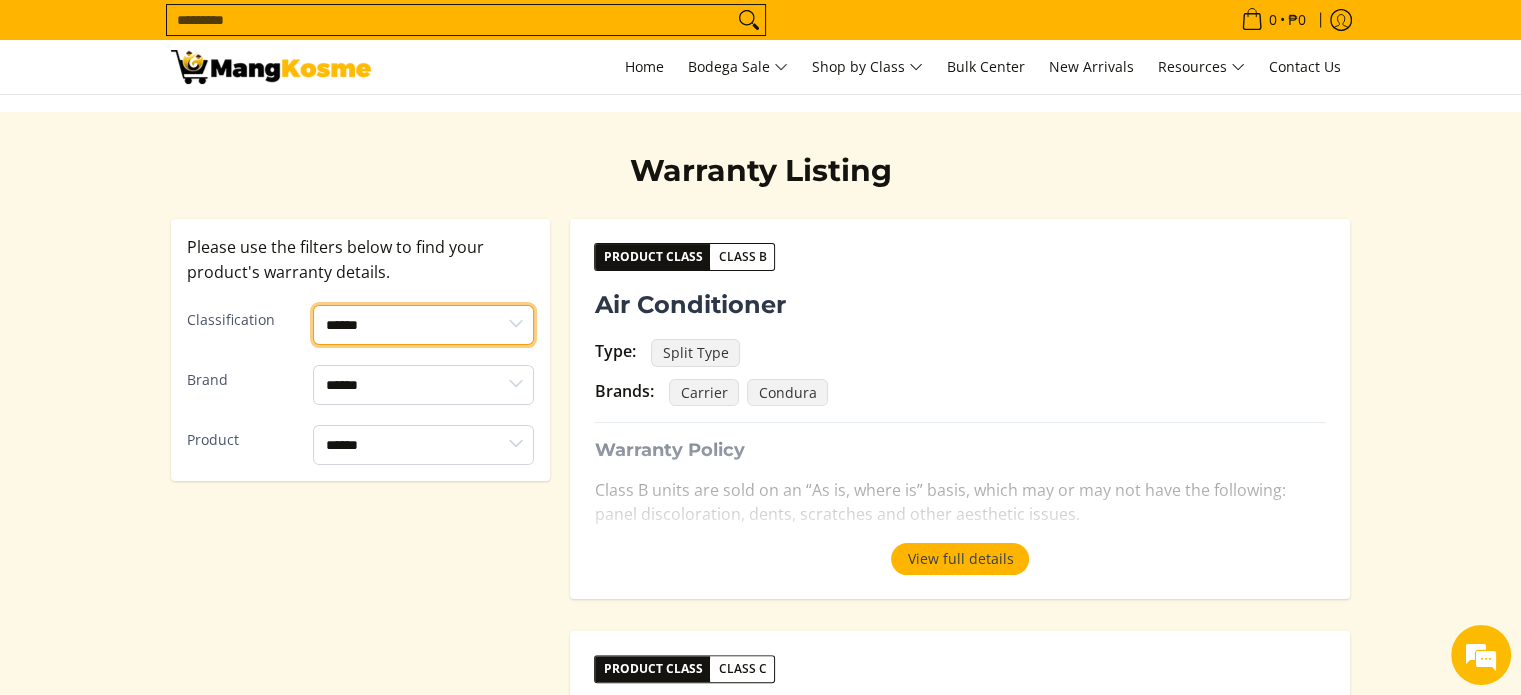 drag, startPoint x: 423, startPoint y: 342, endPoint x: 412, endPoint y: 376, distance: 35.735138 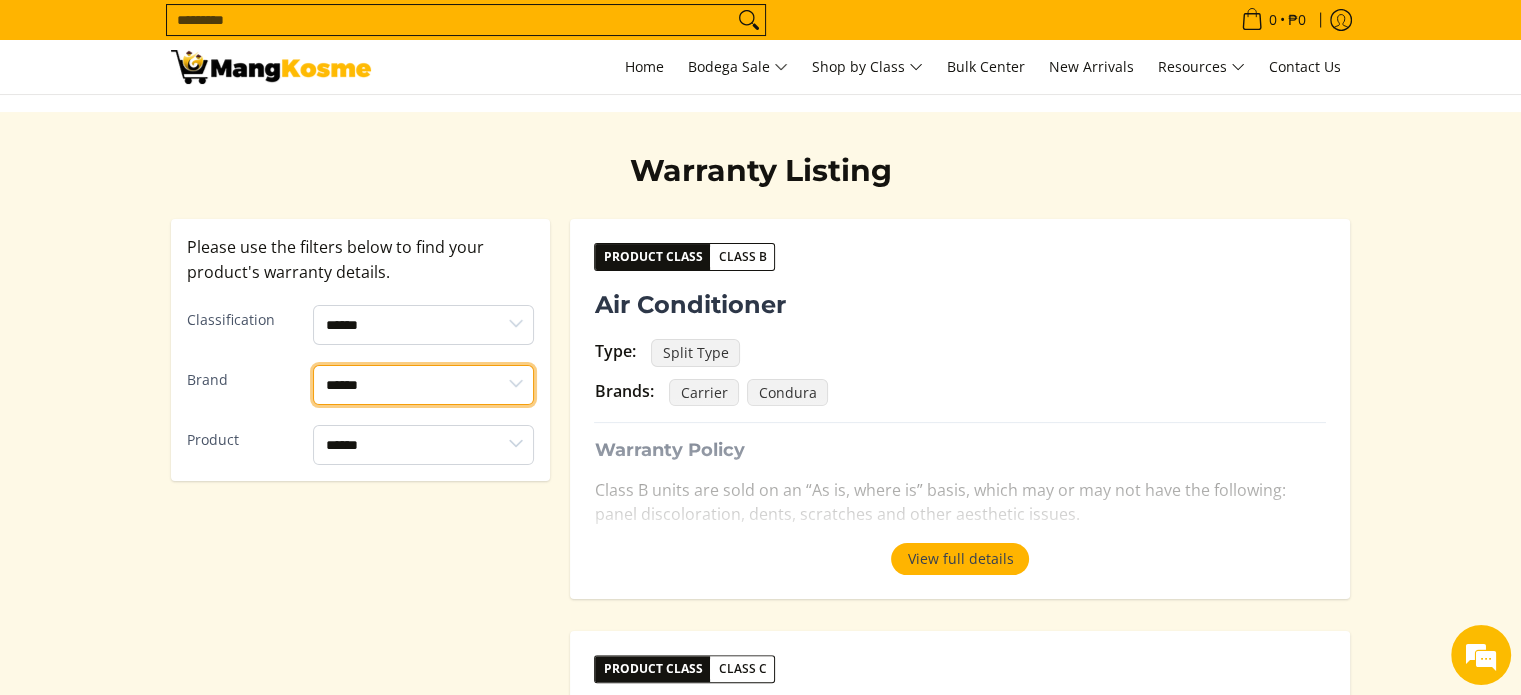 click on "**********" at bounding box center (423, 385) 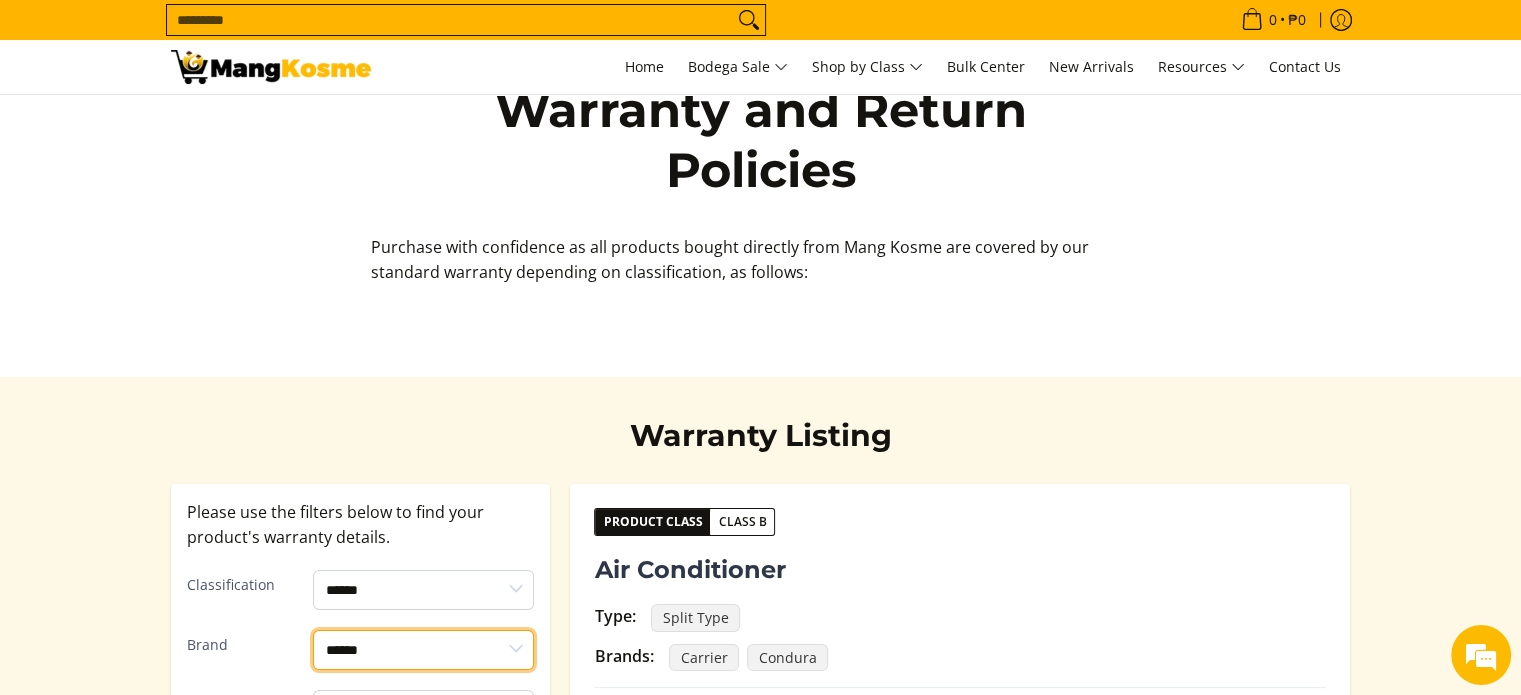 scroll, scrollTop: 0, scrollLeft: 0, axis: both 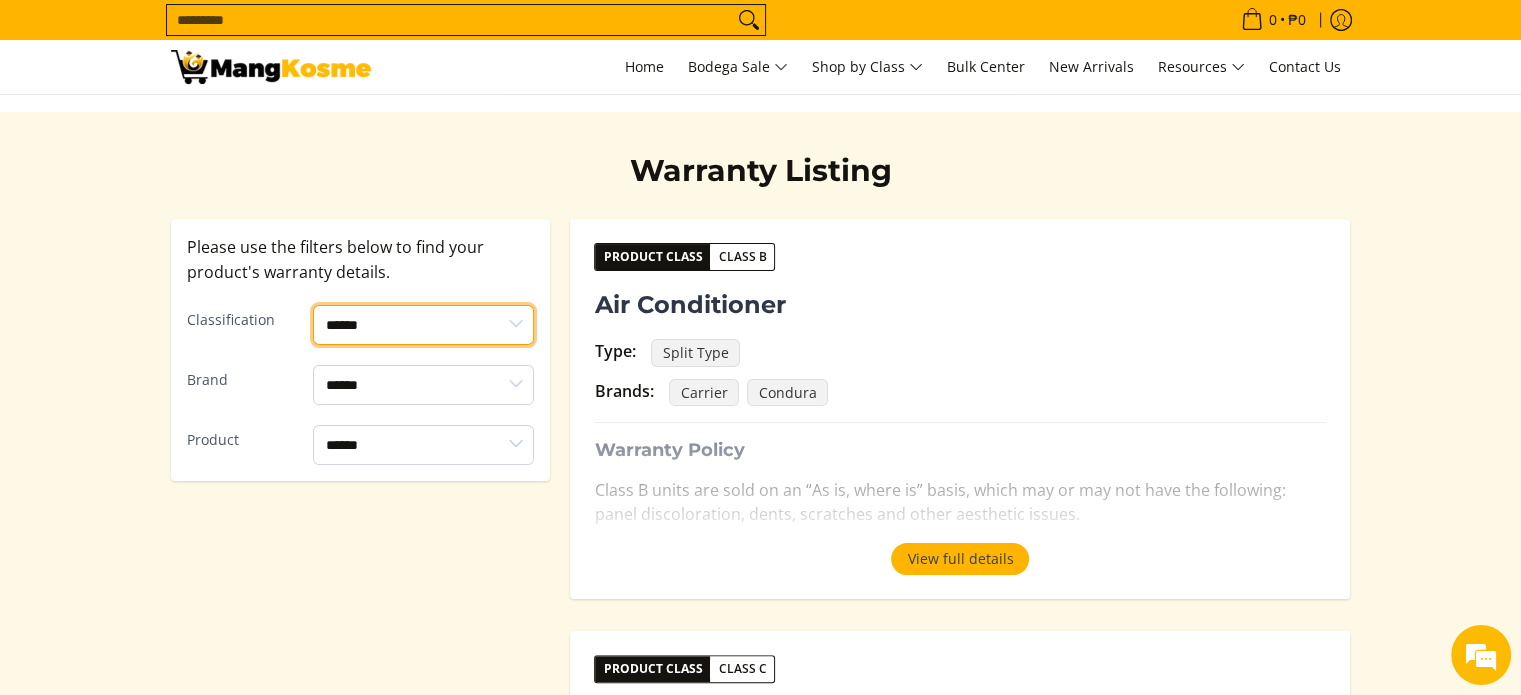 click on "****** ******* *******" at bounding box center [423, 325] 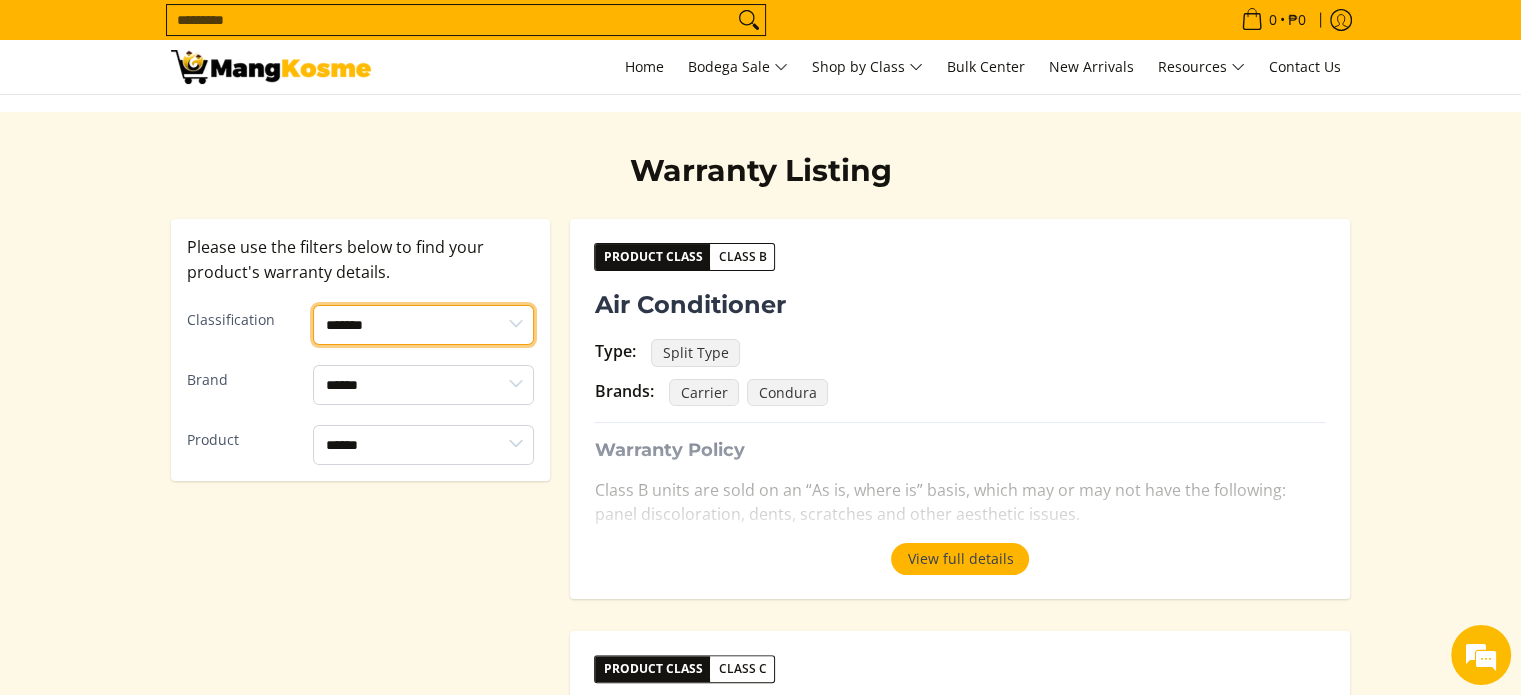 click on "****** ******* *******" at bounding box center (423, 325) 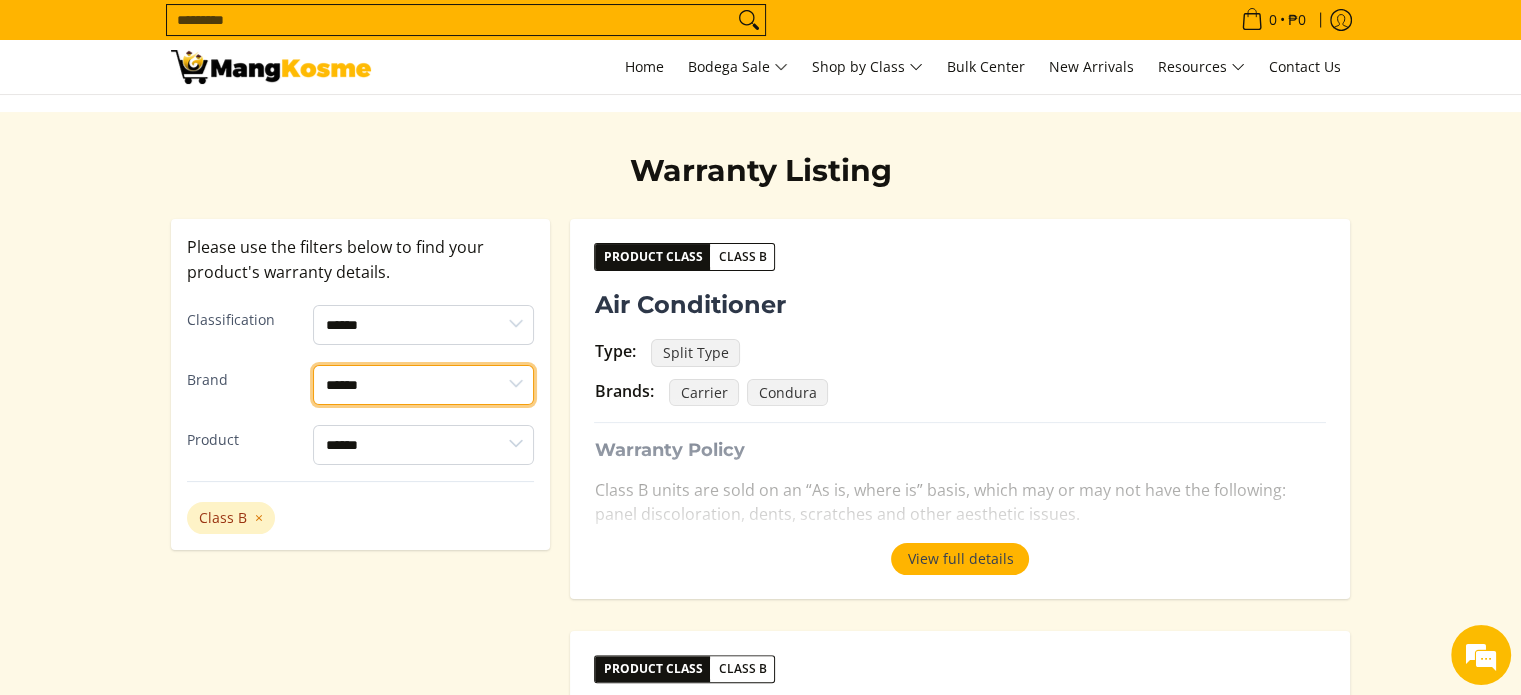 click on "****** ******* ******* ***" at bounding box center [423, 385] 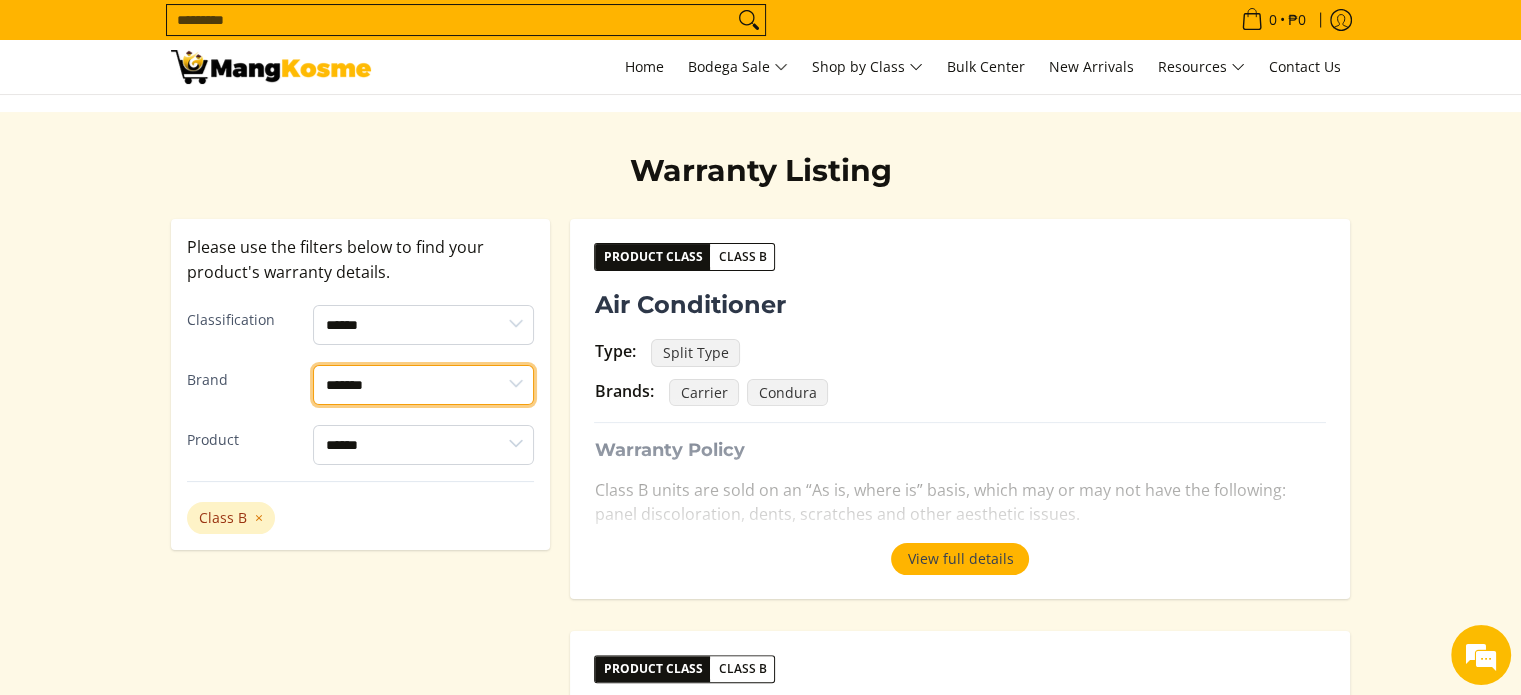 click on "****** ******* ******* ***" at bounding box center (423, 385) 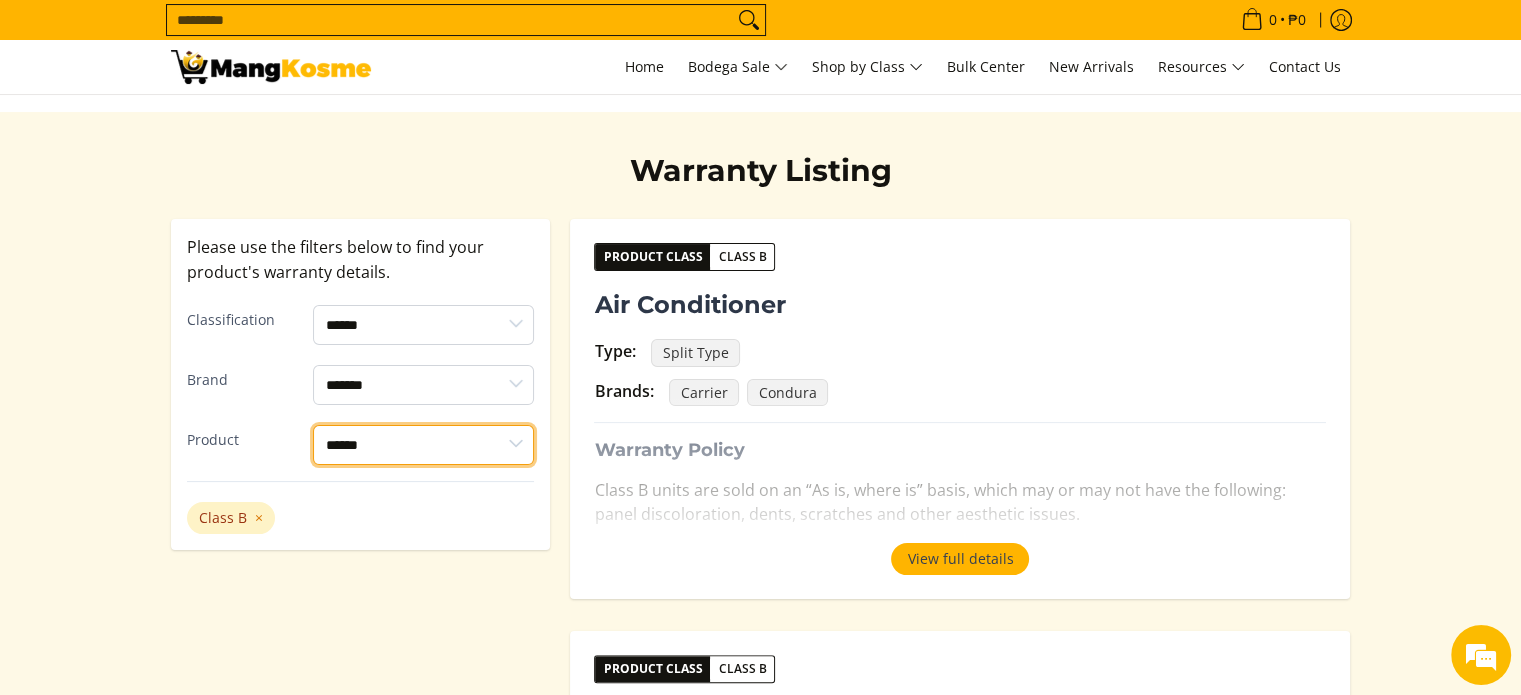 click on "**********" at bounding box center (423, 445) 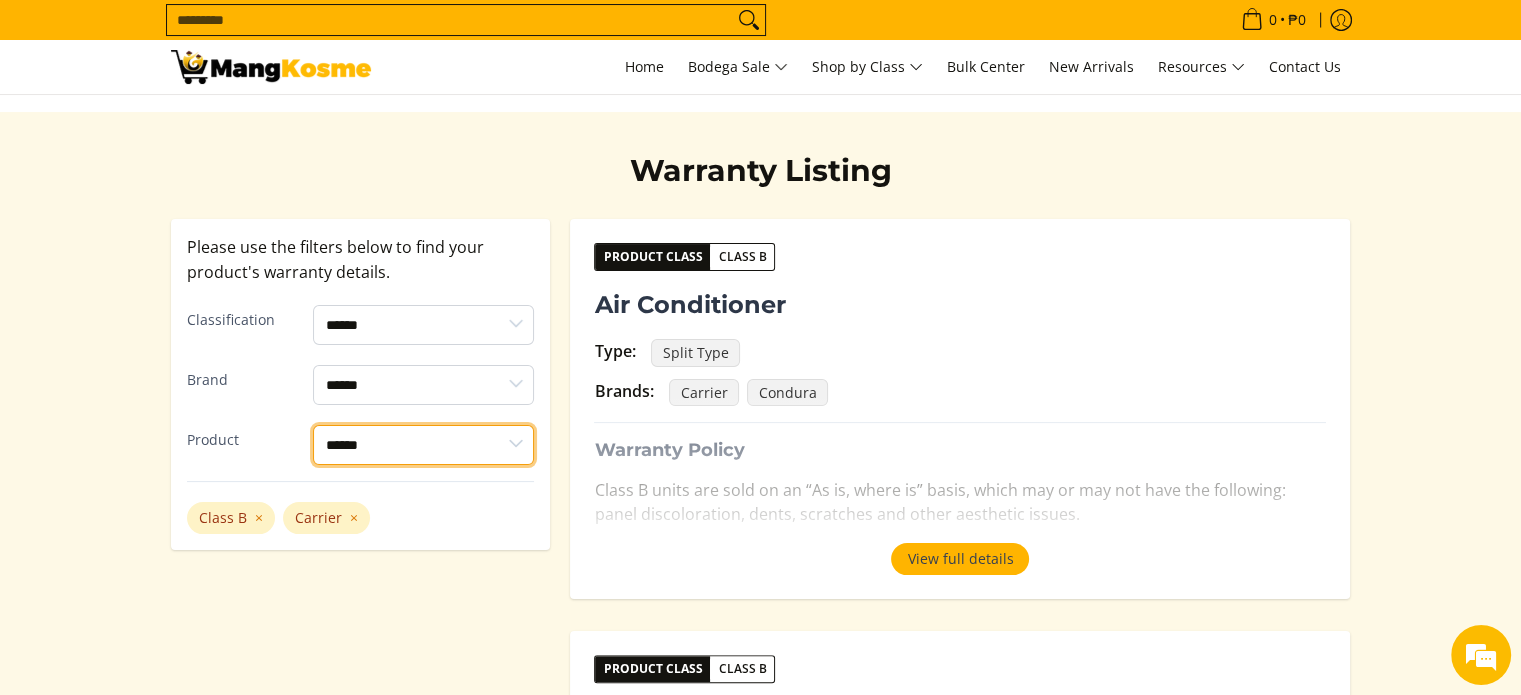 select on "**********" 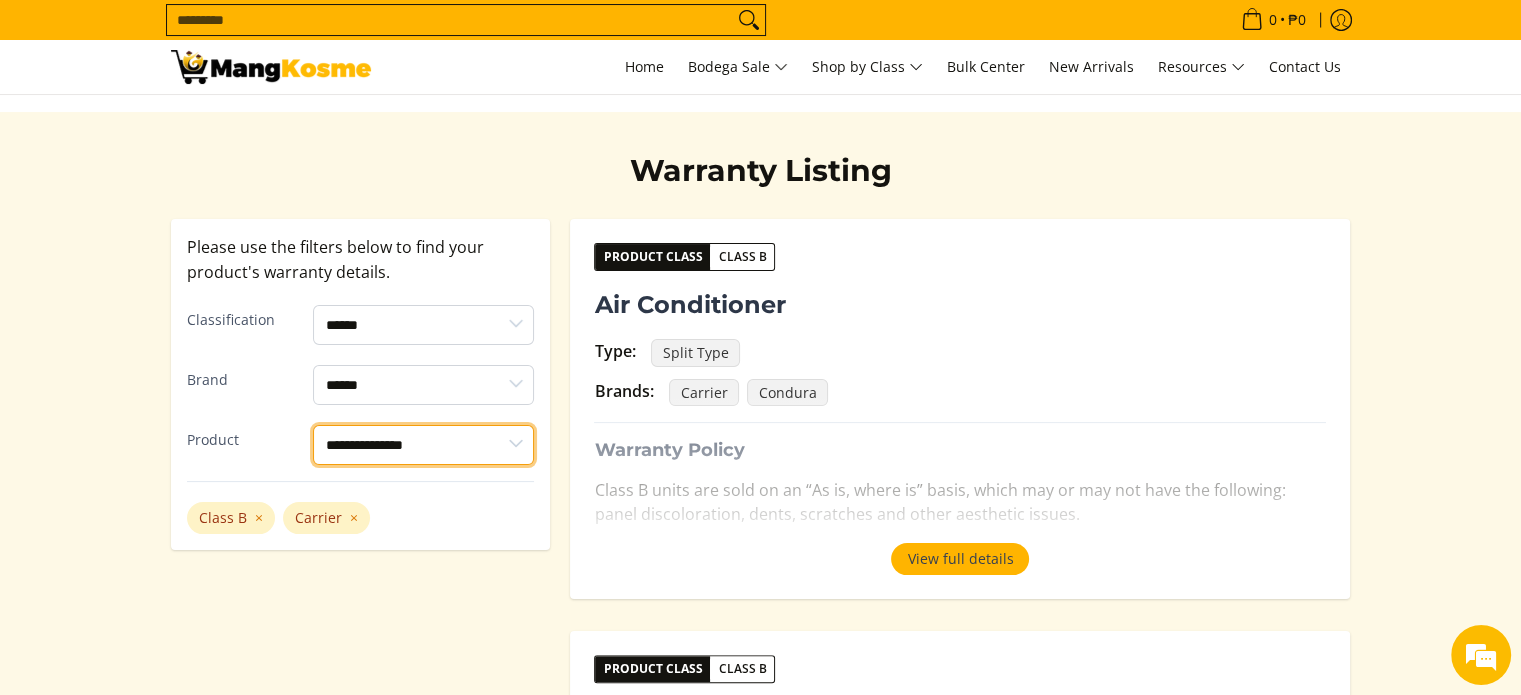 click on "**********" at bounding box center (423, 445) 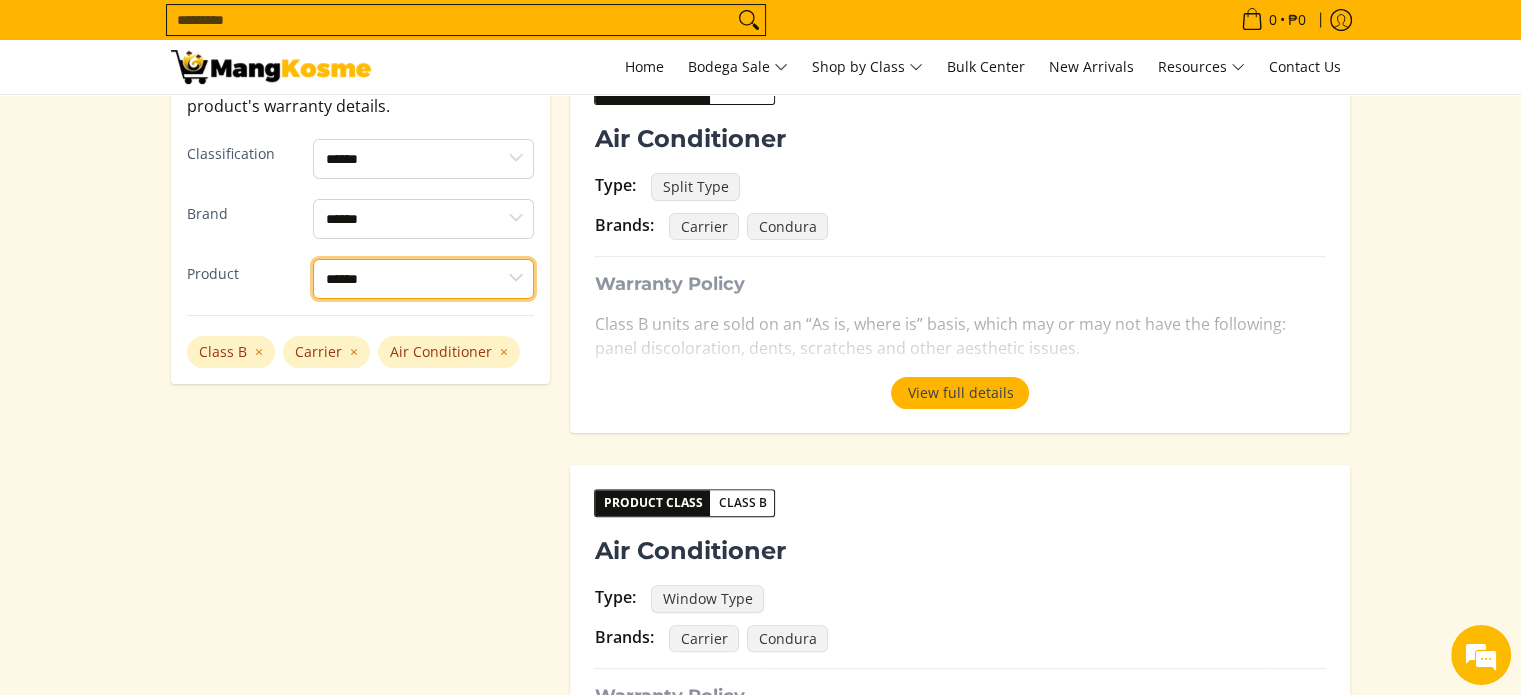 scroll, scrollTop: 500, scrollLeft: 0, axis: vertical 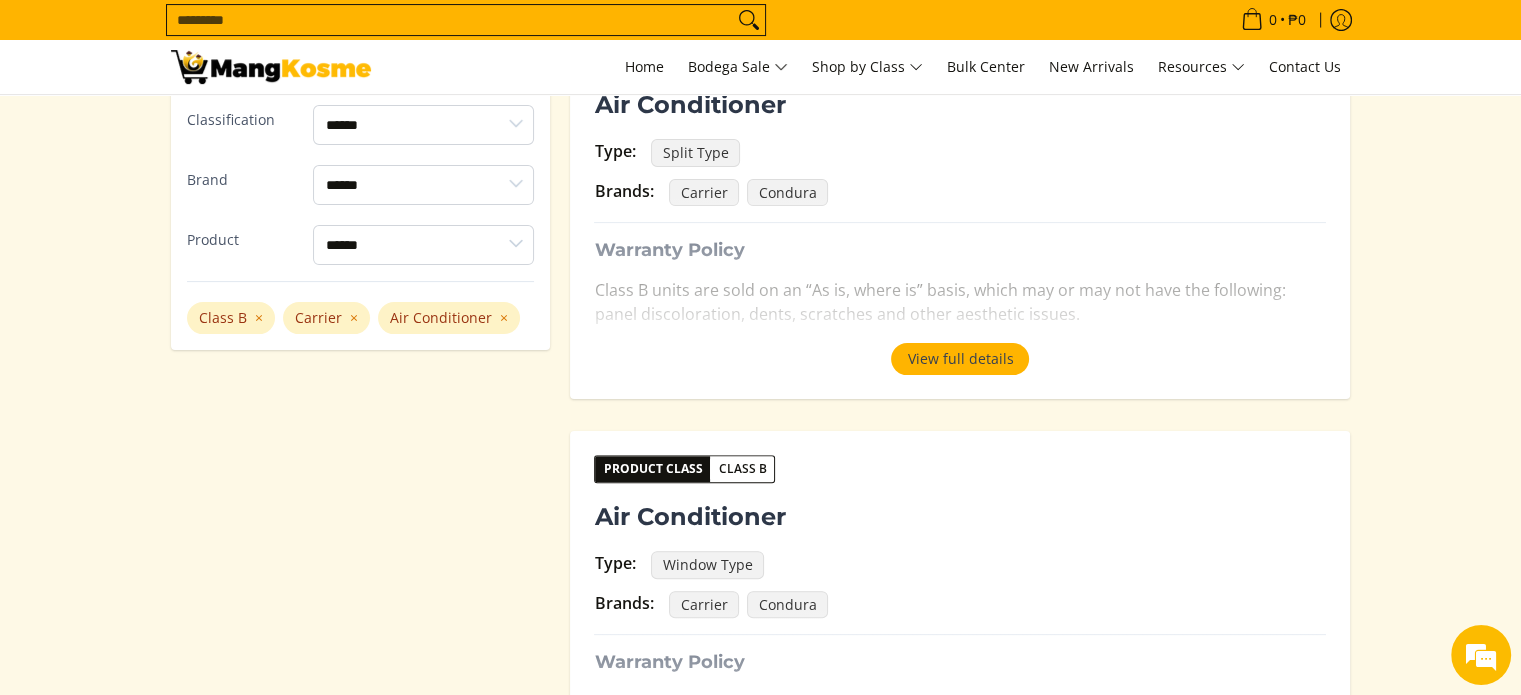 drag, startPoint x: 851, startPoint y: 327, endPoint x: 841, endPoint y: 336, distance: 13.453624 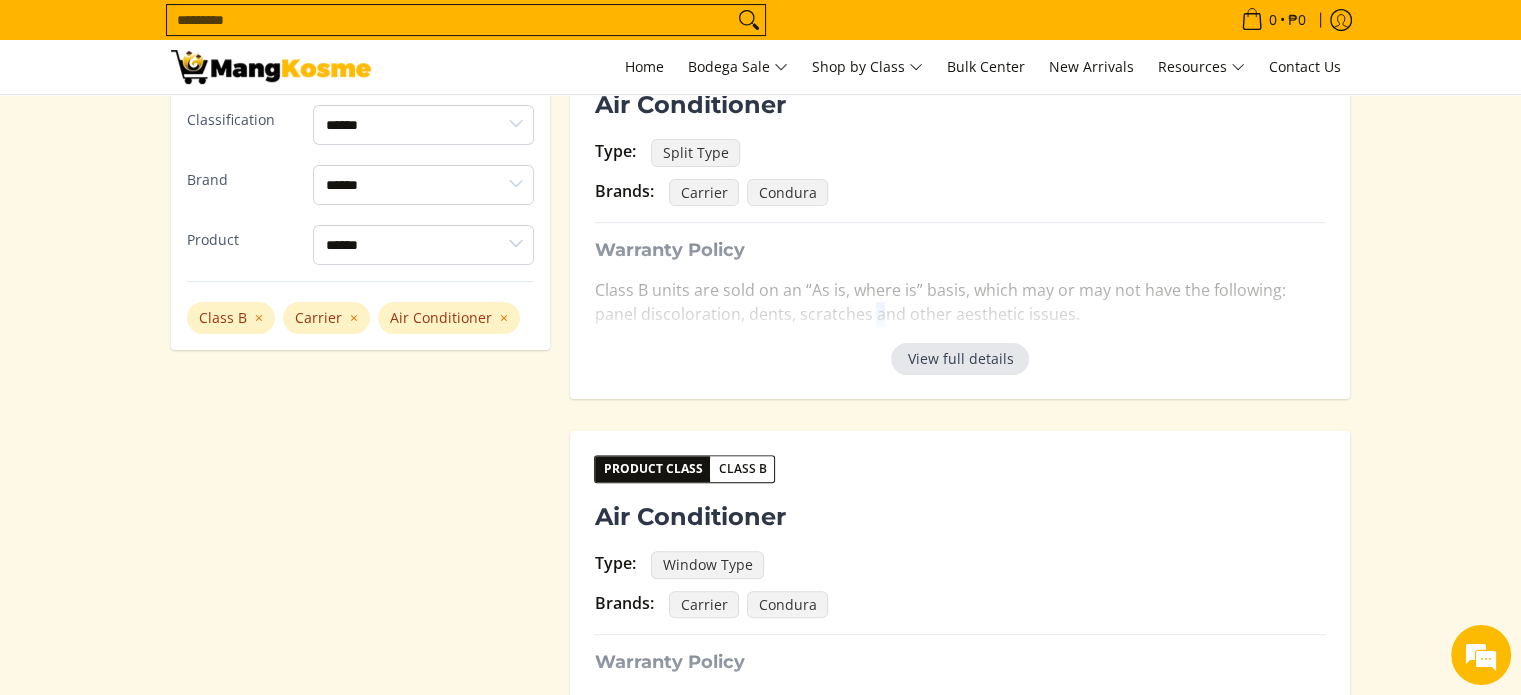 click on "View full details" at bounding box center (960, 359) 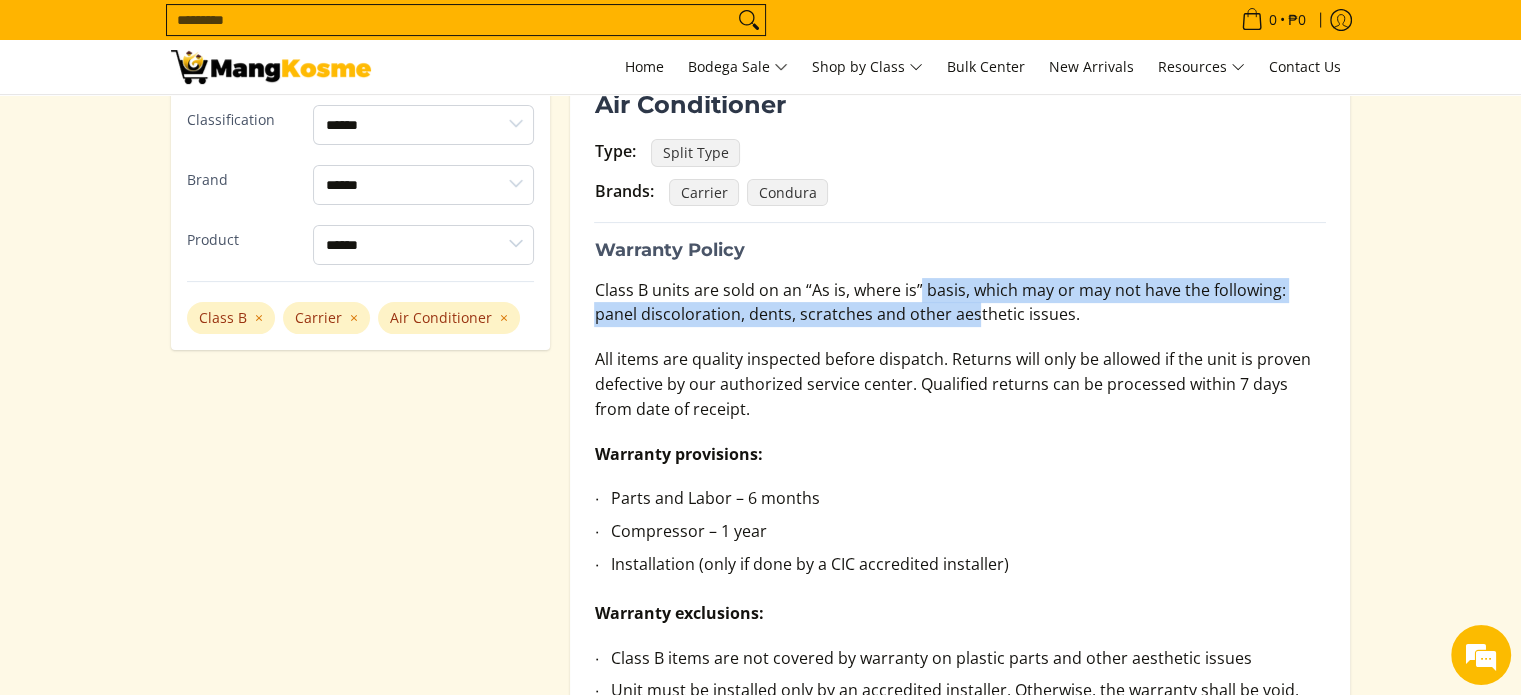 drag, startPoint x: 919, startPoint y: 280, endPoint x: 932, endPoint y: 359, distance: 80.06248 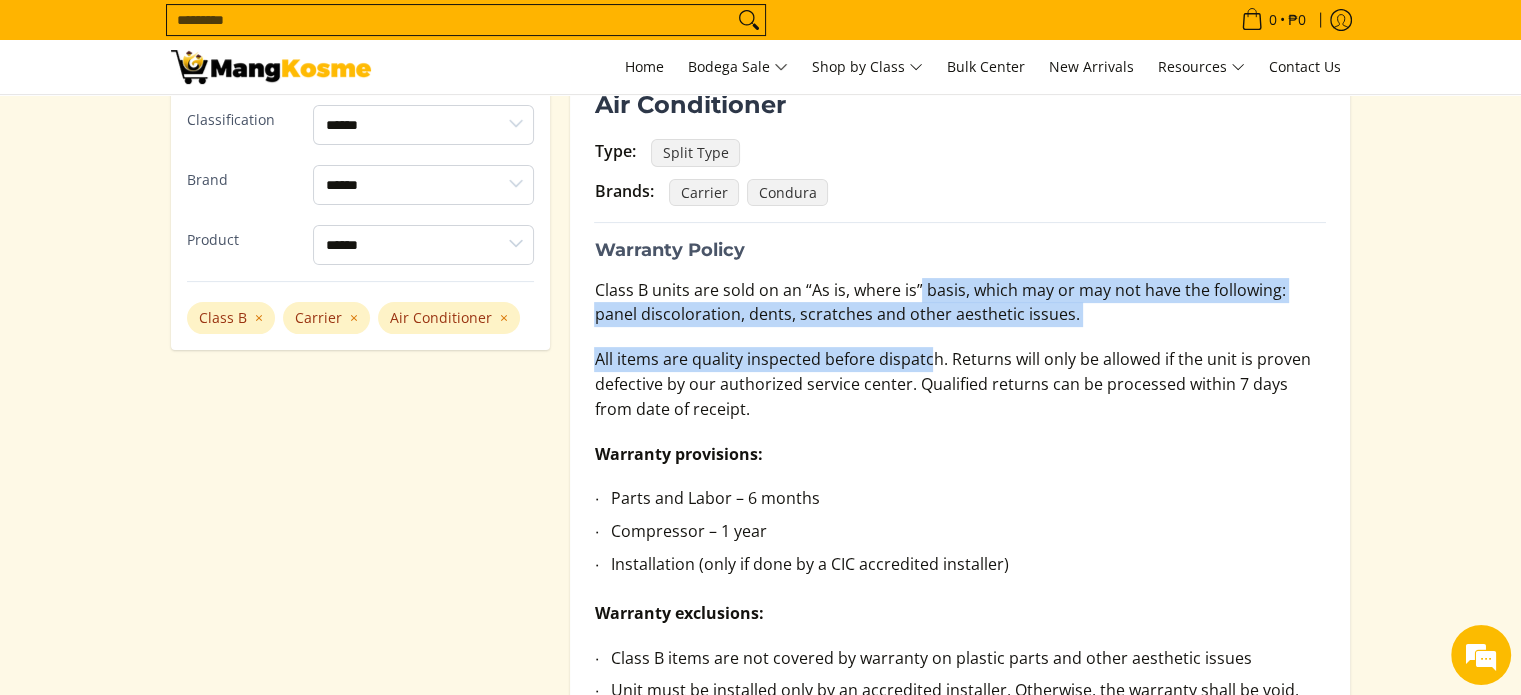 click on "All items are quality inspected before dispatch. Returns will only be allowed if the unit is proven defective by our authorized service center. Qualified returns can be processed within 7 days from date of receipt." at bounding box center [960, 394] 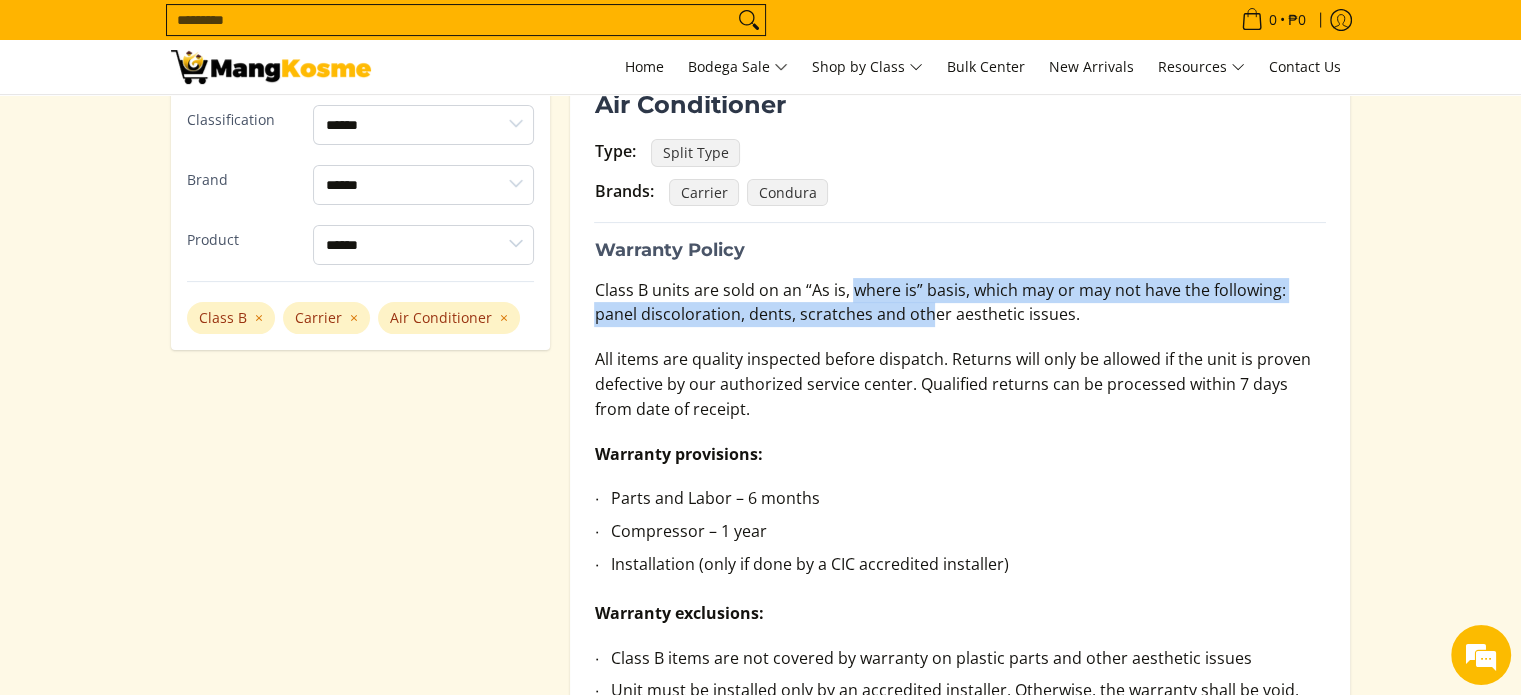 drag, startPoint x: 853, startPoint y: 262, endPoint x: 882, endPoint y: 341, distance: 84.15462 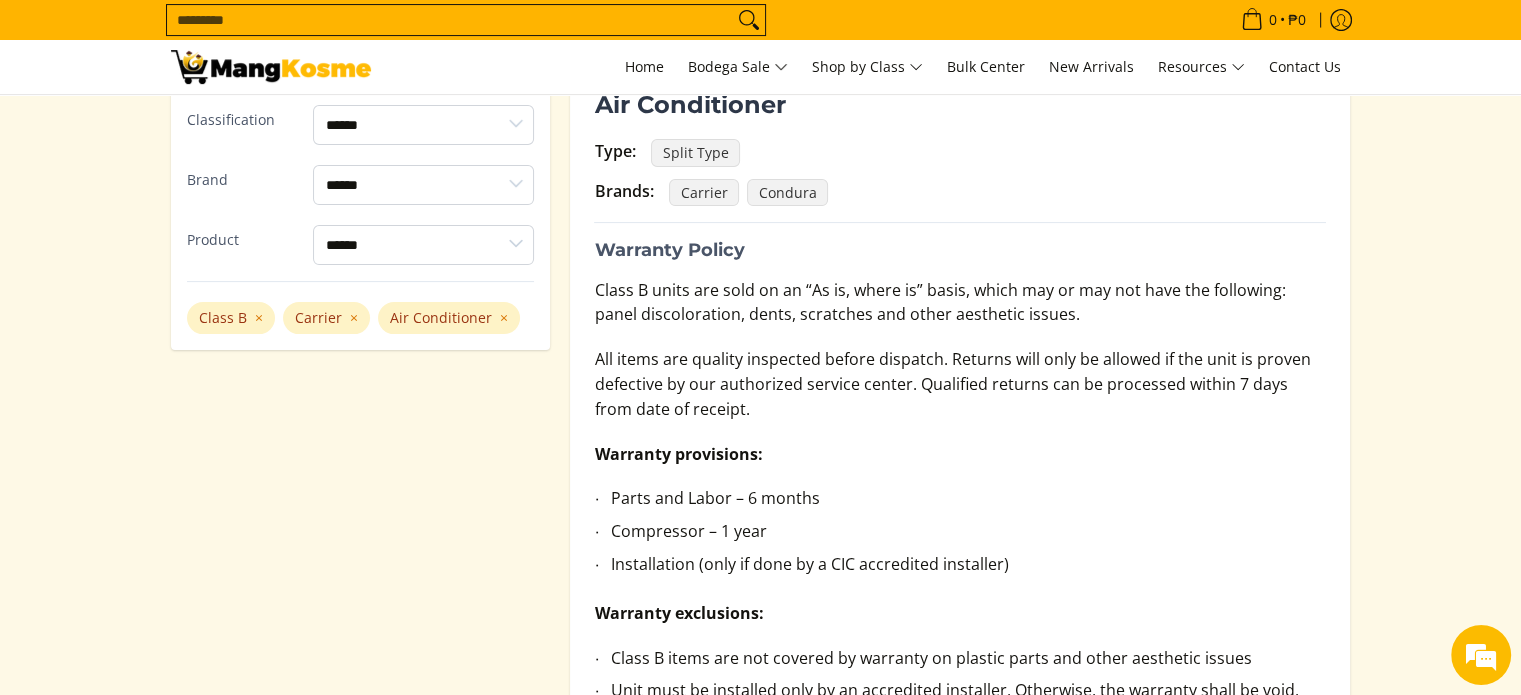scroll, scrollTop: 400, scrollLeft: 0, axis: vertical 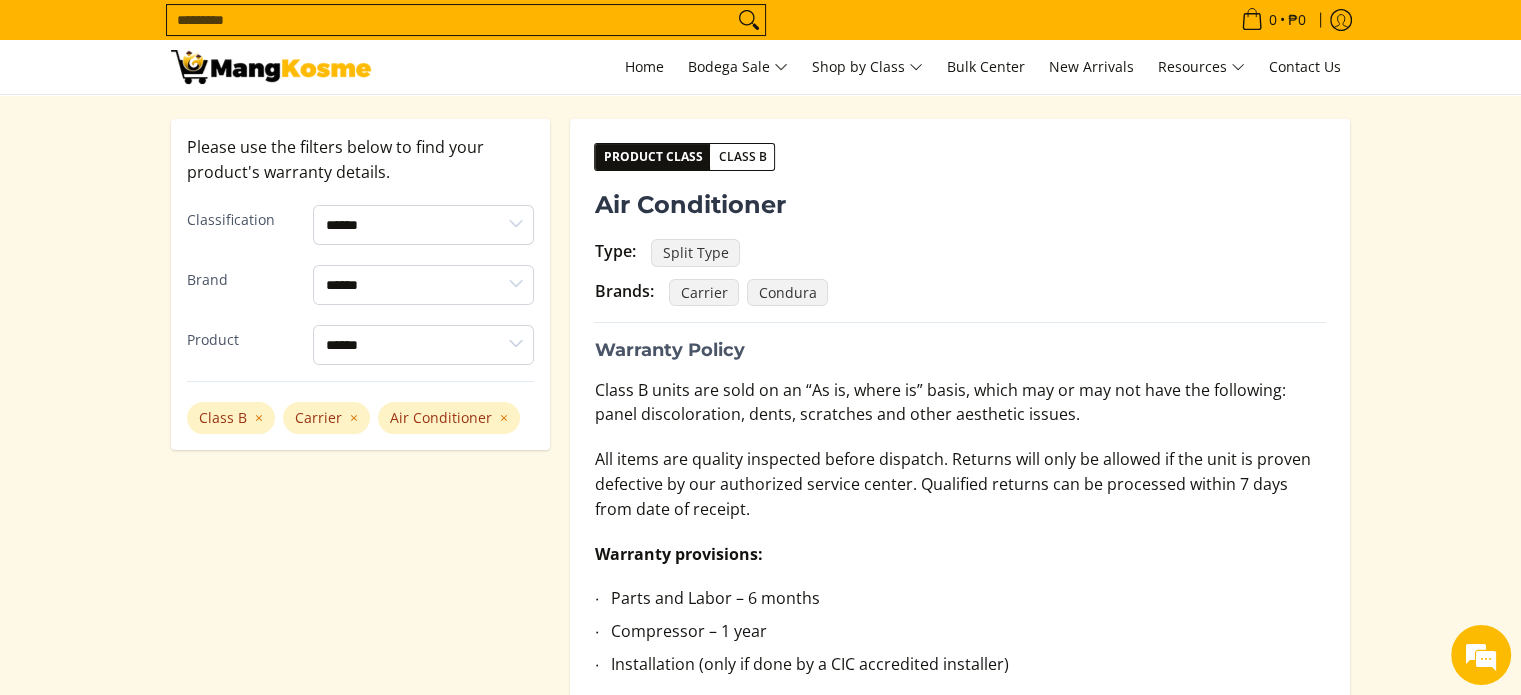 drag, startPoint x: 953, startPoint y: 399, endPoint x: 898, endPoint y: 390, distance: 55.7315 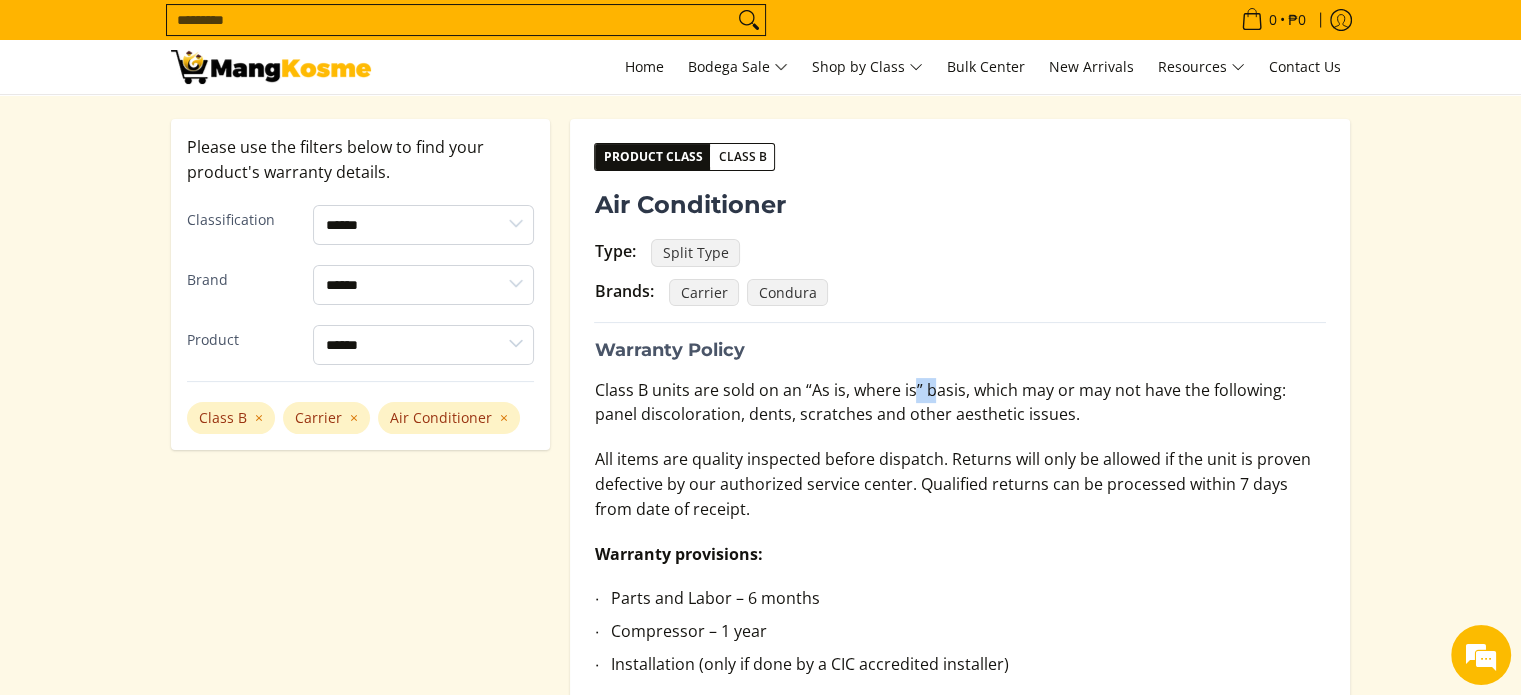 click on "Product Class
Class B
Air Conditioner
Type:
Split Type
Brands:
Carrier
Condura
Warranty Policy
Class B units are sold on an “As is, where is” basis, which may or may not have the following: panel discoloration, dents, scratches and other aesthetic issues. Warranty provisions: Parts and Labor – 6 months" at bounding box center [960, 514] 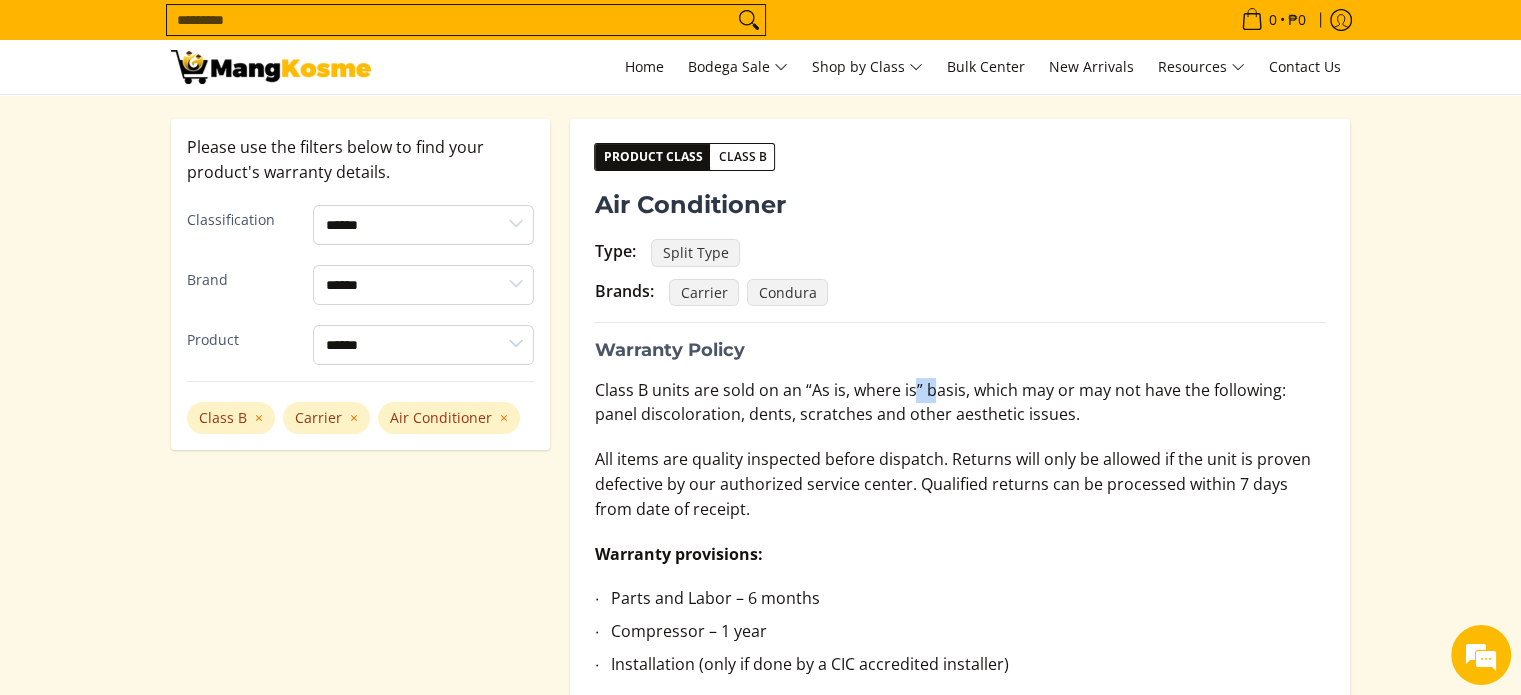 click on "Class B units are sold on an “As is, where is” basis, which may or may not have the following: panel discoloration, dents, scratches and other aesthetic issues." at bounding box center [960, 413] 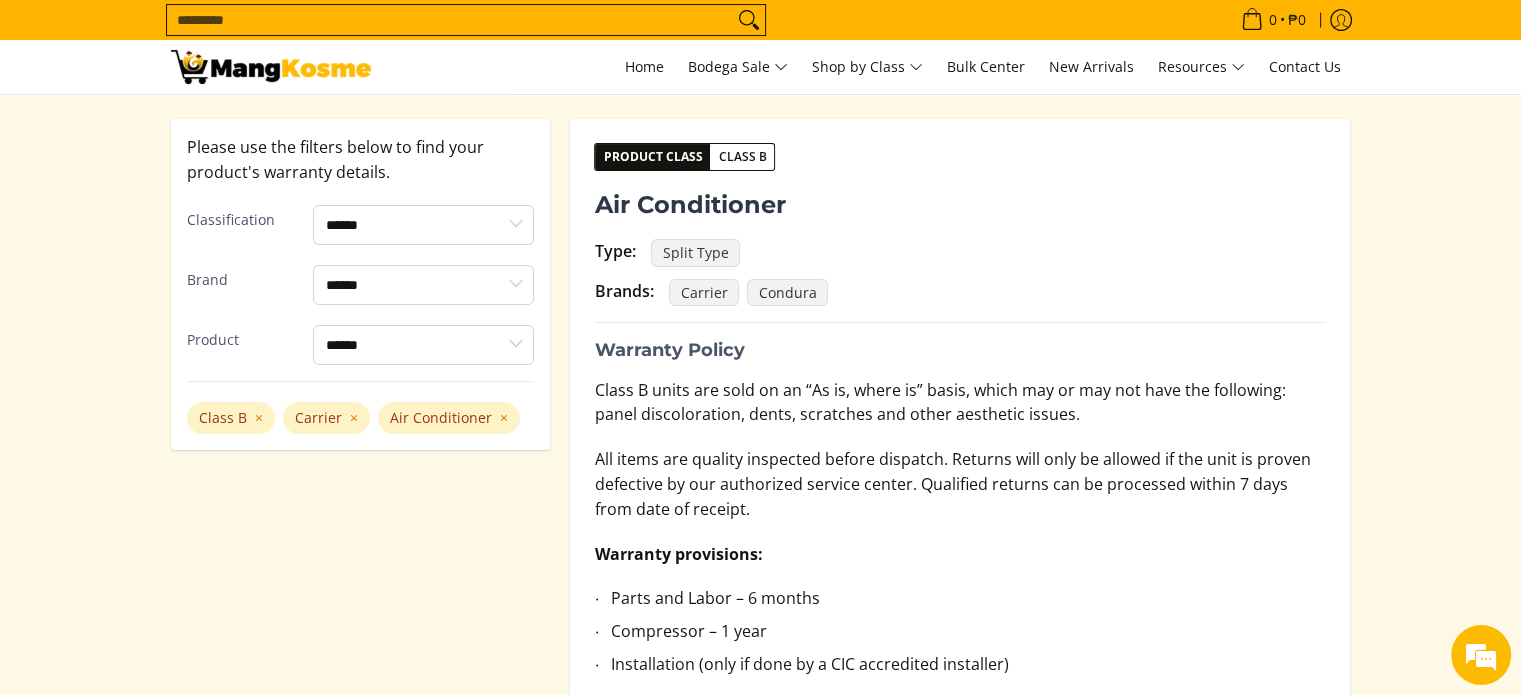 scroll, scrollTop: 0, scrollLeft: 0, axis: both 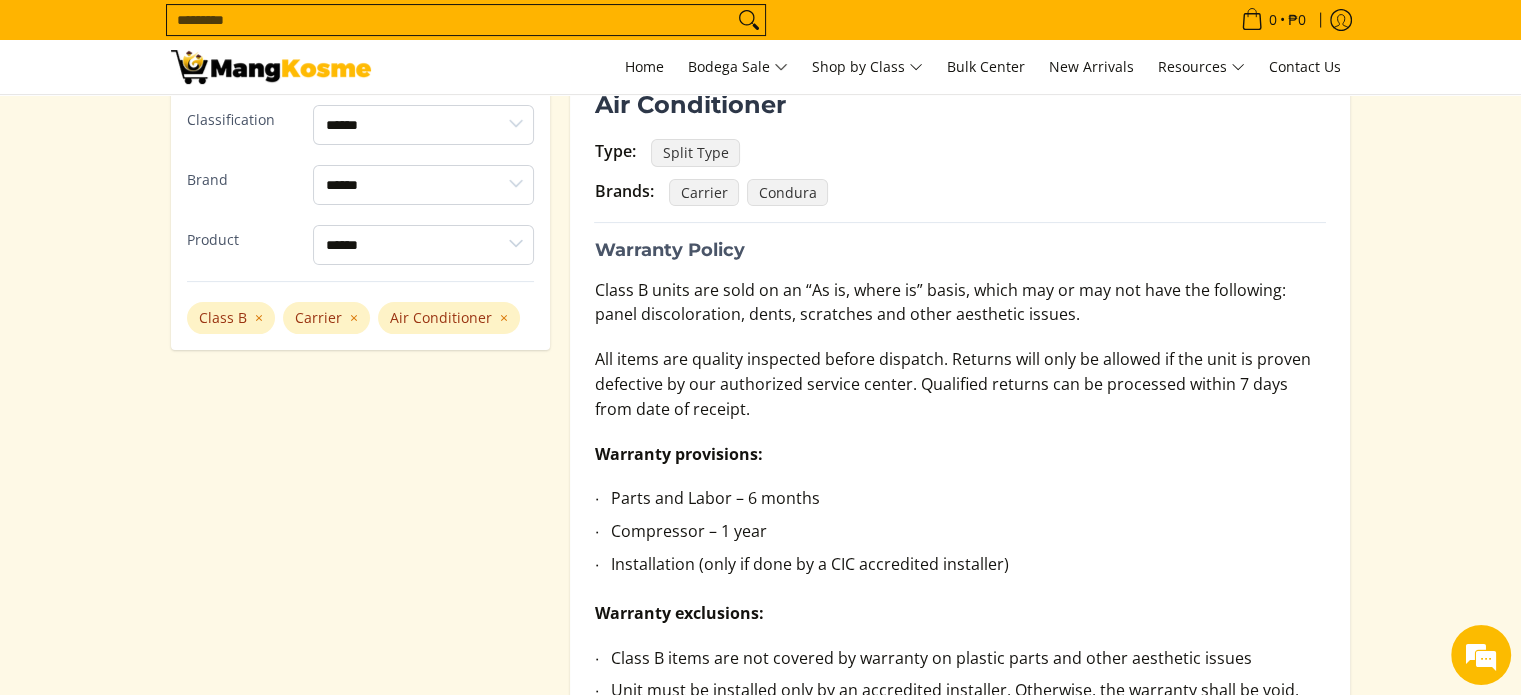 drag, startPoint x: 936, startPoint y: 362, endPoint x: 852, endPoint y: 363, distance: 84.00595 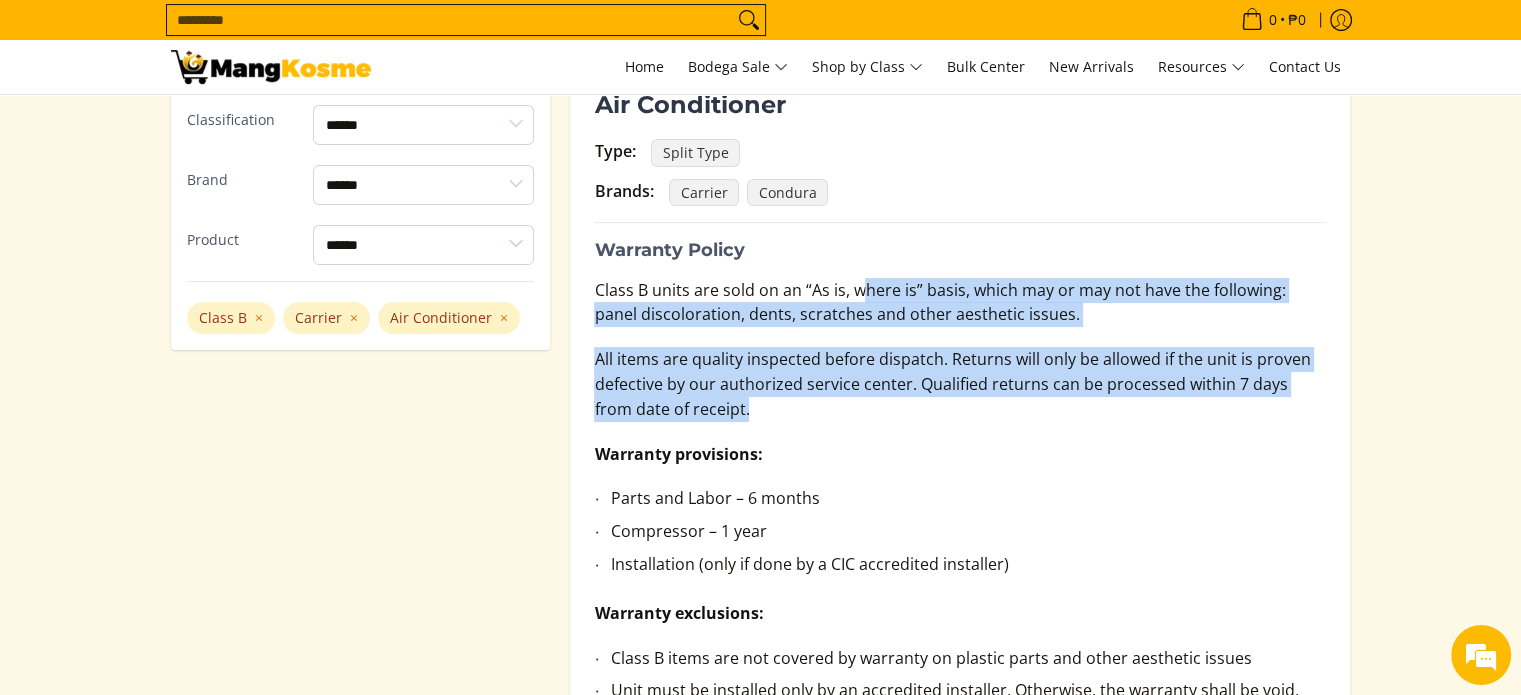 drag, startPoint x: 863, startPoint y: 300, endPoint x: 892, endPoint y: 423, distance: 126.37247 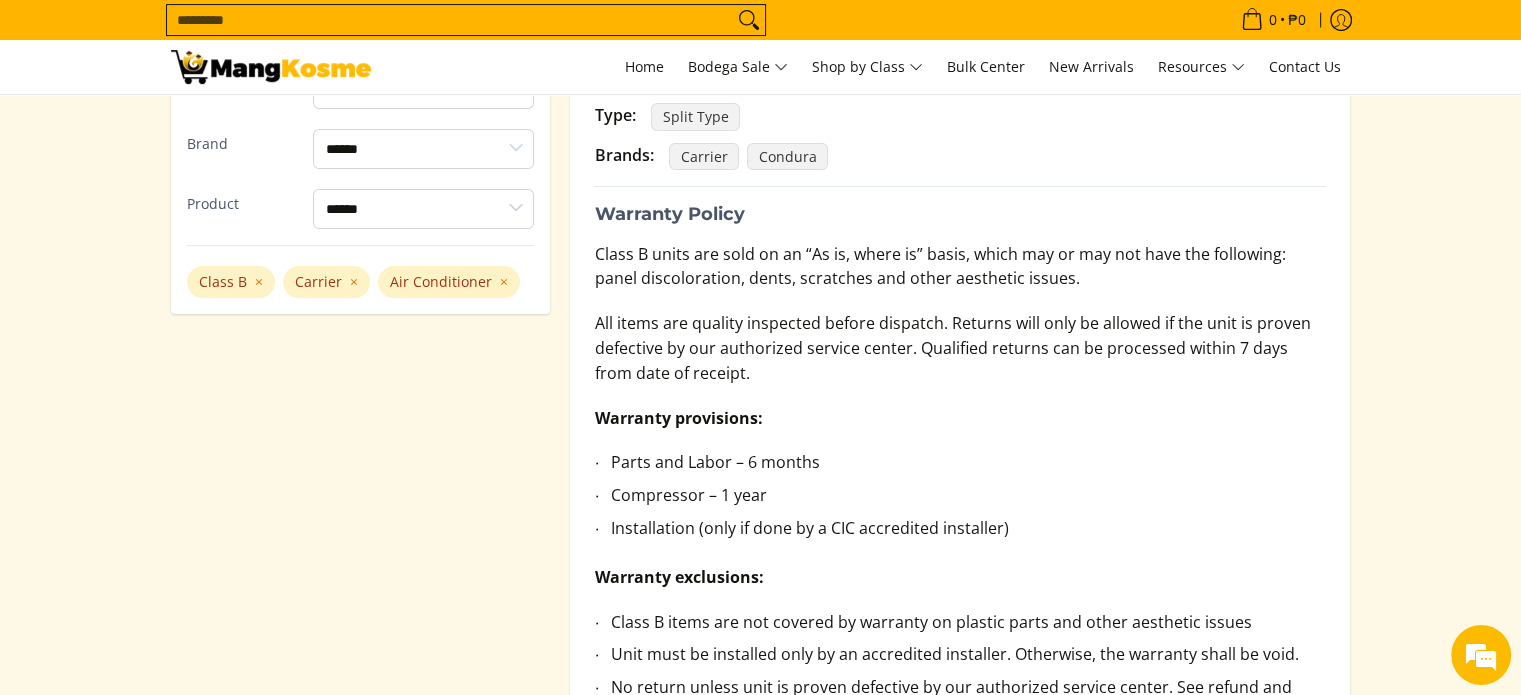 scroll, scrollTop: 600, scrollLeft: 0, axis: vertical 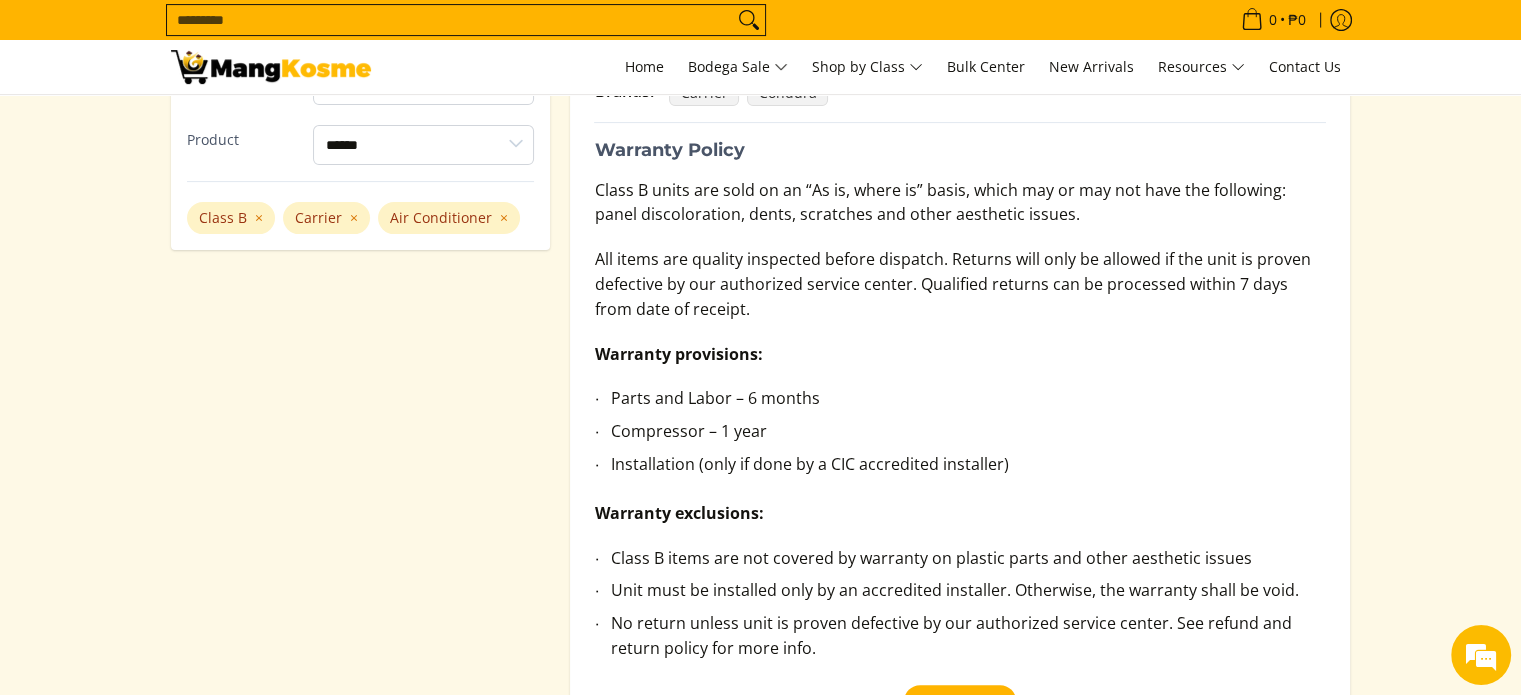 drag, startPoint x: 908, startPoint y: 396, endPoint x: 788, endPoint y: 386, distance: 120.41595 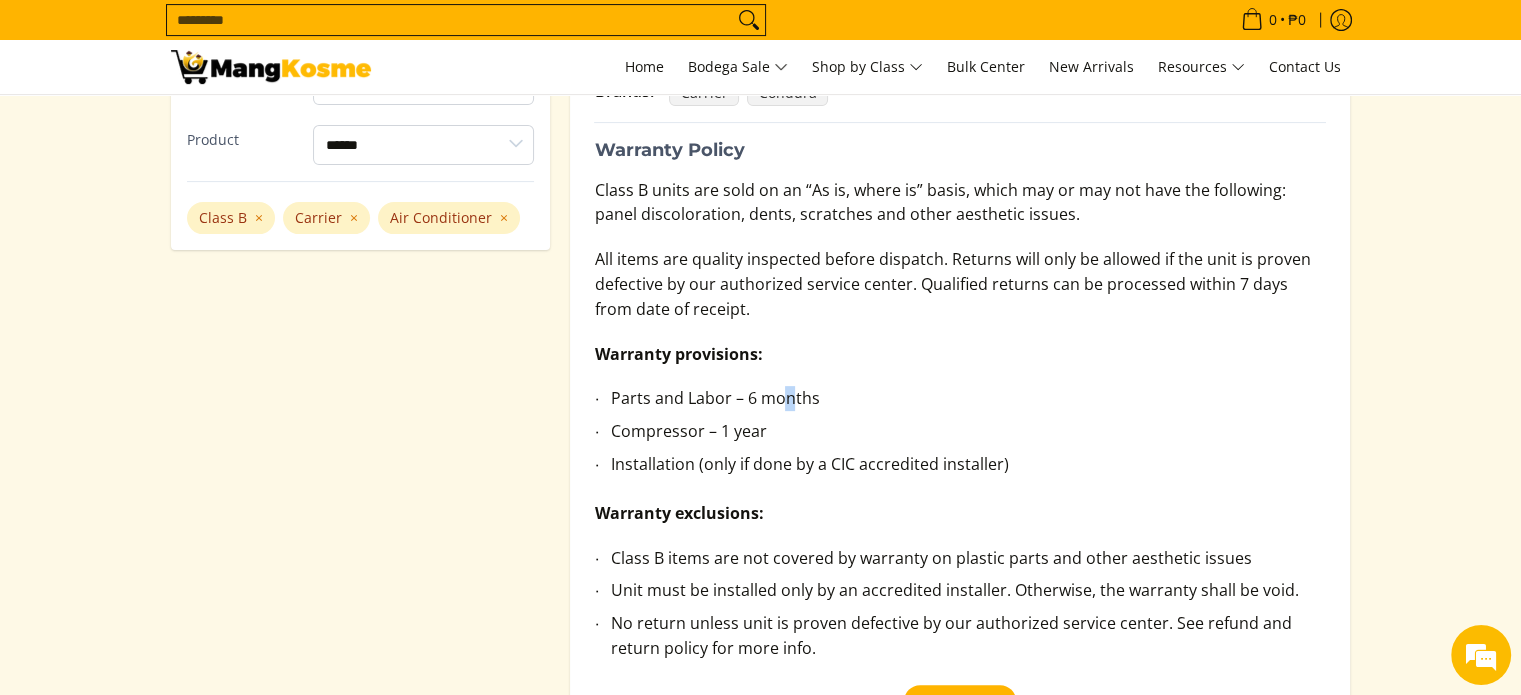 click on "Parts and Labor – 6 months" at bounding box center [968, 402] 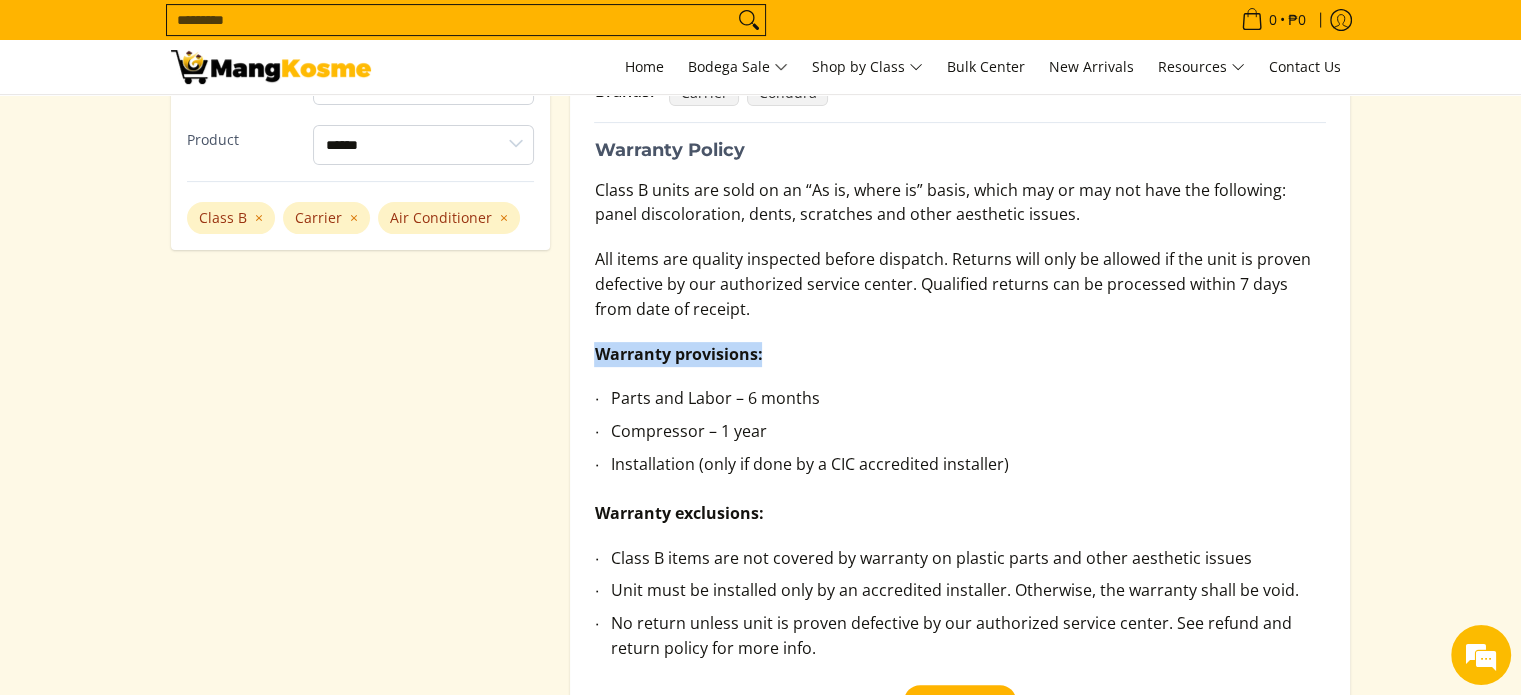 drag, startPoint x: 780, startPoint y: 383, endPoint x: 787, endPoint y: 413, distance: 30.805843 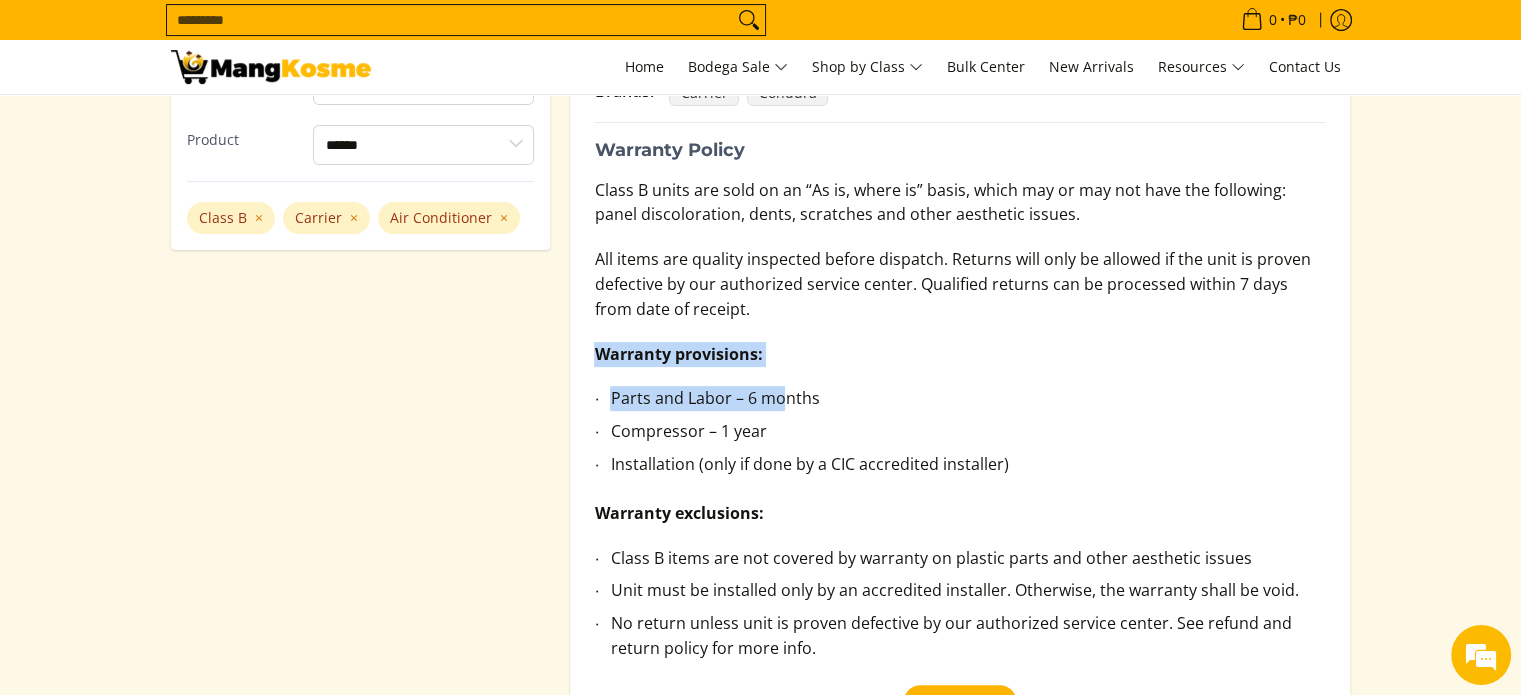click on "Parts and Labor – 6 months" at bounding box center (968, 402) 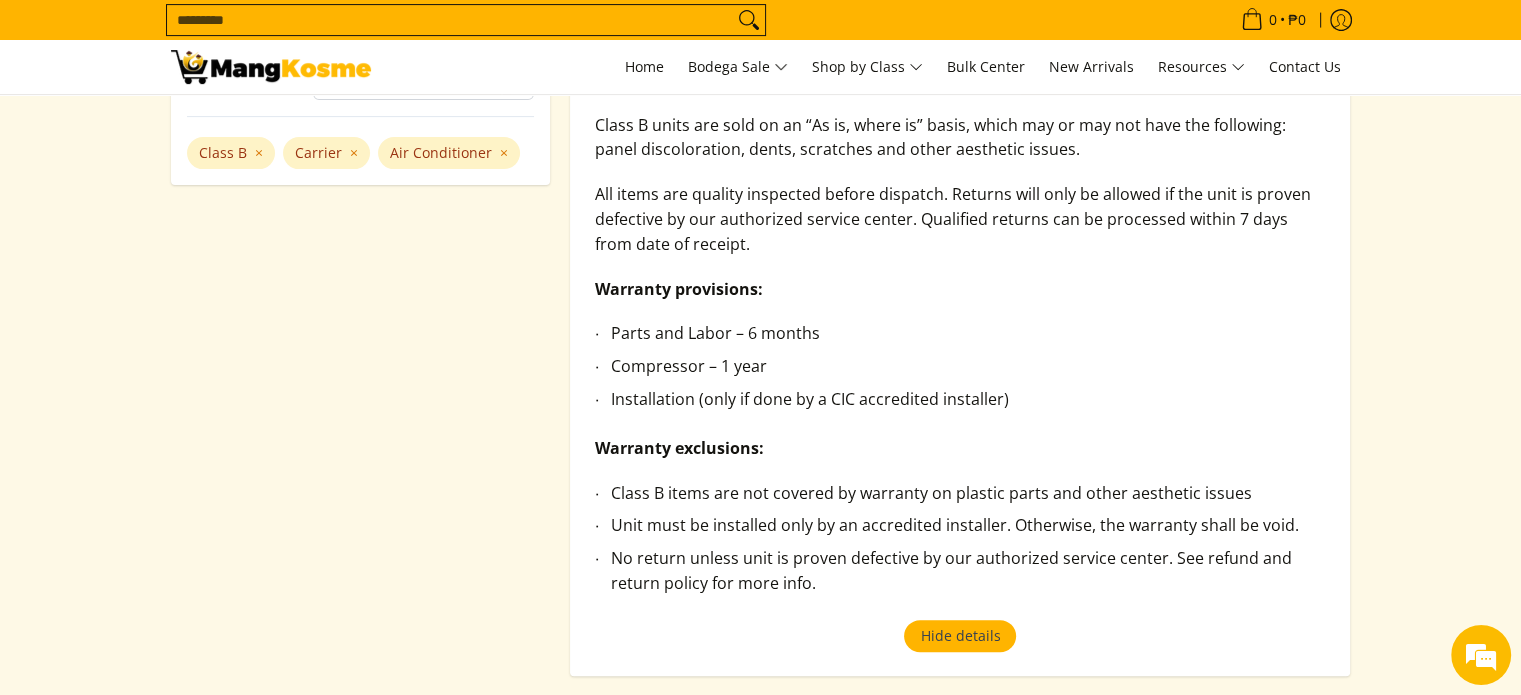 scroll, scrollTop: 700, scrollLeft: 0, axis: vertical 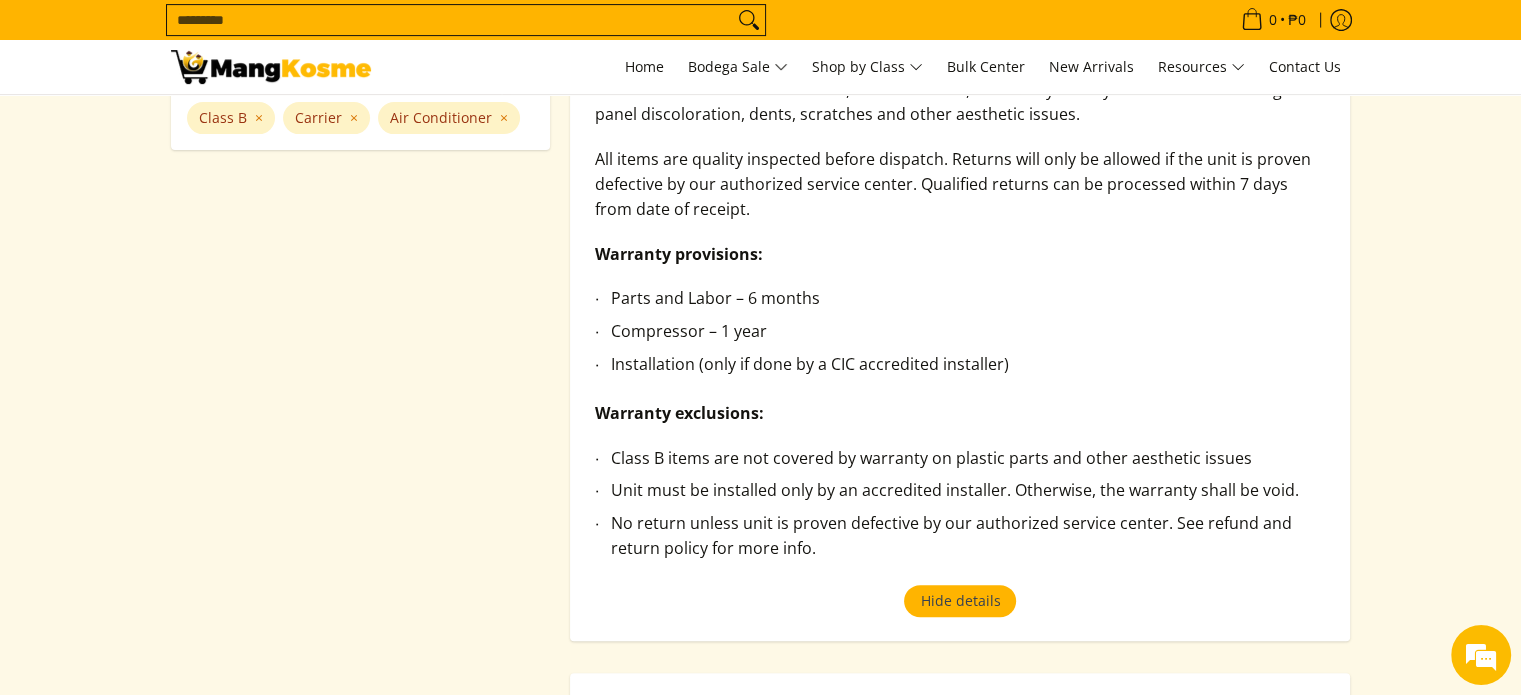 drag, startPoint x: 826, startPoint y: 380, endPoint x: 763, endPoint y: 345, distance: 72.06941 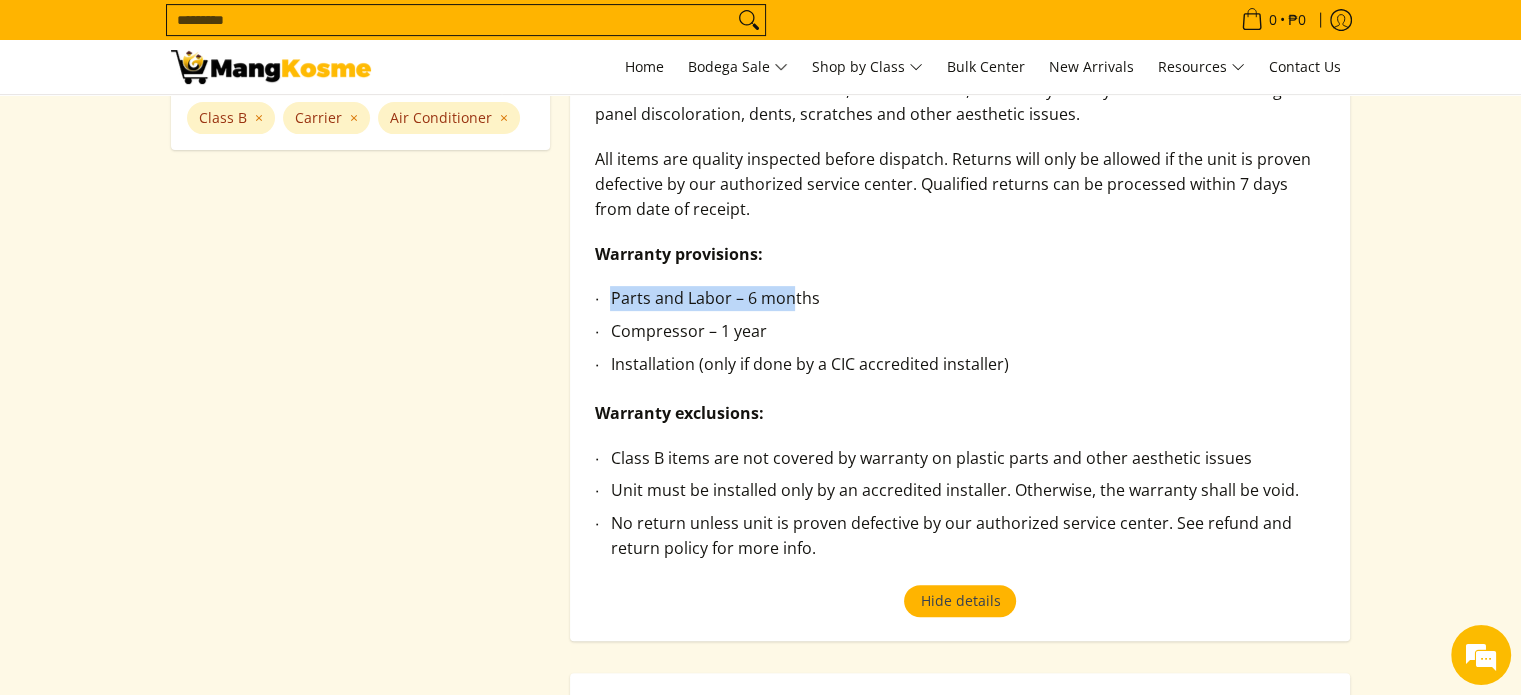 drag, startPoint x: 781, startPoint y: 285, endPoint x: 826, endPoint y: 389, distance: 113.31814 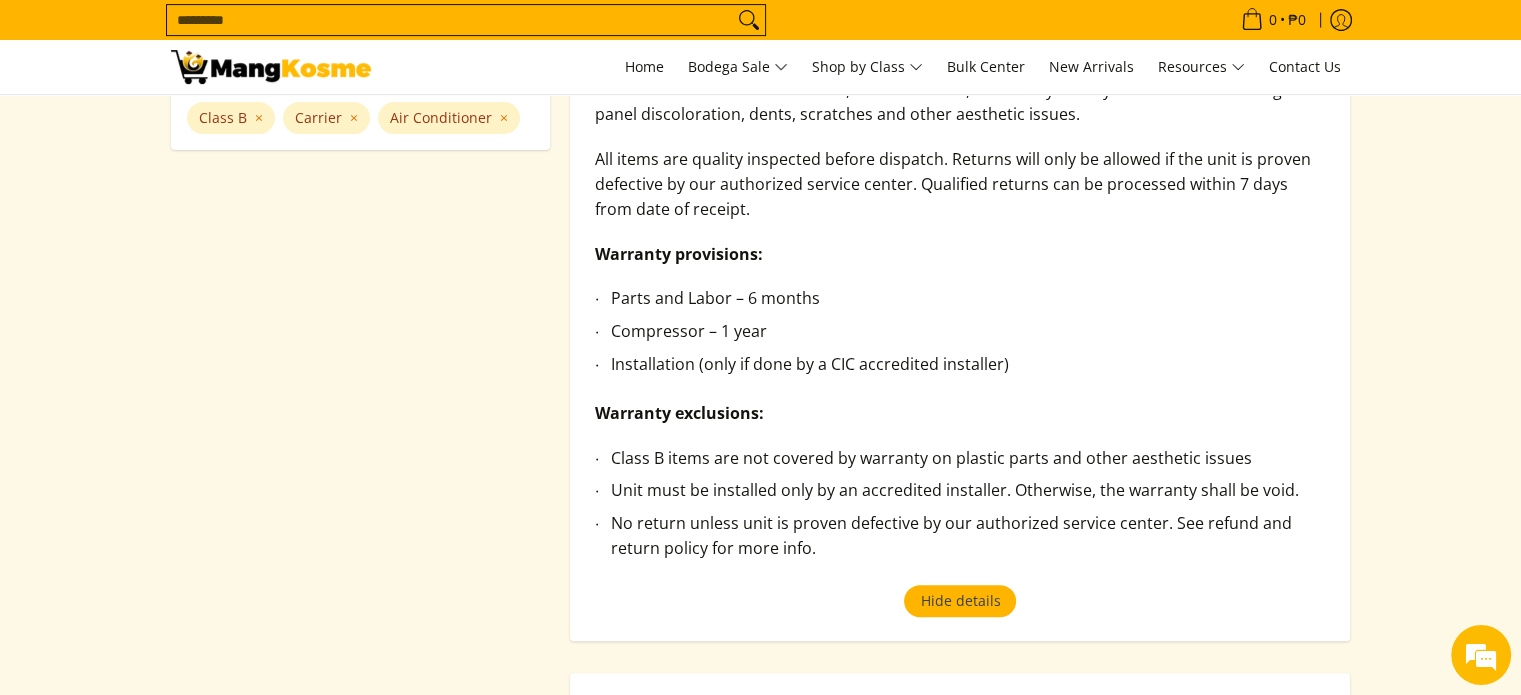 click on "Parts and Labor – 6 months Compressor – 1 year Installation (only if done by a CIC accredited installer)" at bounding box center [960, 343] 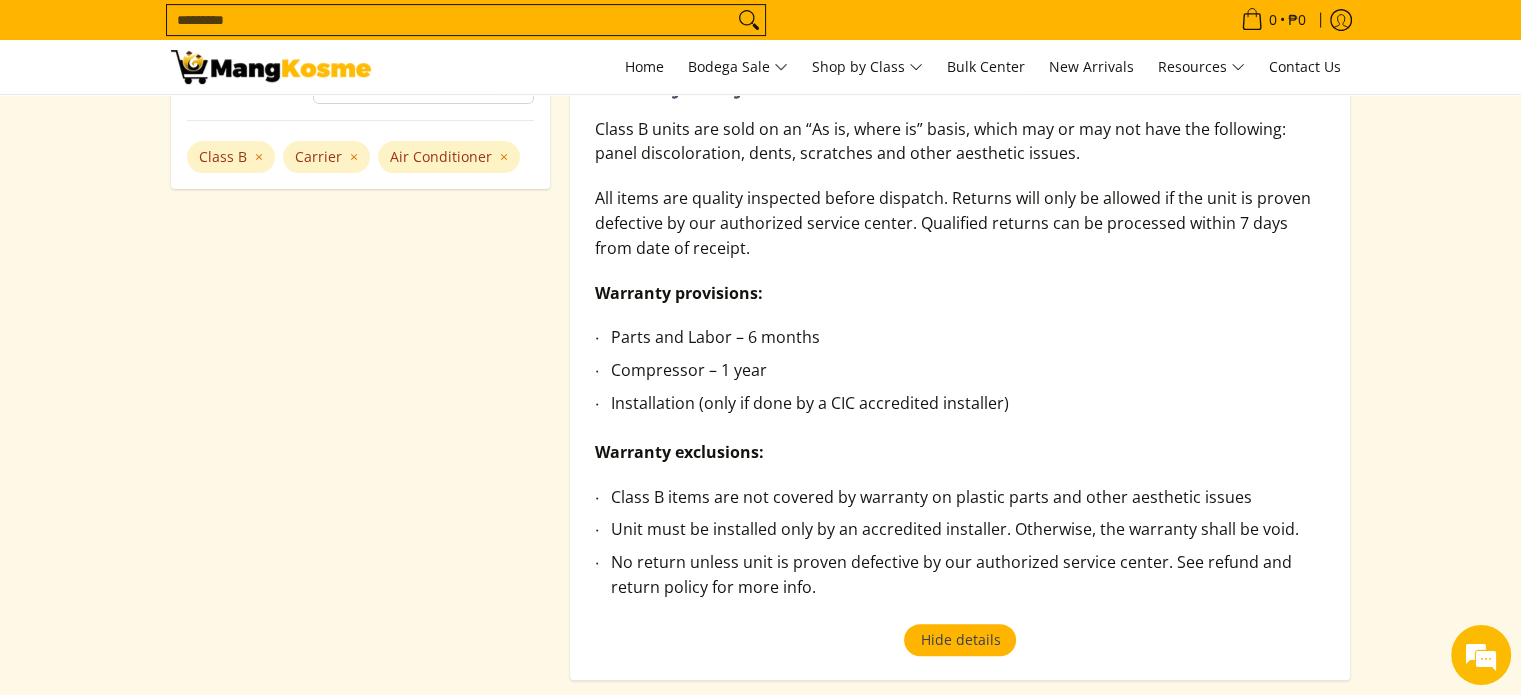 scroll, scrollTop: 600, scrollLeft: 0, axis: vertical 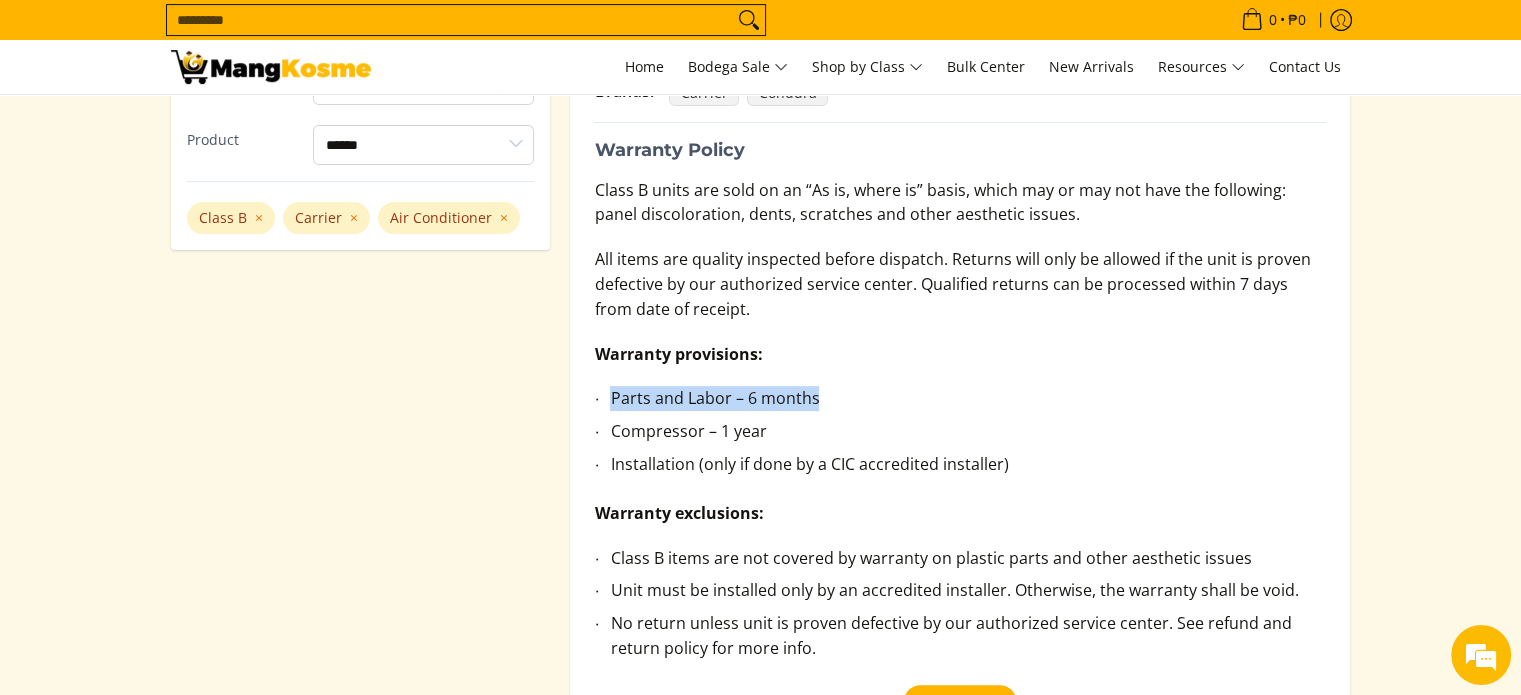 drag, startPoint x: 1000, startPoint y: 351, endPoint x: 971, endPoint y: 432, distance: 86.034874 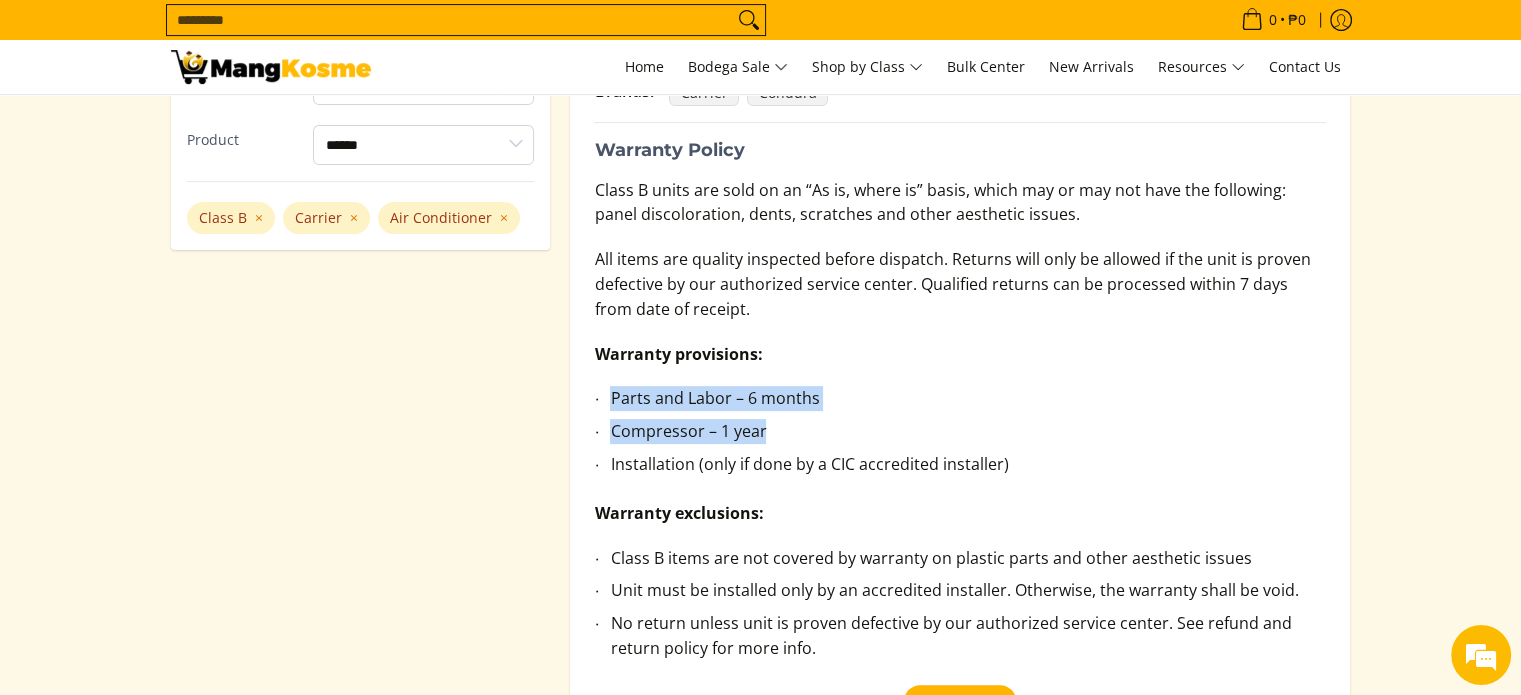 click on "Compressor – 1 year" at bounding box center (968, 435) 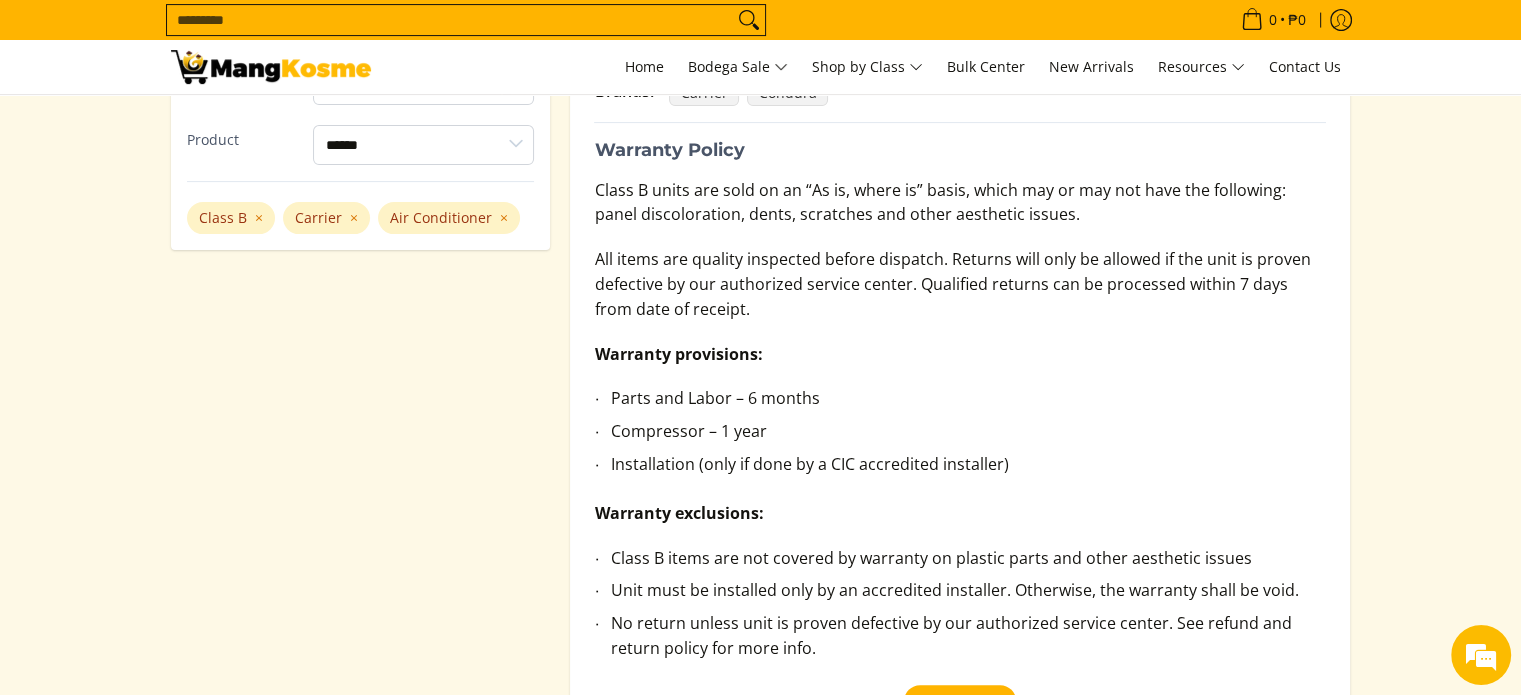 drag, startPoint x: 987, startPoint y: 395, endPoint x: 940, endPoint y: 387, distance: 47.67599 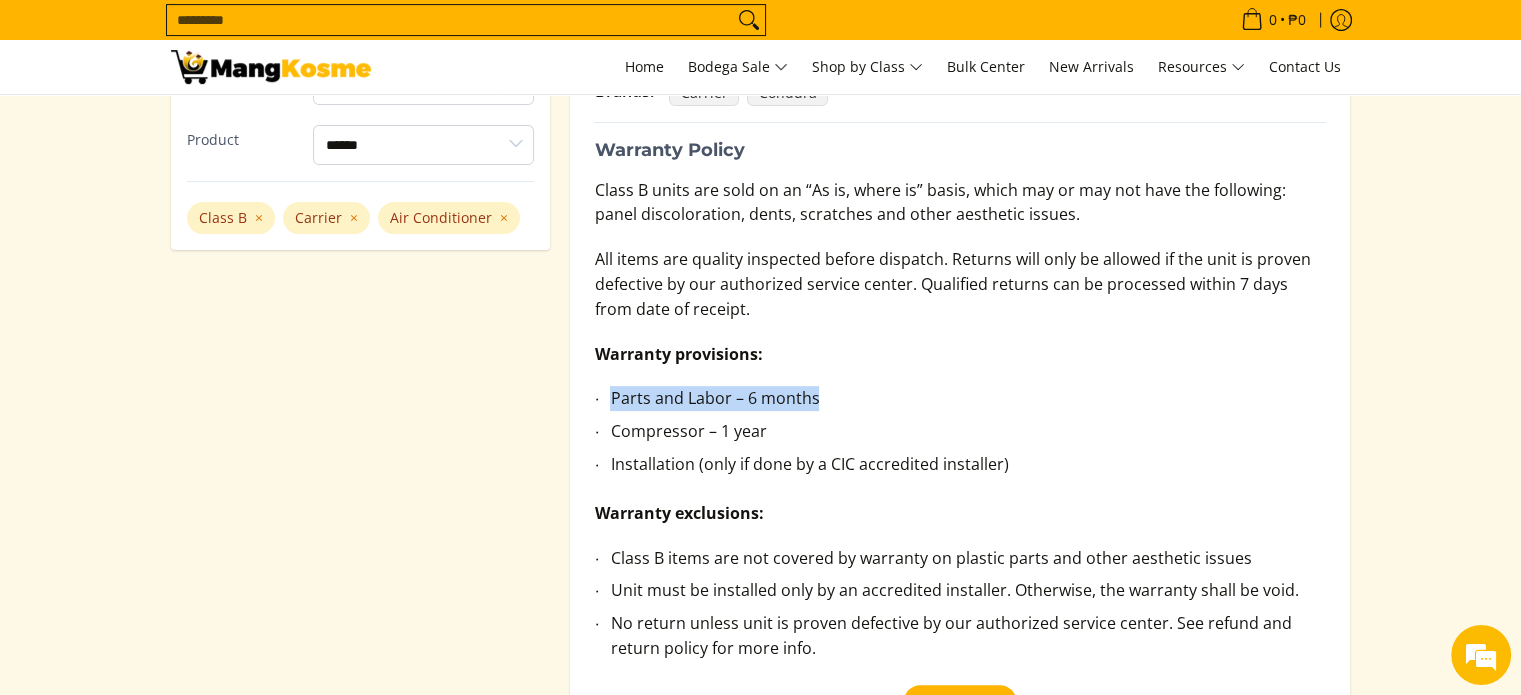 click on "Parts and Labor – 6 months" at bounding box center (968, 402) 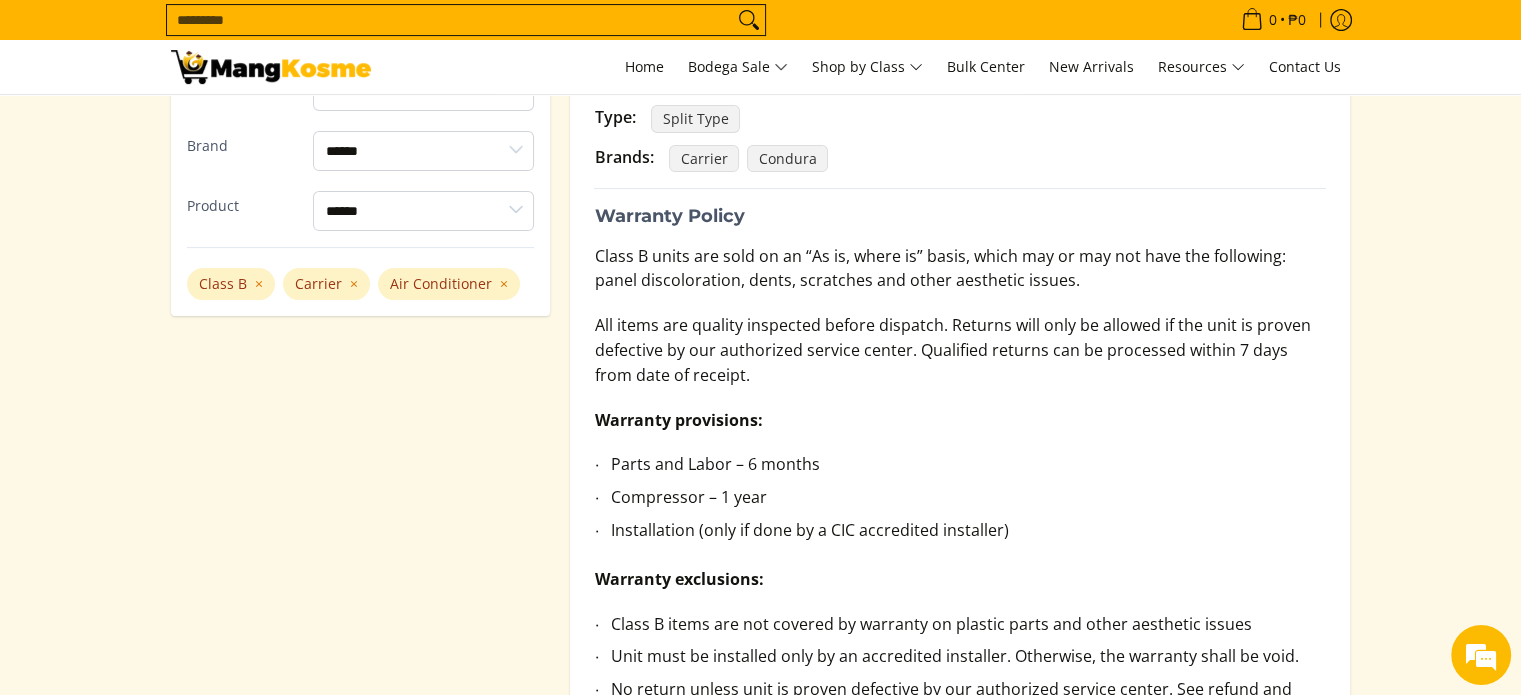 scroll, scrollTop: 500, scrollLeft: 0, axis: vertical 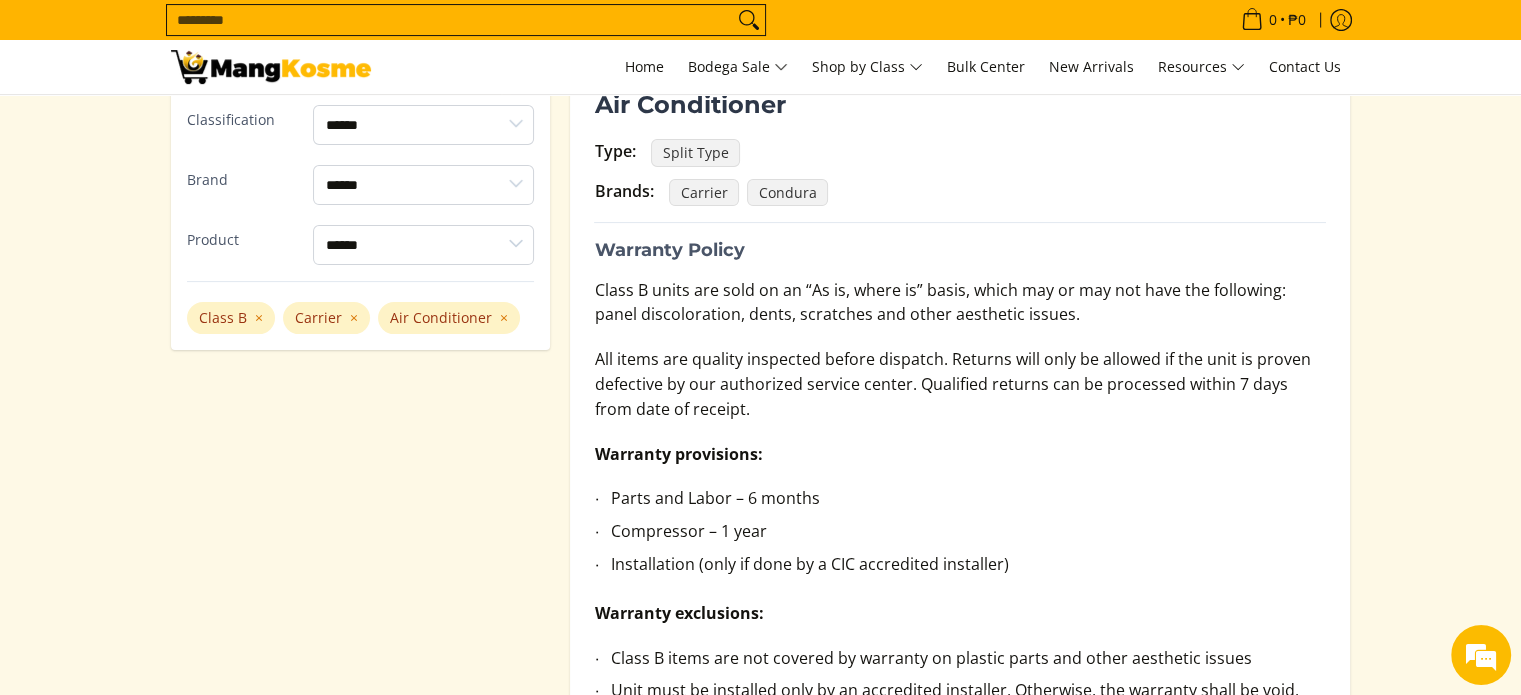 drag, startPoint x: 924, startPoint y: 403, endPoint x: 909, endPoint y: 406, distance: 15.297058 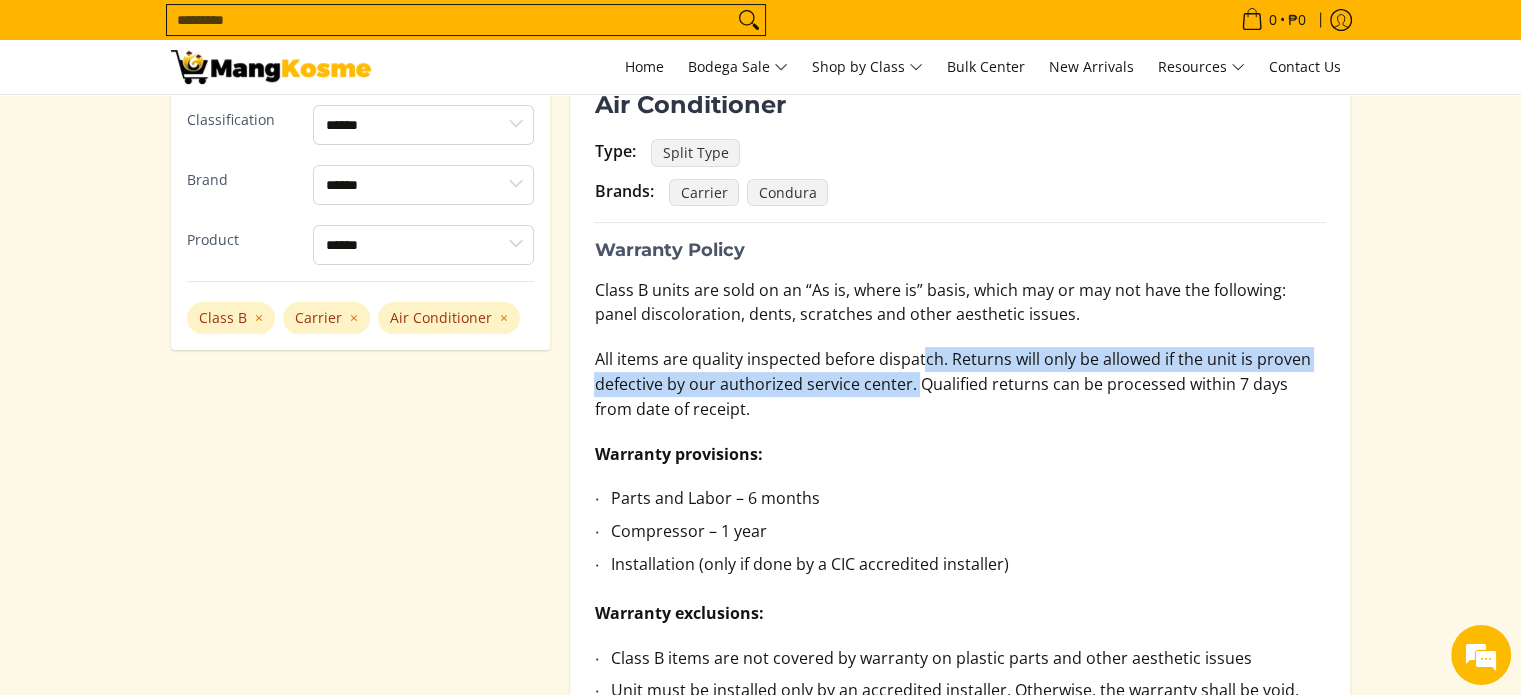click on "All items are quality inspected before dispatch. Returns will only be allowed if the unit is proven defective by our authorized service center. Qualified returns can be processed within 7 days from date of receipt." at bounding box center (960, 394) 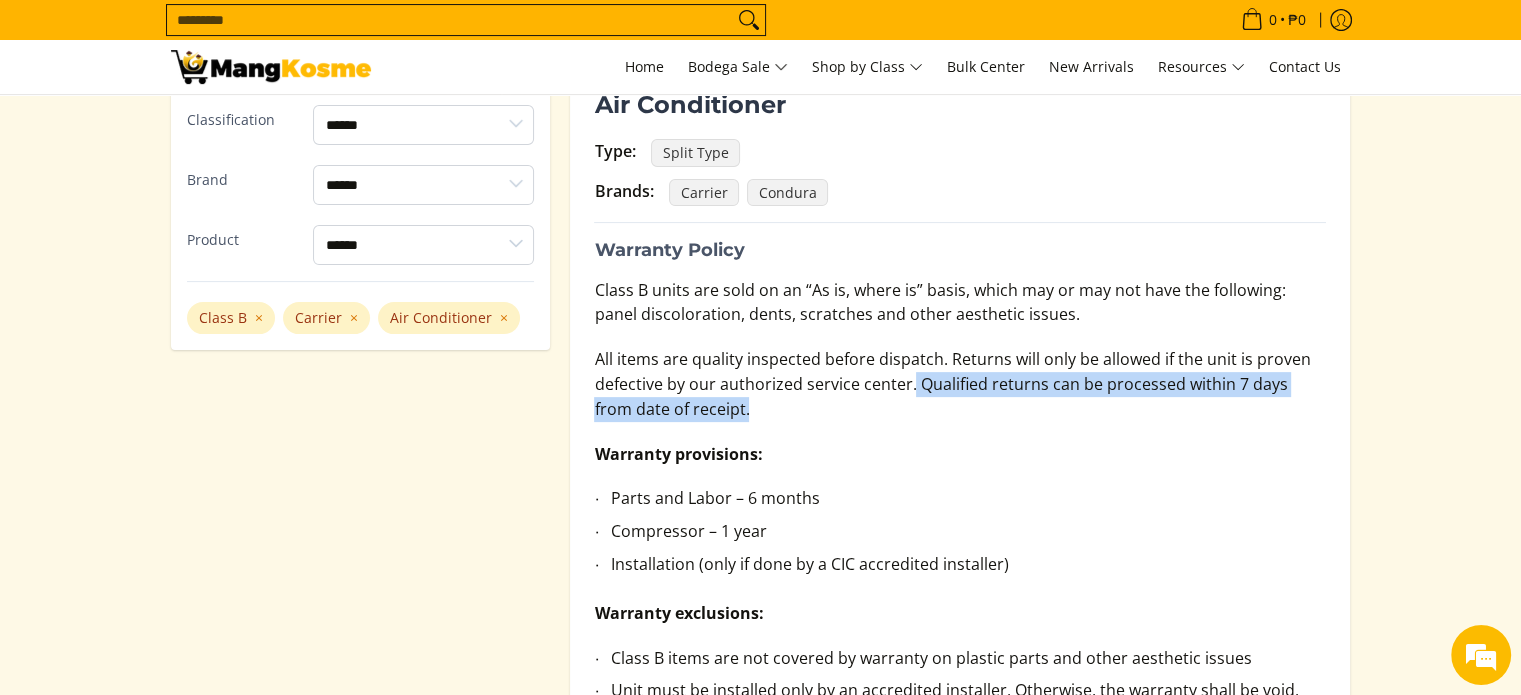 click on "Class B units are sold on an “As is, where is” basis, which may or may not have the following: panel discoloration, dents, scratches and other aesthetic issues. All items are quality inspected before dispatch. Returns will only be allowed if the unit is proven defective by our authorized service center. Qualified returns can be processed within 7 days from date of receipt. Warranty provisions: Parts and Labor – 6 months Compressor – 1 year Installation (only if done by a CIC accredited installer) Warranty exclusions: Class B items are not covered by warranty on plastic parts and other aesthetic issues Unit must be installed only by an accredited installer. Otherwise, the warranty shall be void. No return unless unit is proven defective by our authorized service center. See refund and return policy for more info." at bounding box center [960, 531] 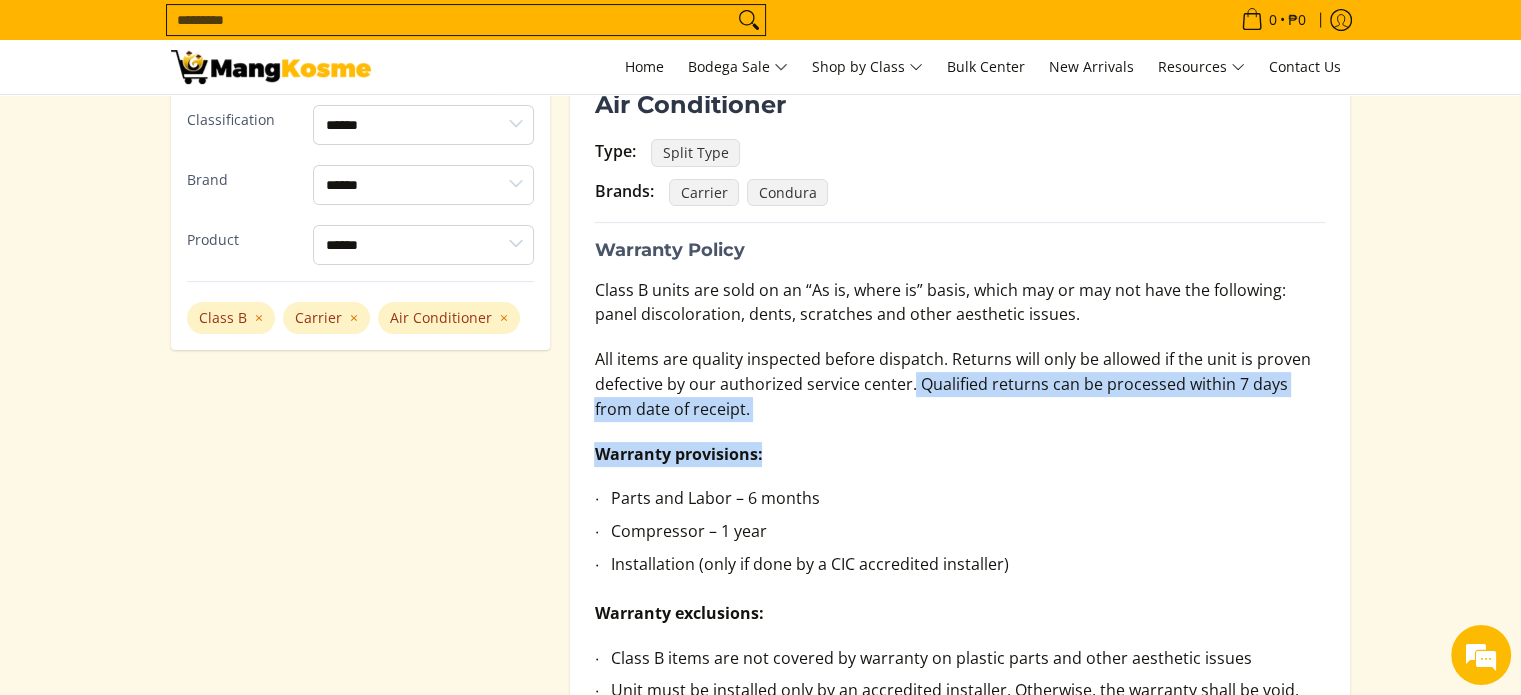 click on "Warranty provisions:" at bounding box center (960, 464) 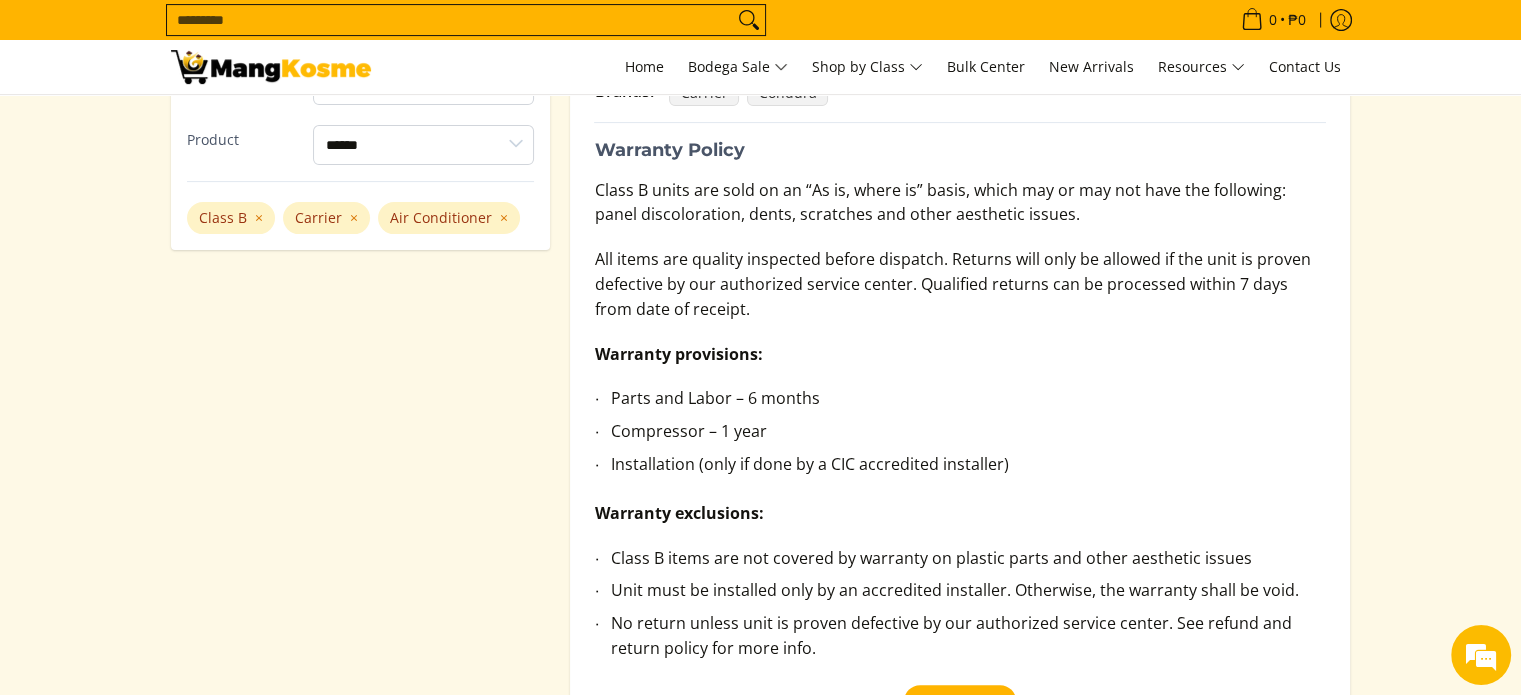 drag, startPoint x: 916, startPoint y: 437, endPoint x: 894, endPoint y: 435, distance: 22.090721 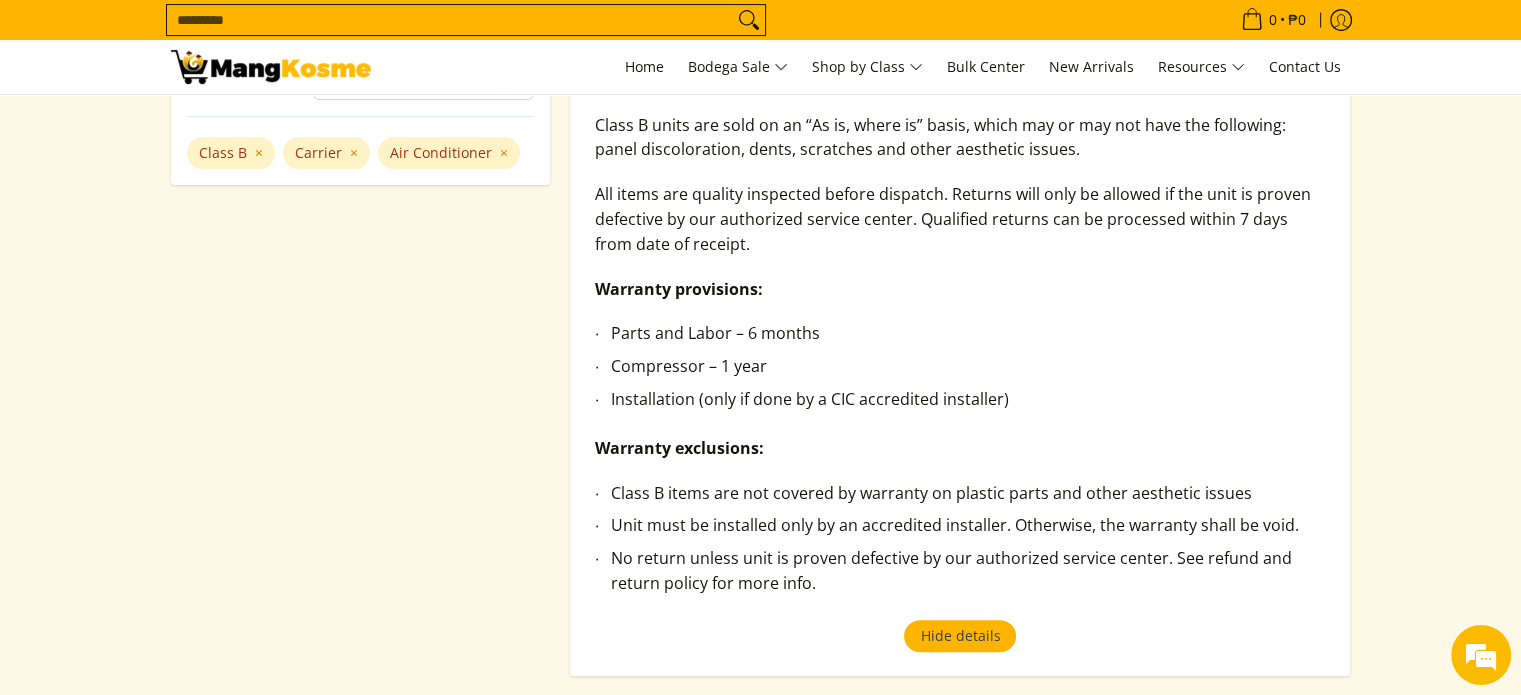 scroll, scrollTop: 700, scrollLeft: 0, axis: vertical 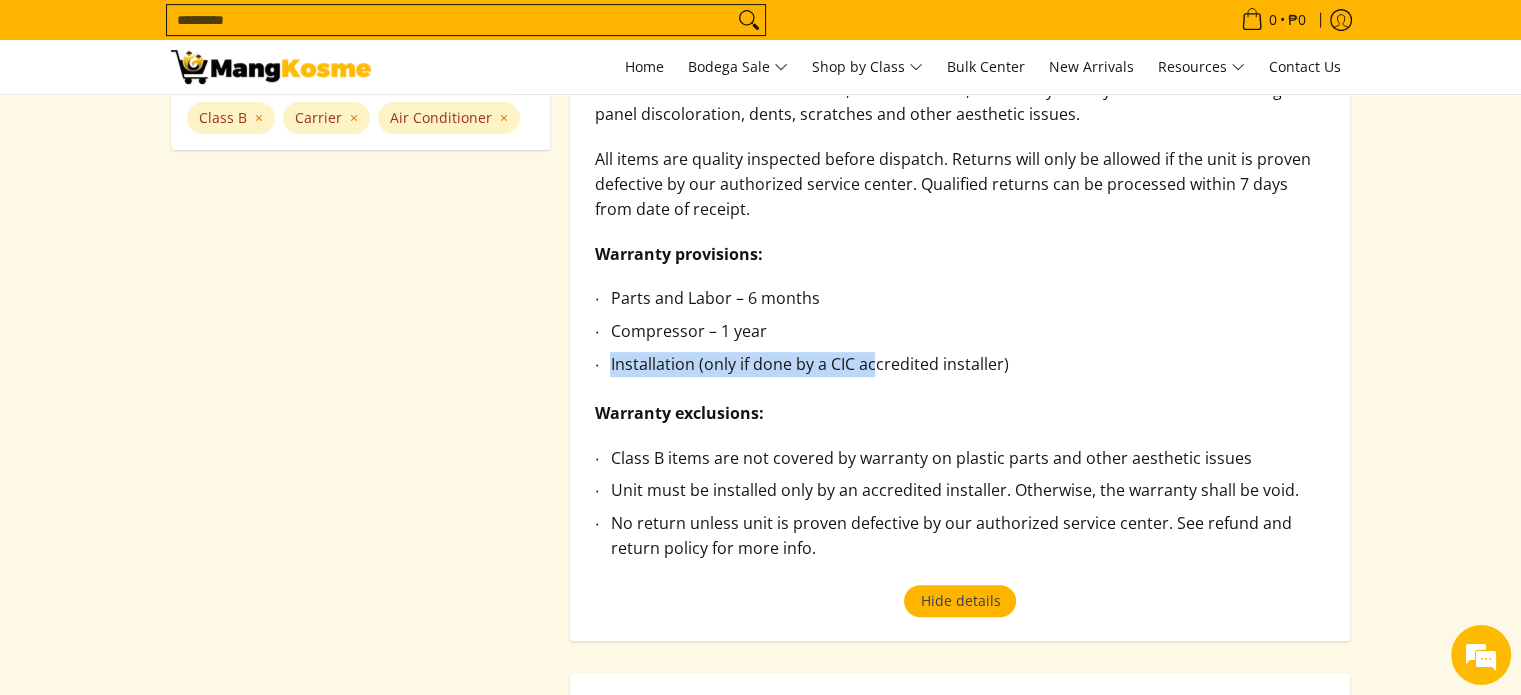 click on "Class B units are sold on an “As is, where is” basis, which may or may not have the following: panel discoloration, dents, scratches and other aesthetic issues. All items are quality inspected before dispatch. Returns will only be allowed if the unit is proven defective by our authorized service center. Qualified returns can be processed within 7 days from date of receipt. Warranty provisions: Parts and Labor – 6 months Compressor – 1 year Installation (only if done by a CIC accredited installer) Warranty exclusions: Class B items are not covered by warranty on plastic parts and other aesthetic issues Unit must be installed only by an accredited installer. Otherwise, the warranty shall be void. No return unless unit is proven defective by our authorized service center. See refund and return policy for more info." at bounding box center [960, 331] 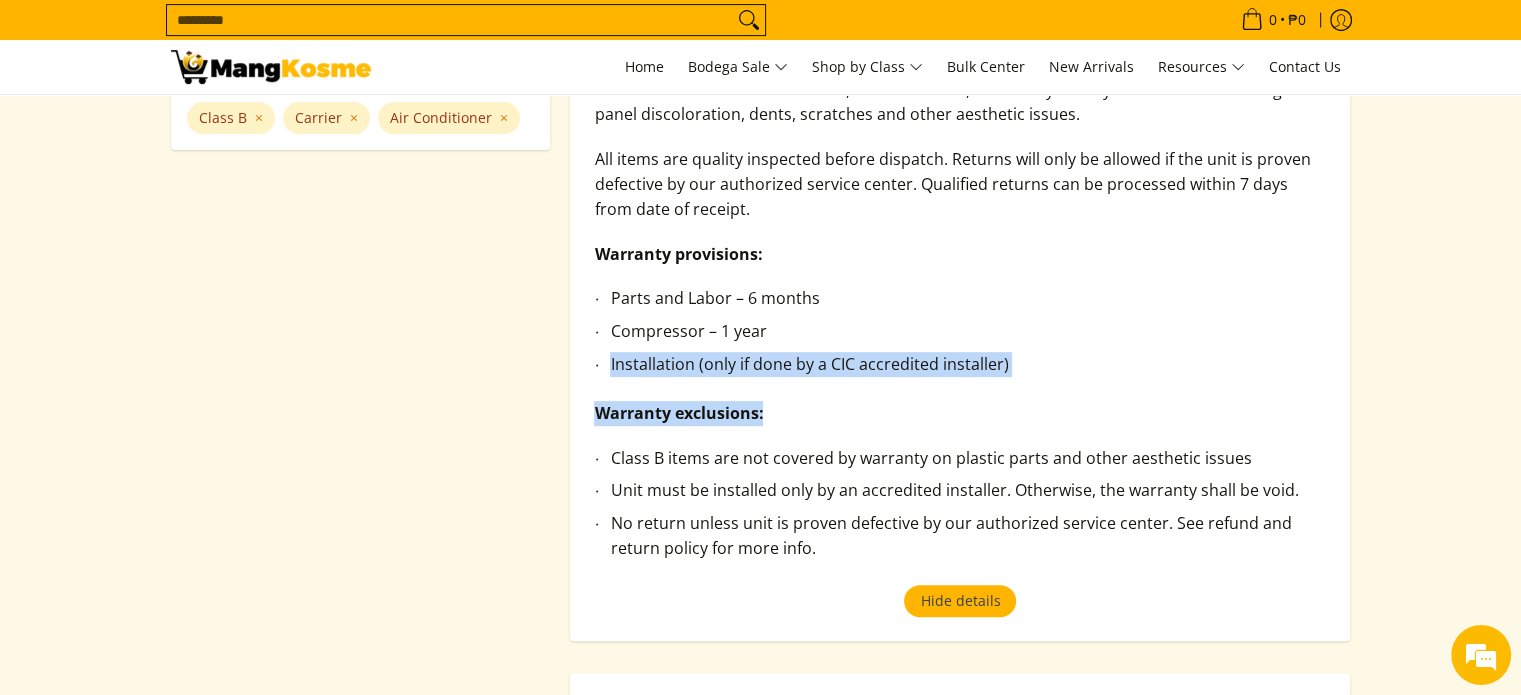 click on "Warranty exclusions:" at bounding box center [960, 423] 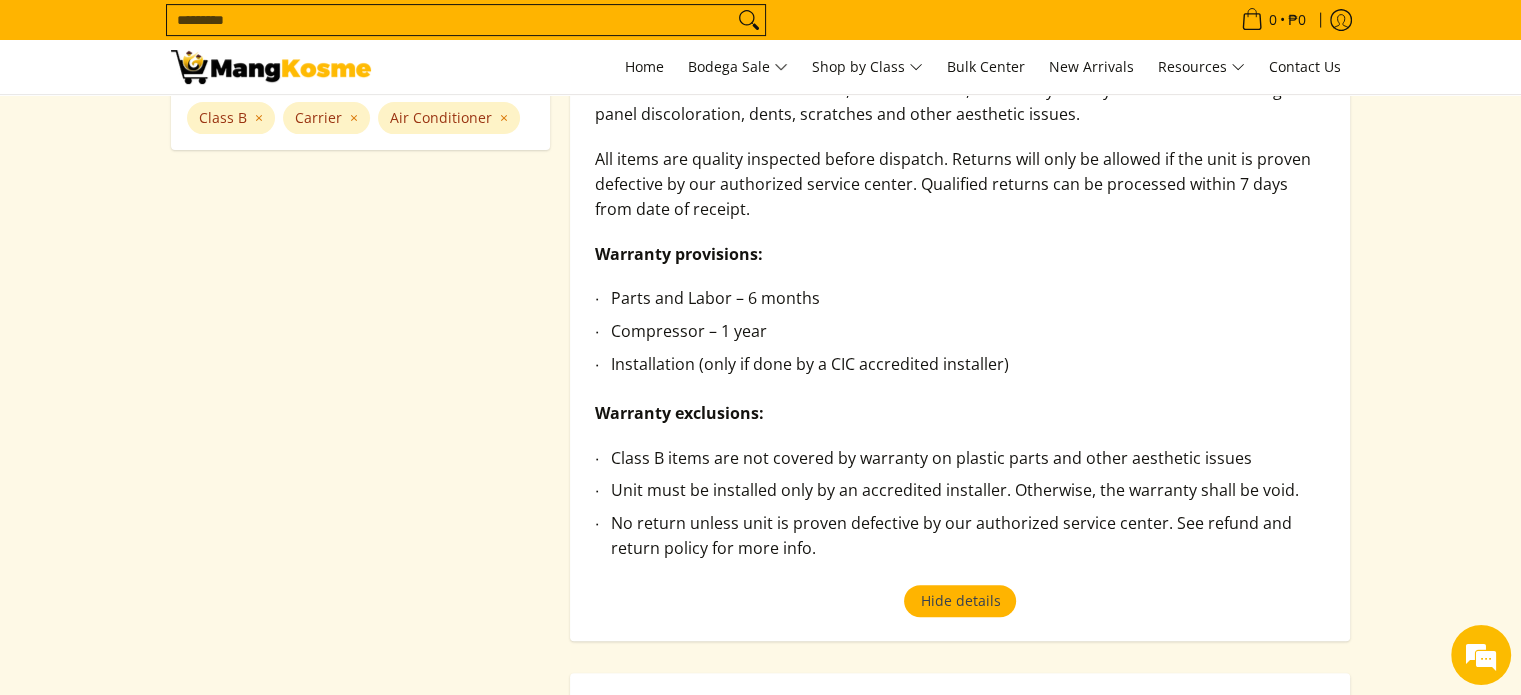 click on "Warranty exclusions:" at bounding box center (960, 423) 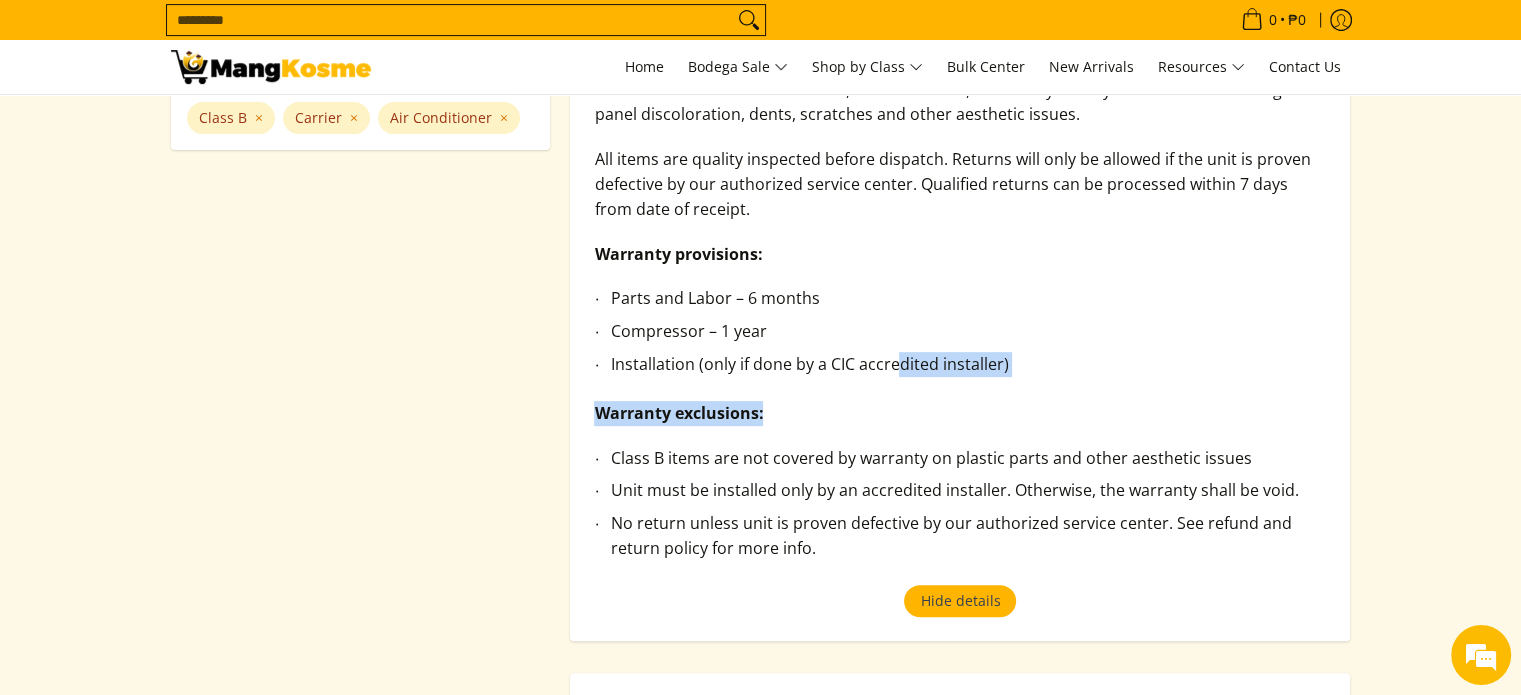 drag, startPoint x: 895, startPoint y: 373, endPoint x: 885, endPoint y: 439, distance: 66.75328 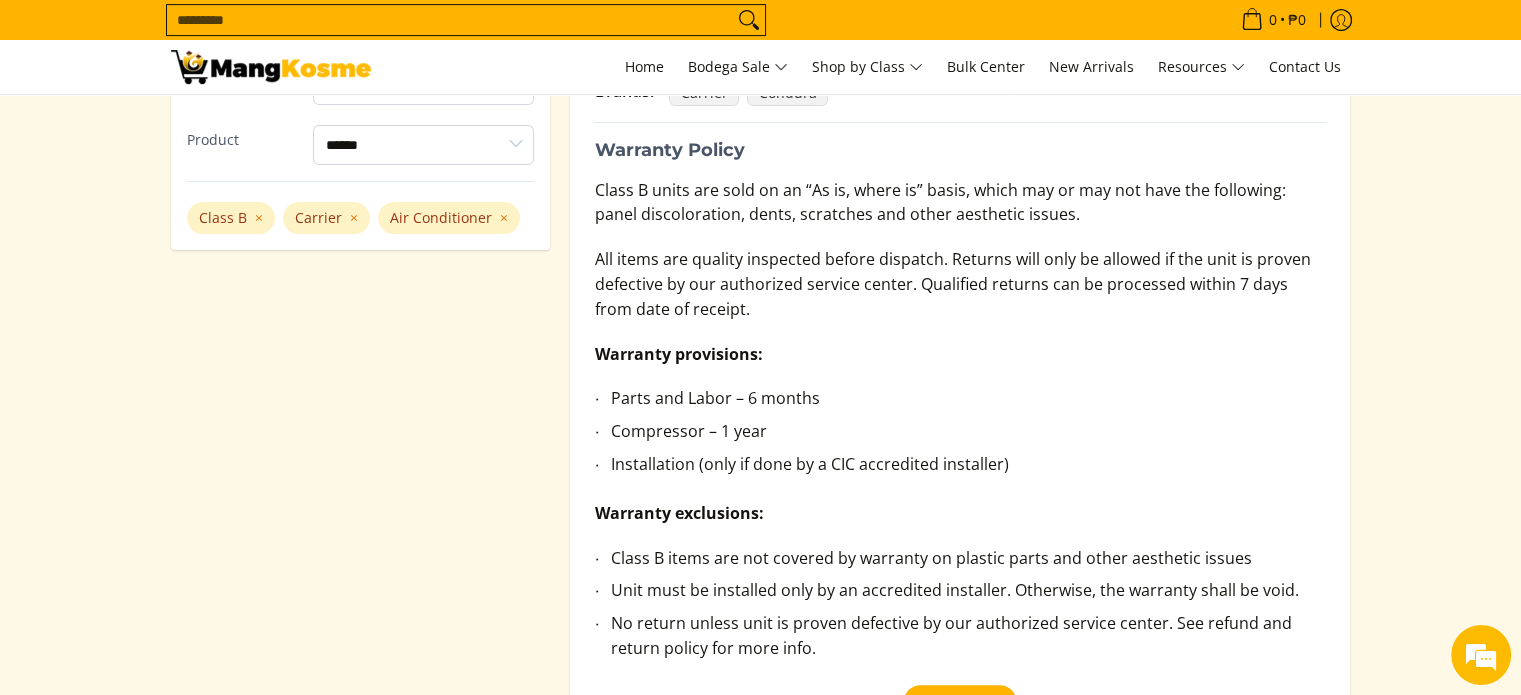 drag, startPoint x: 885, startPoint y: 439, endPoint x: 856, endPoint y: 441, distance: 29.068884 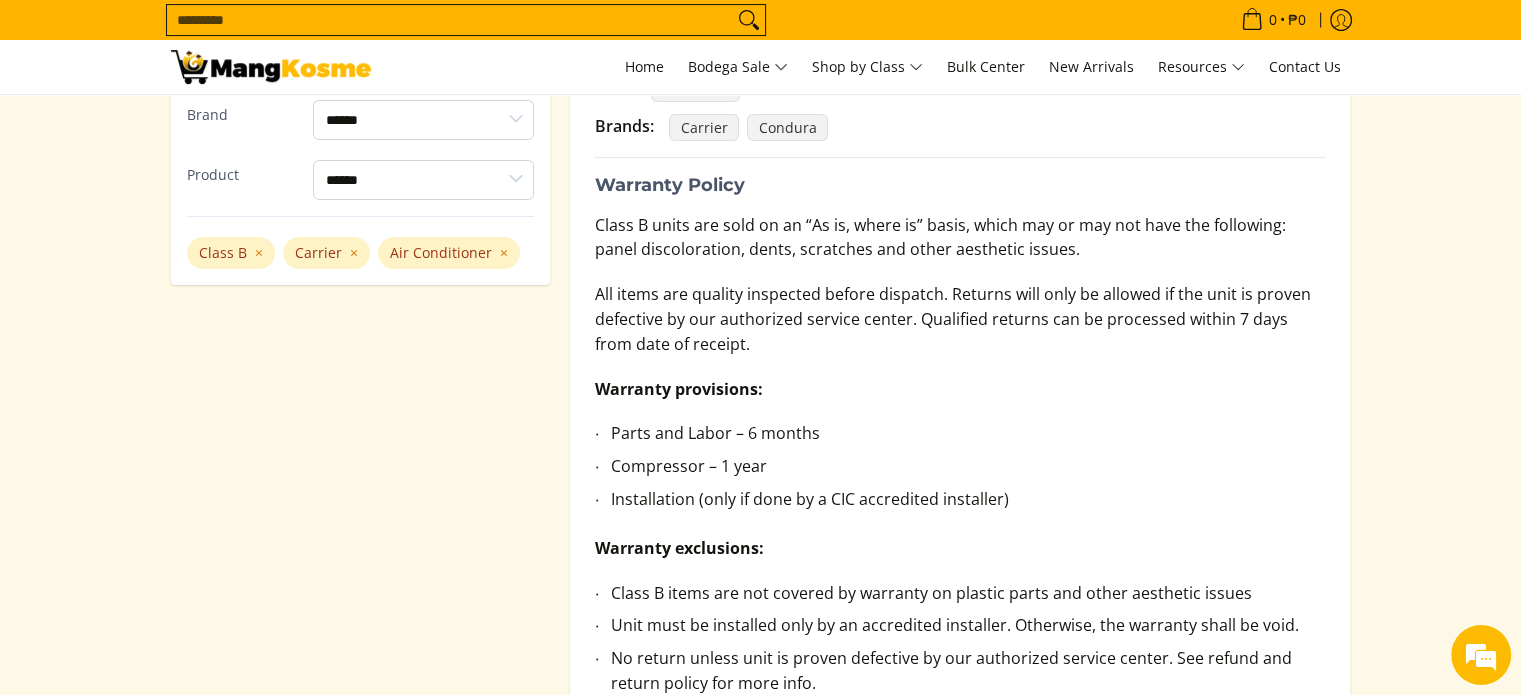 scroll, scrollTop: 600, scrollLeft: 0, axis: vertical 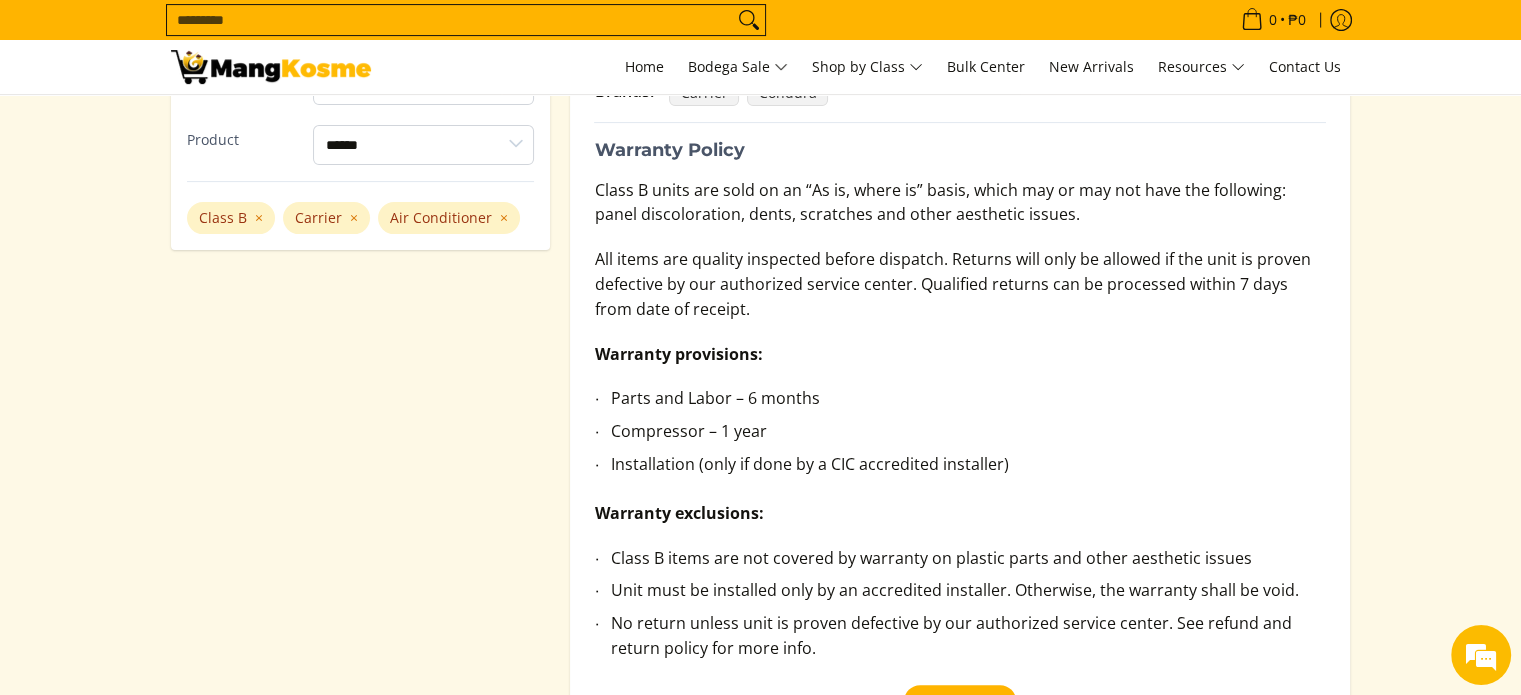 click on "Compressor – 1 year" at bounding box center [968, 435] 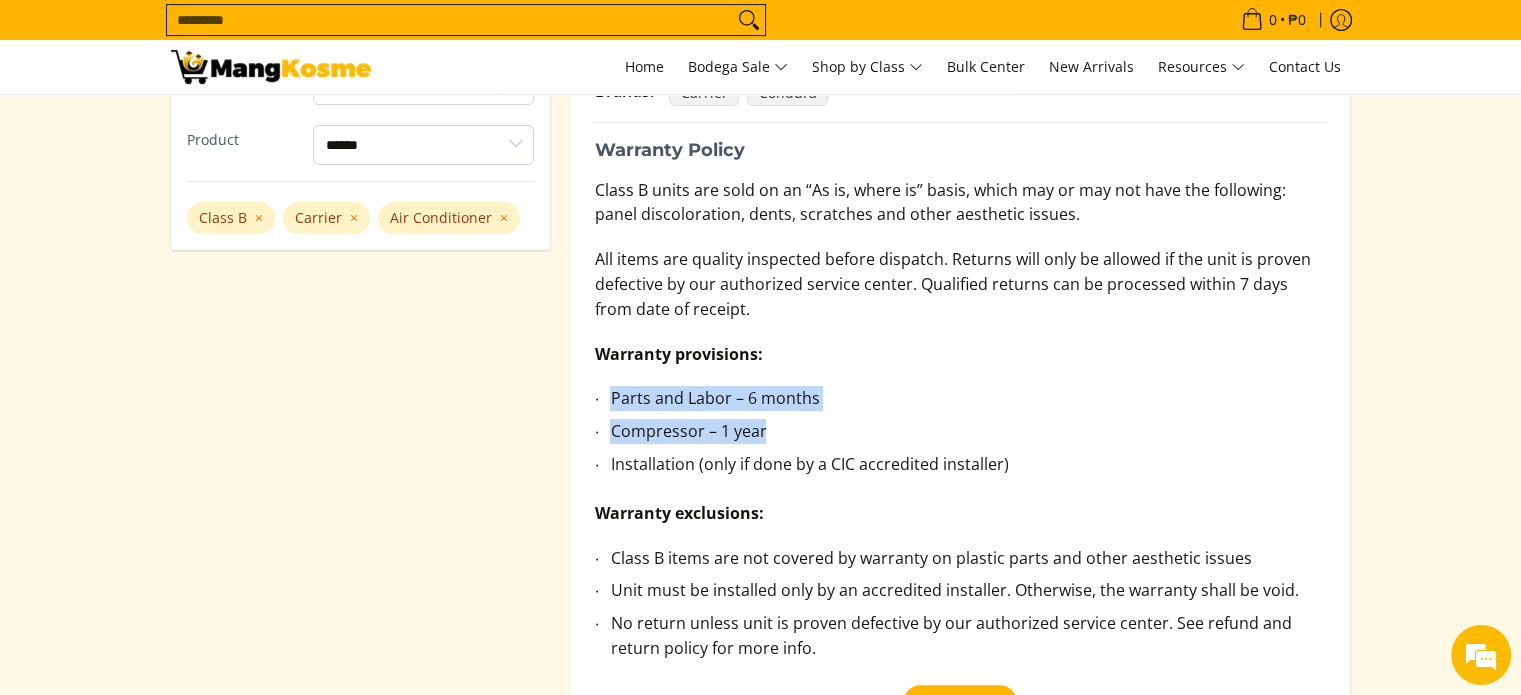 drag, startPoint x: 839, startPoint y: 373, endPoint x: 828, endPoint y: 473, distance: 100.60318 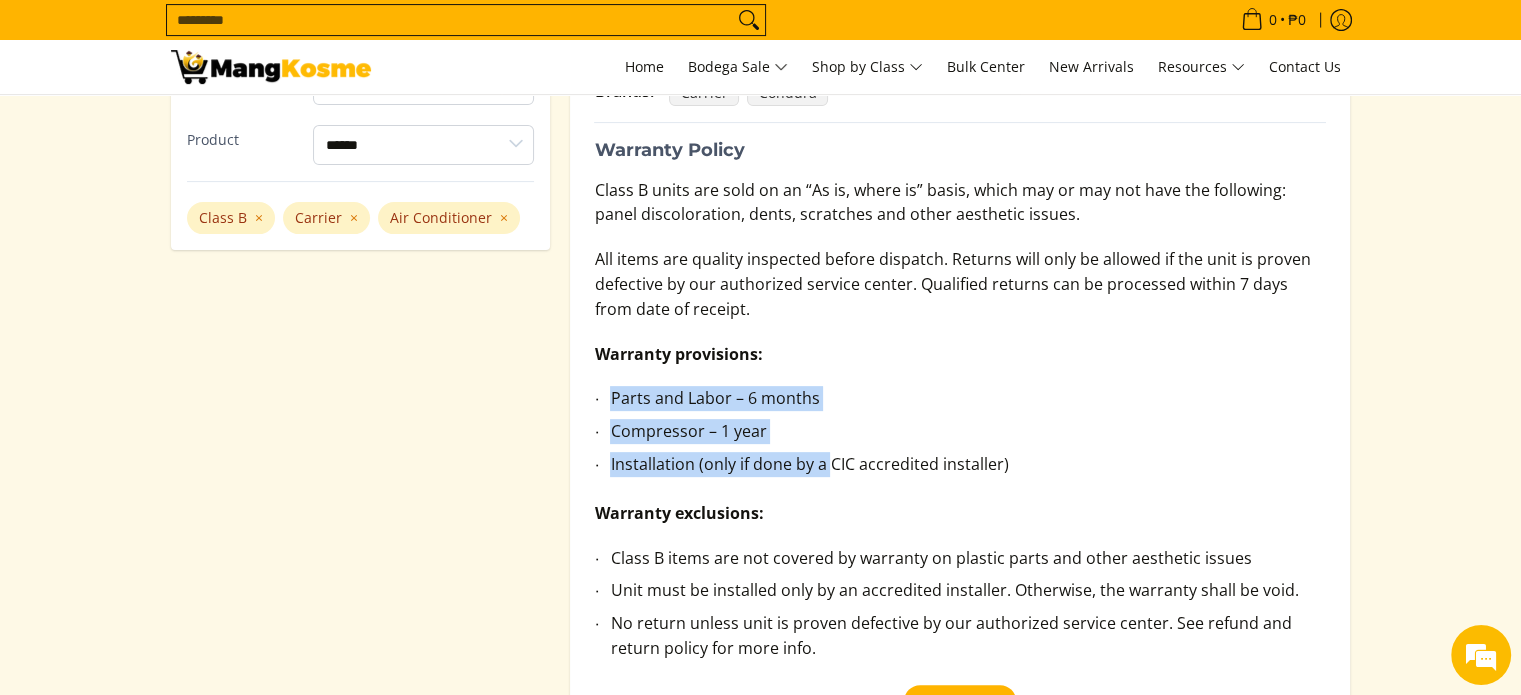 click on "Installation (only if done by a CIC accredited installer)" at bounding box center [968, 468] 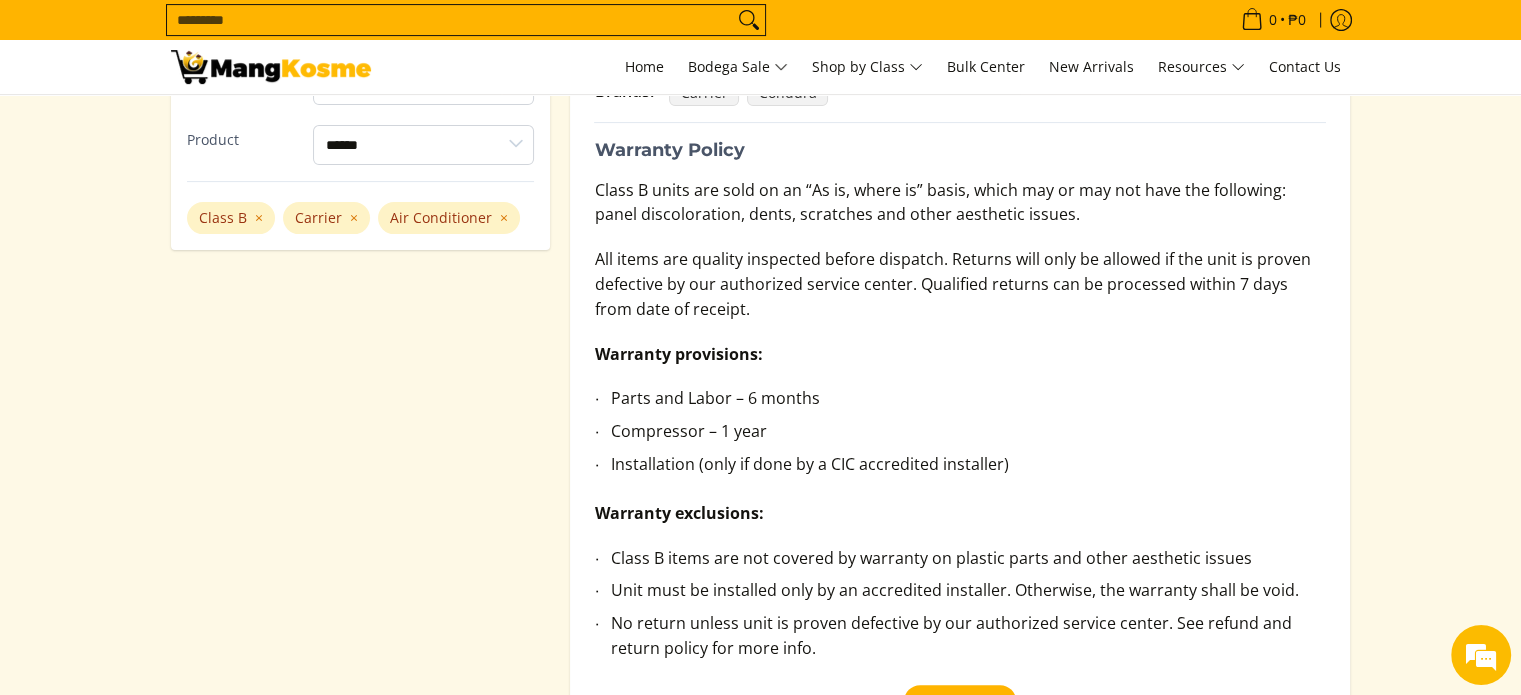 drag, startPoint x: 828, startPoint y: 473, endPoint x: 809, endPoint y: 471, distance: 19.104973 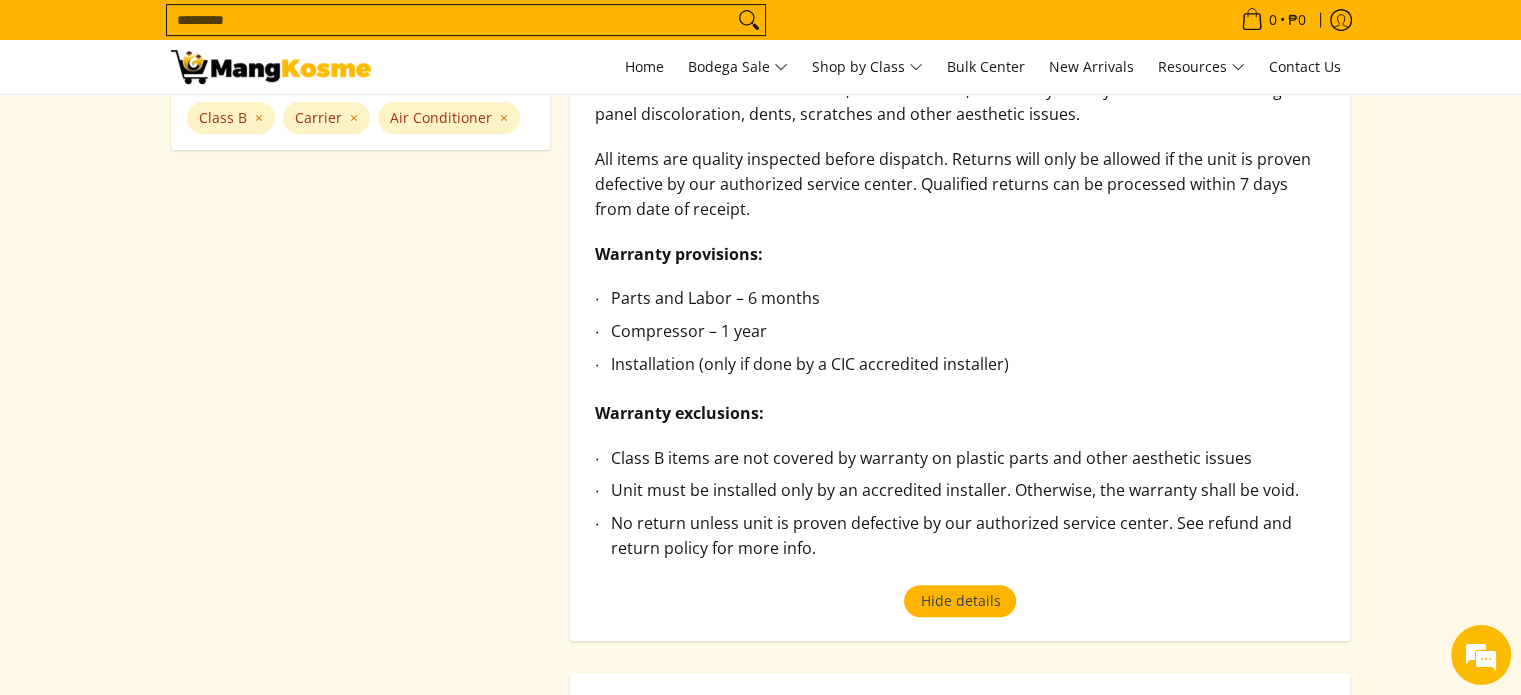 drag, startPoint x: 814, startPoint y: 445, endPoint x: 784, endPoint y: 305, distance: 143.1782 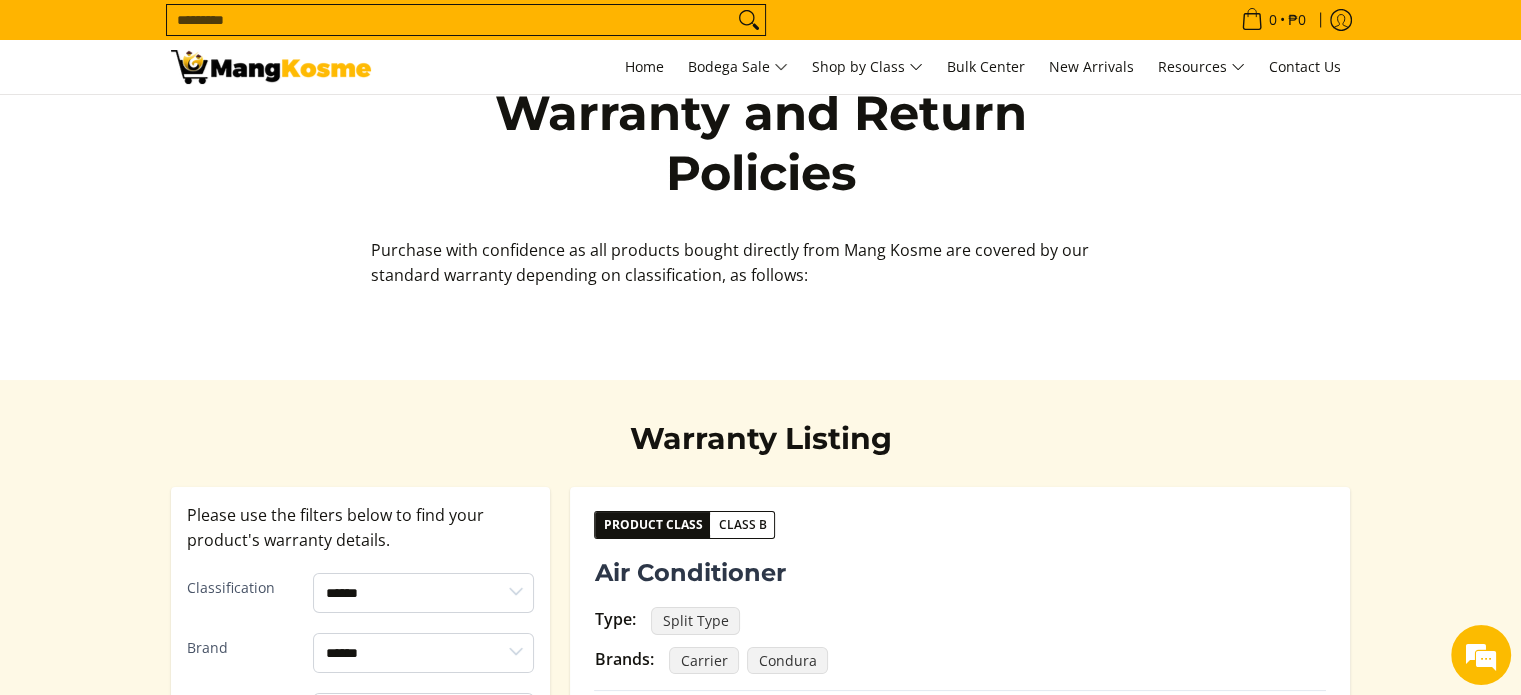 scroll, scrollTop: 0, scrollLeft: 0, axis: both 